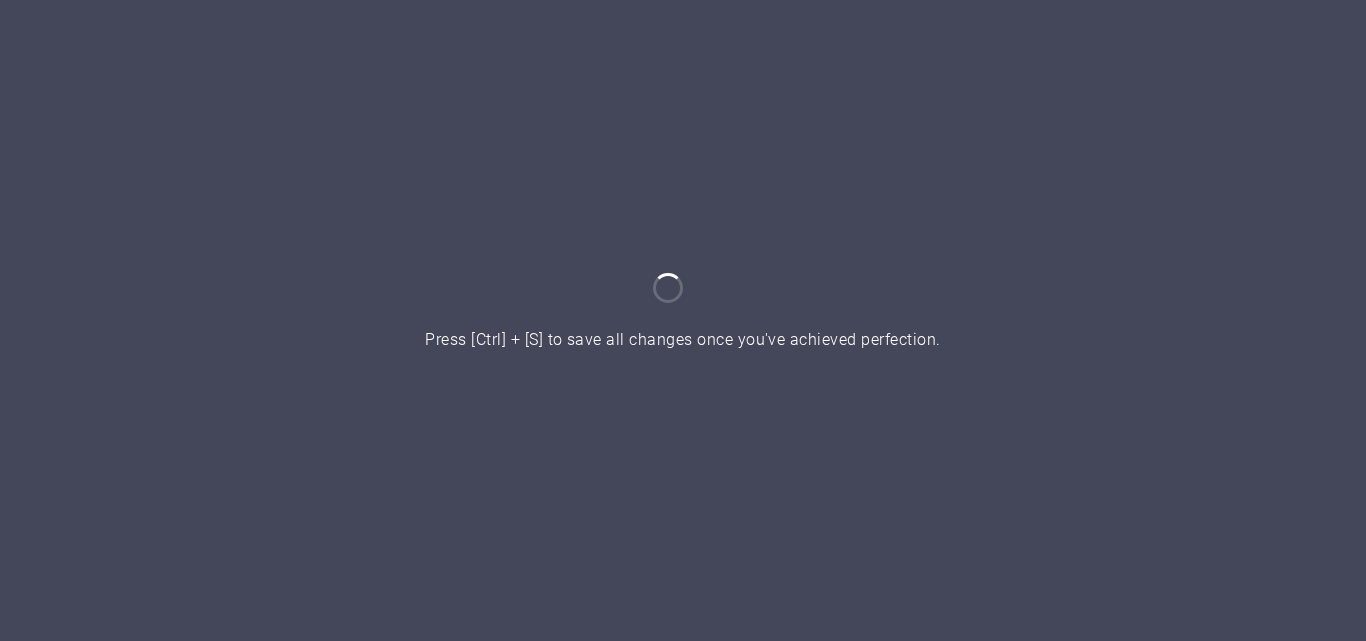 scroll, scrollTop: 0, scrollLeft: 0, axis: both 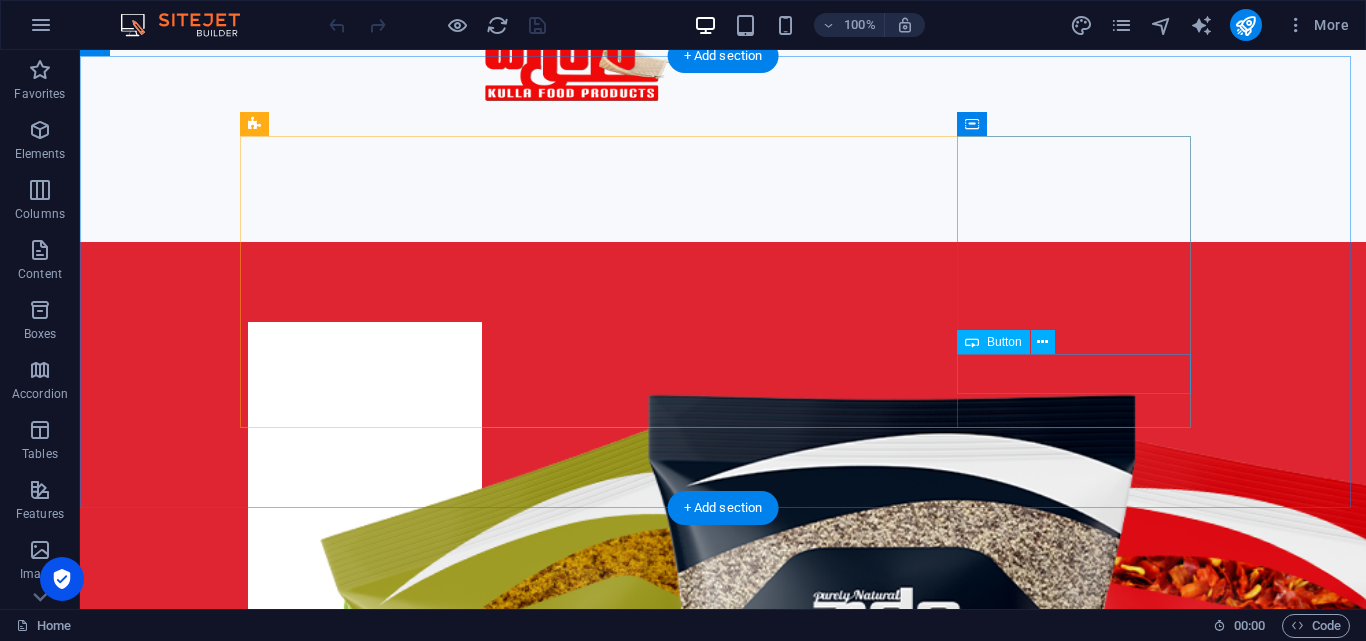 click on "Spices Pastes Rices Spices" at bounding box center (723, 1820) 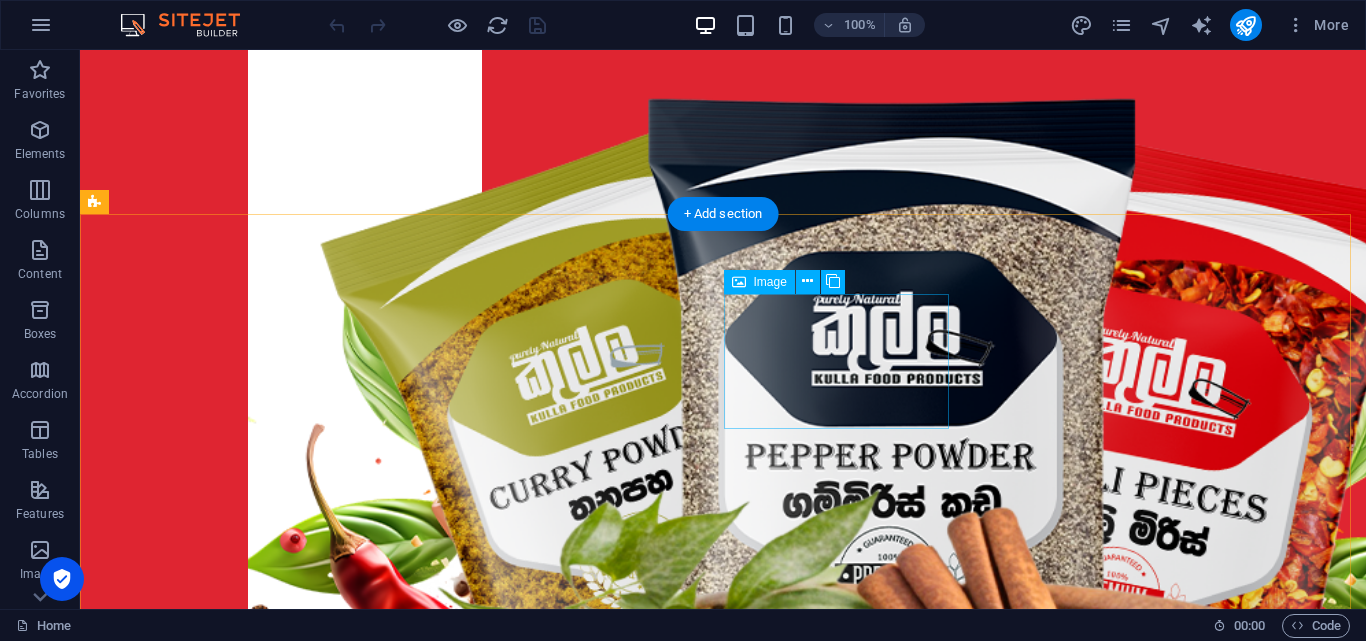 scroll, scrollTop: 1385, scrollLeft: 0, axis: vertical 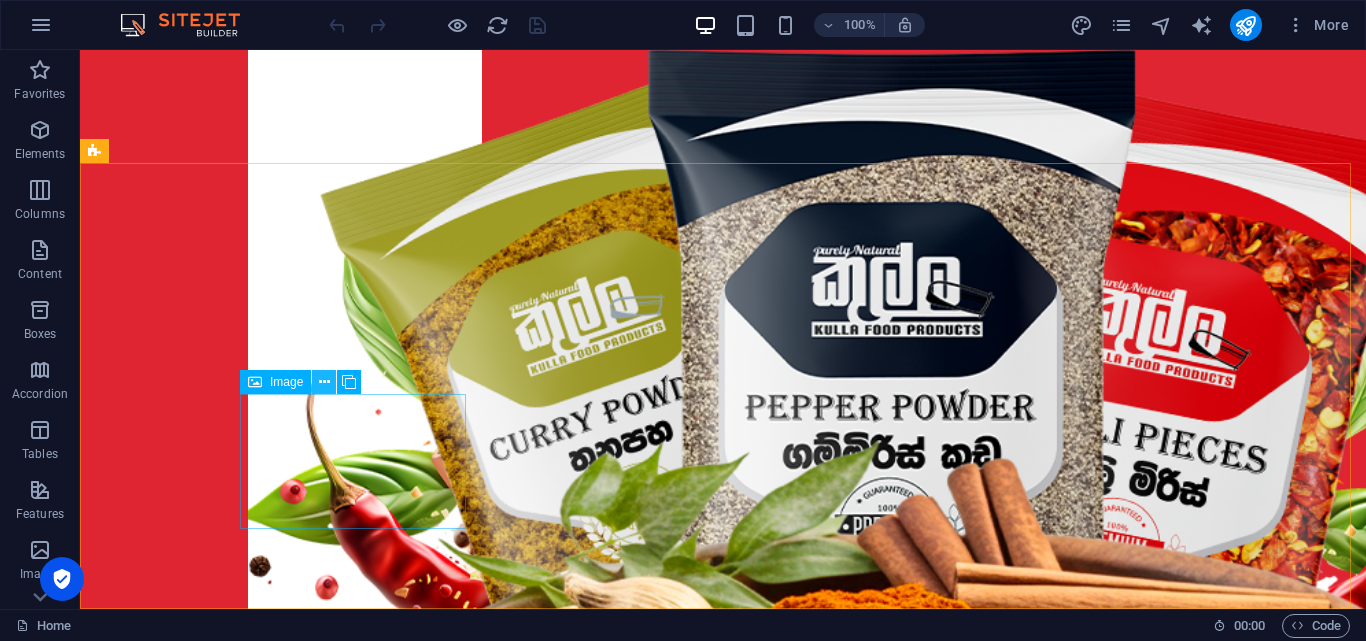 click at bounding box center (324, 382) 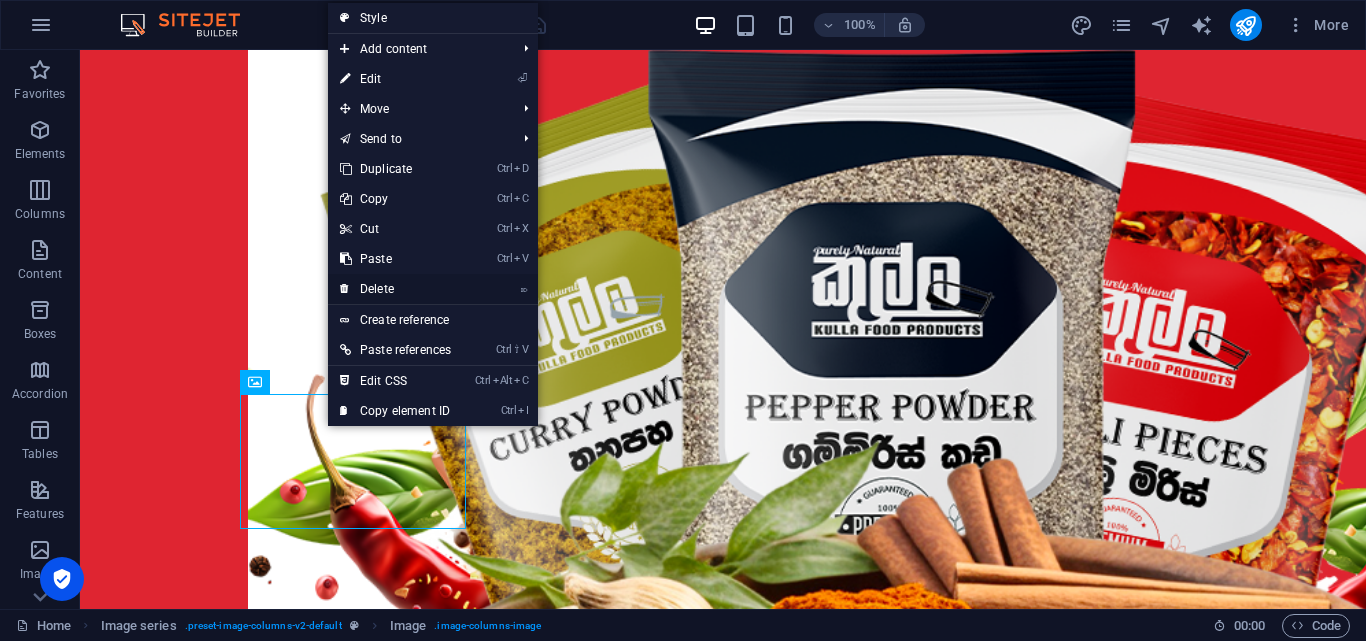 click on "⌦  Delete" at bounding box center (395, 289) 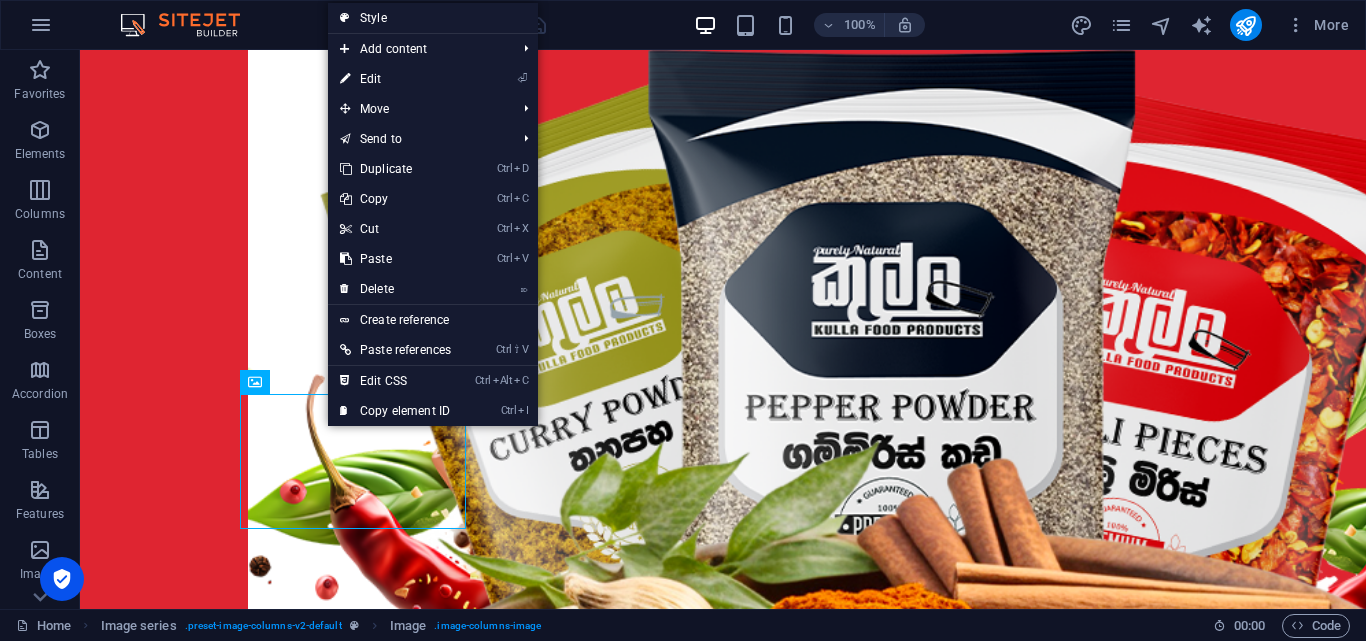 drag, startPoint x: 489, startPoint y: 337, endPoint x: 409, endPoint y: 287, distance: 94.33981 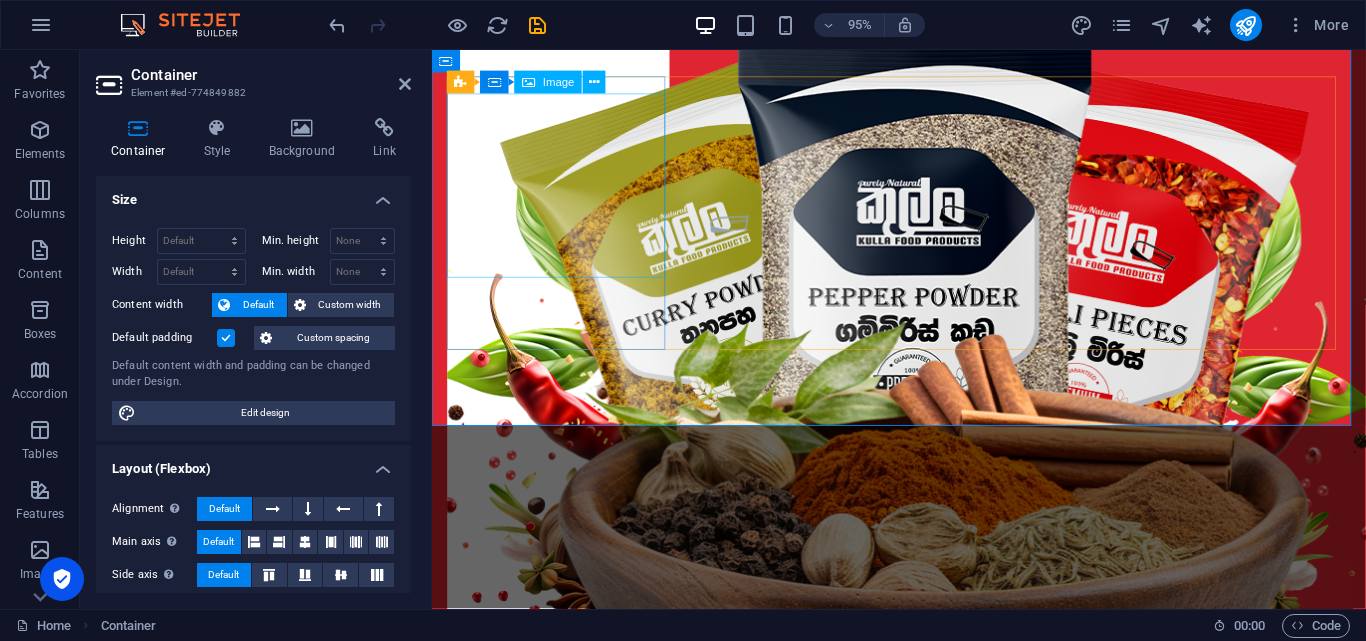 scroll, scrollTop: 1098, scrollLeft: 0, axis: vertical 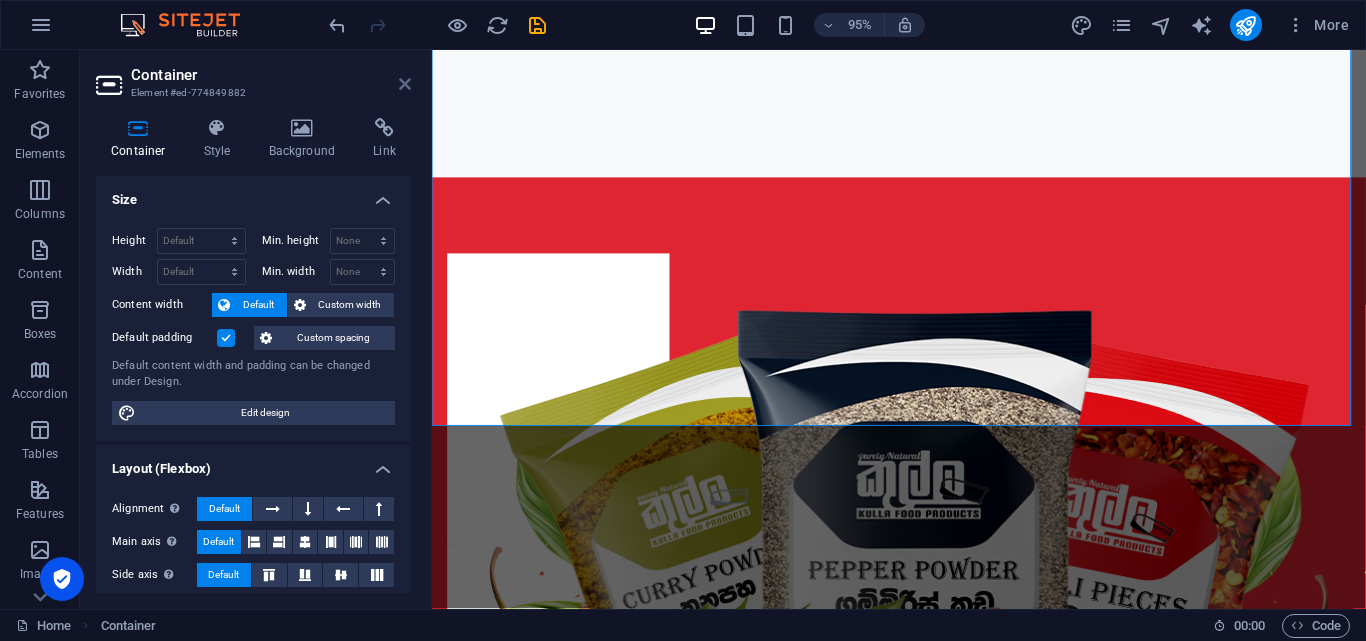 click at bounding box center [405, 84] 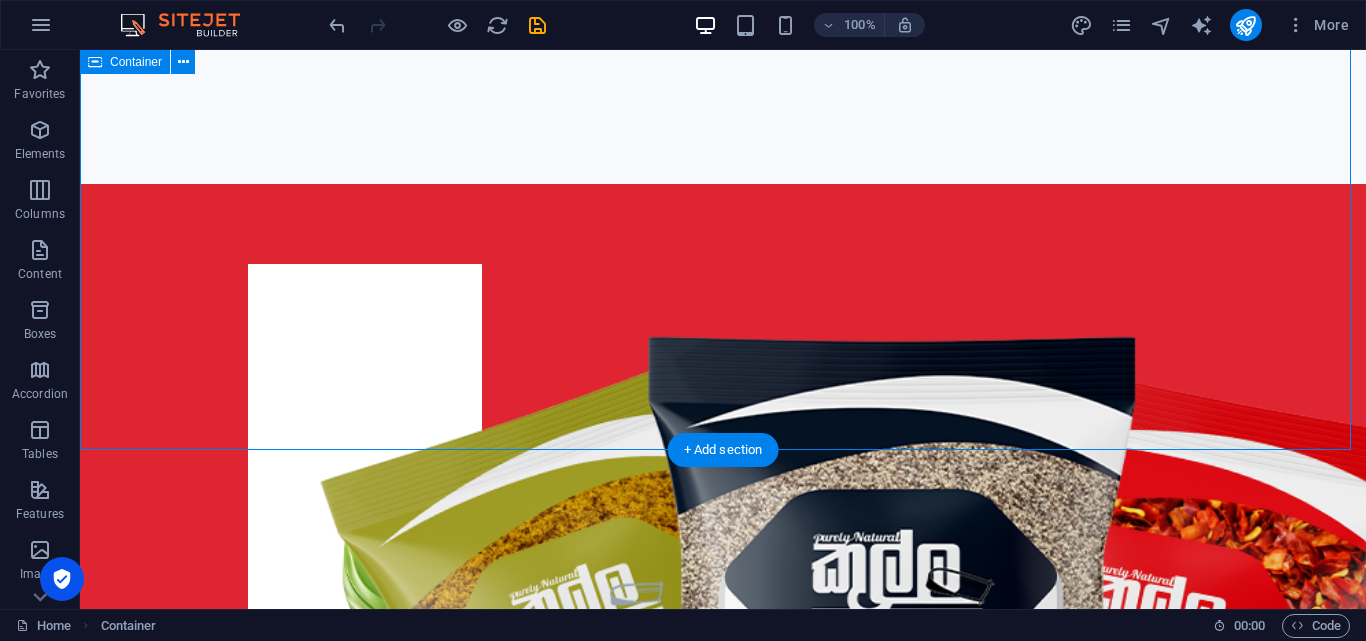 scroll, scrollTop: 1234, scrollLeft: 0, axis: vertical 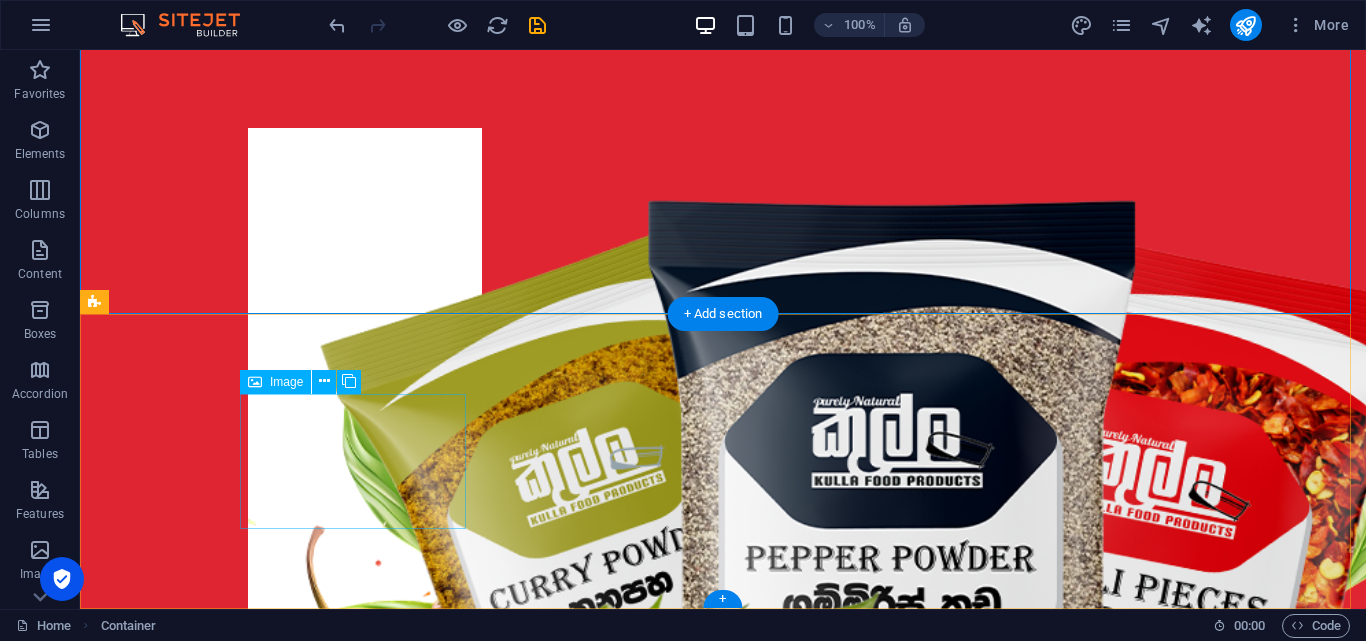 click at bounding box center (209, 3350) 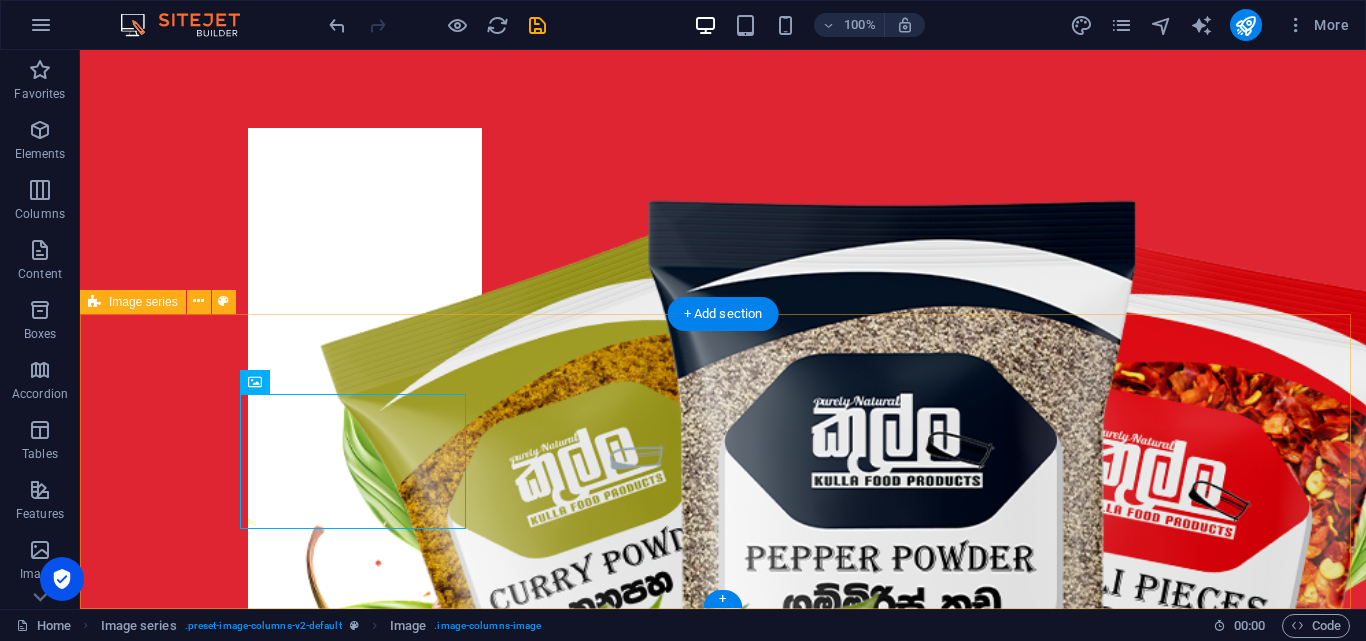 click at bounding box center [723, 3566] 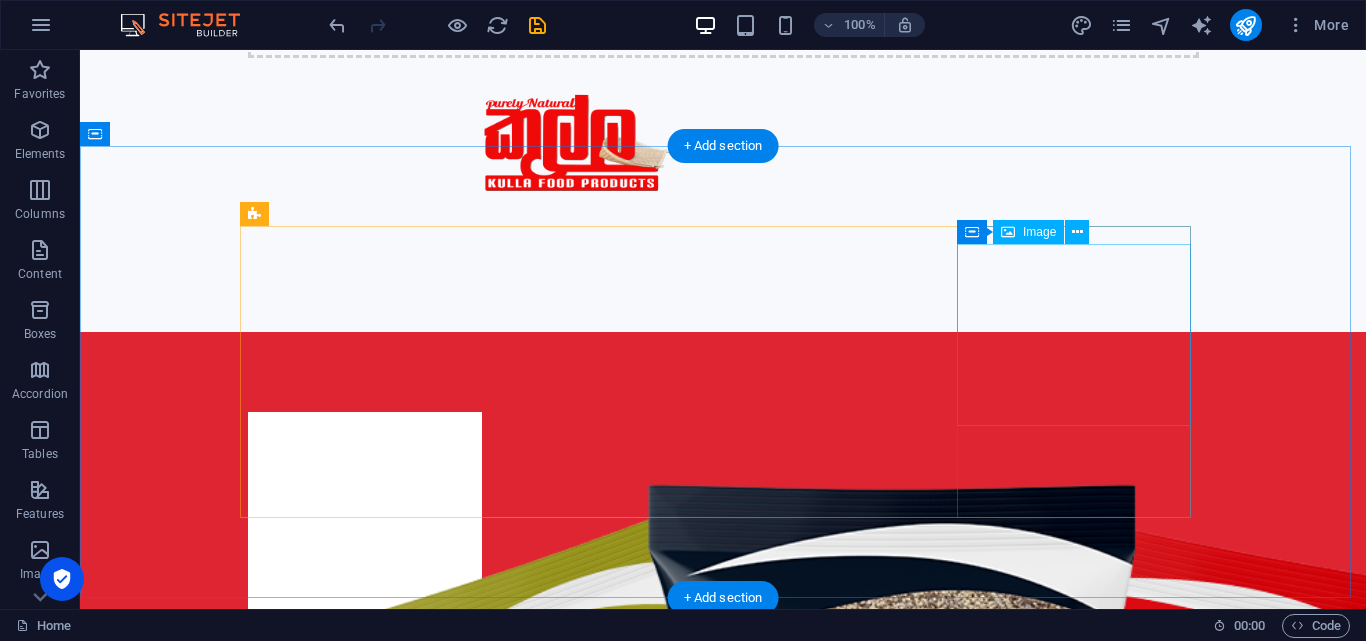 scroll, scrollTop: 1234, scrollLeft: 0, axis: vertical 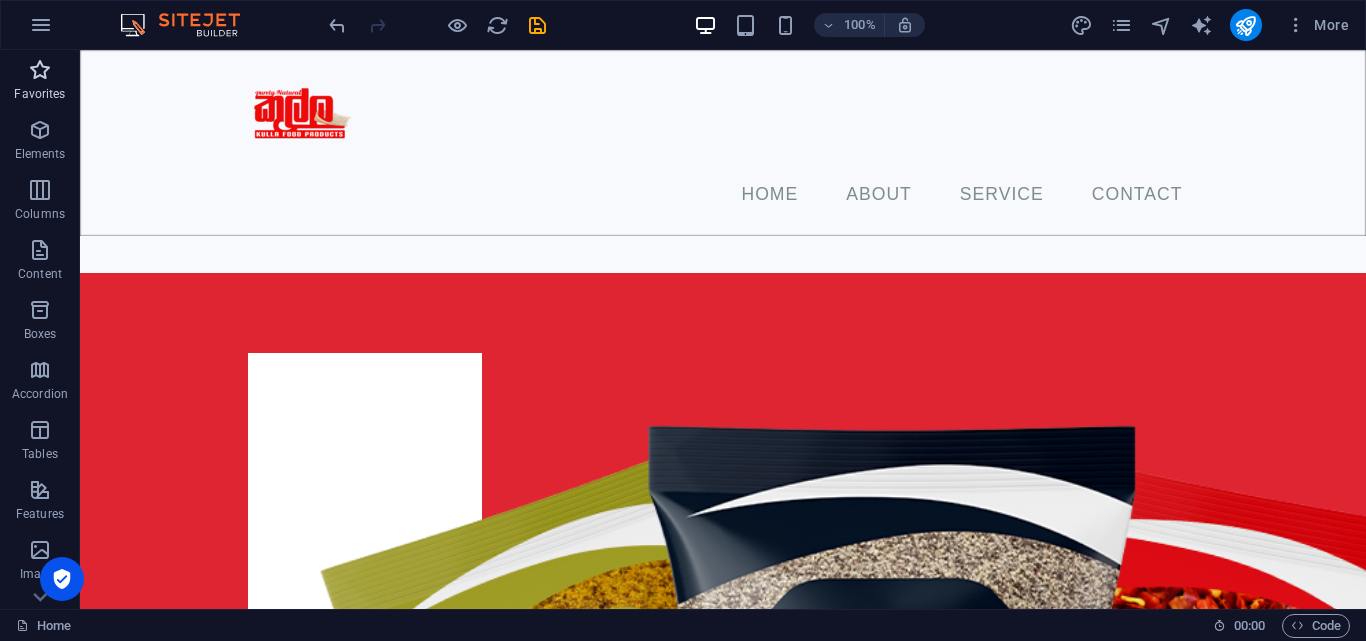 click on "Favorites" at bounding box center (39, 94) 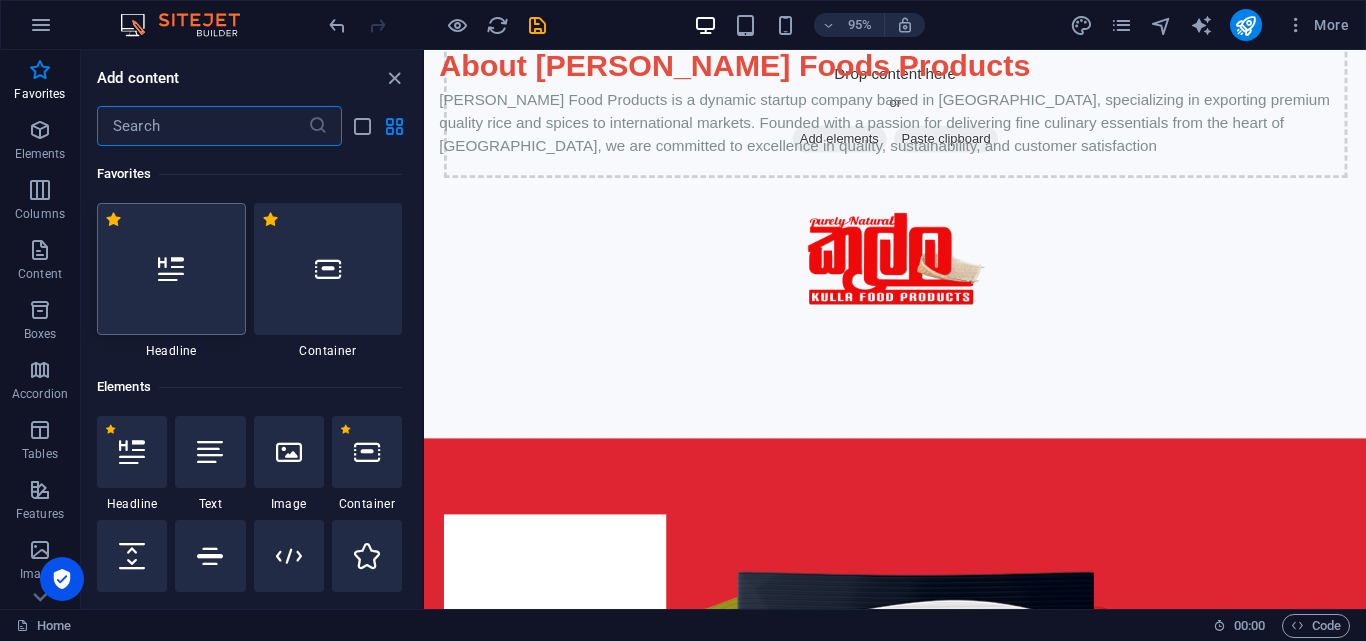scroll, scrollTop: 830, scrollLeft: 0, axis: vertical 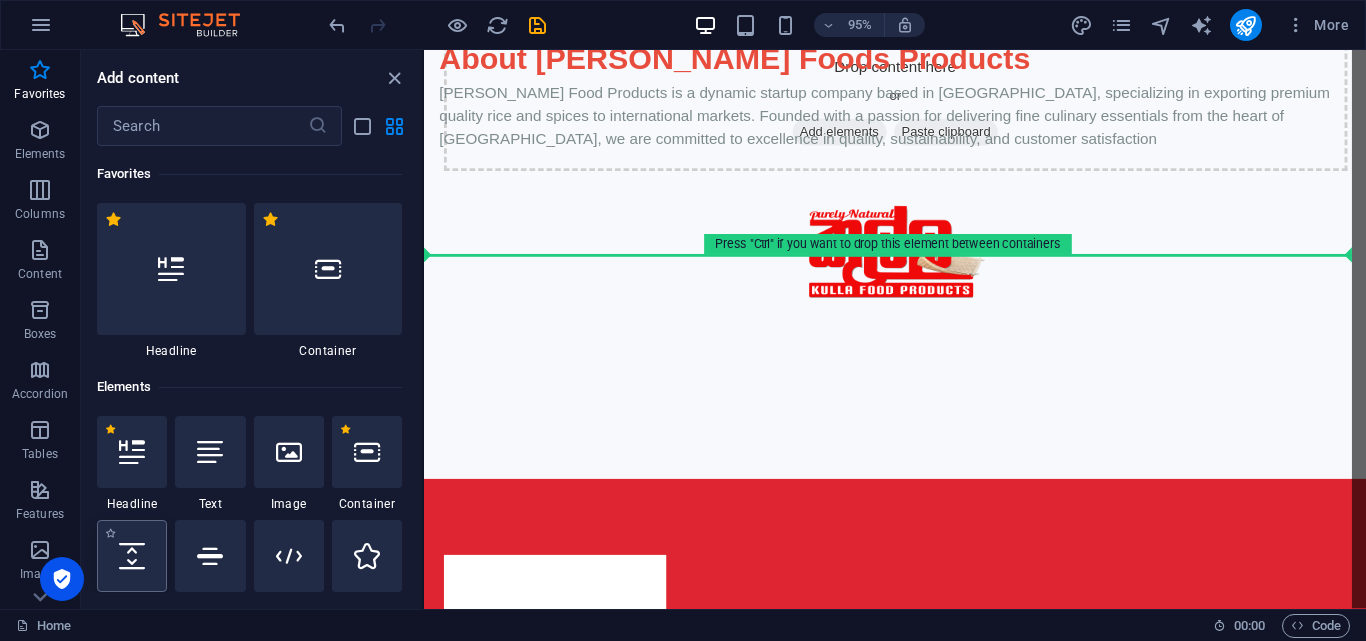 select on "px" 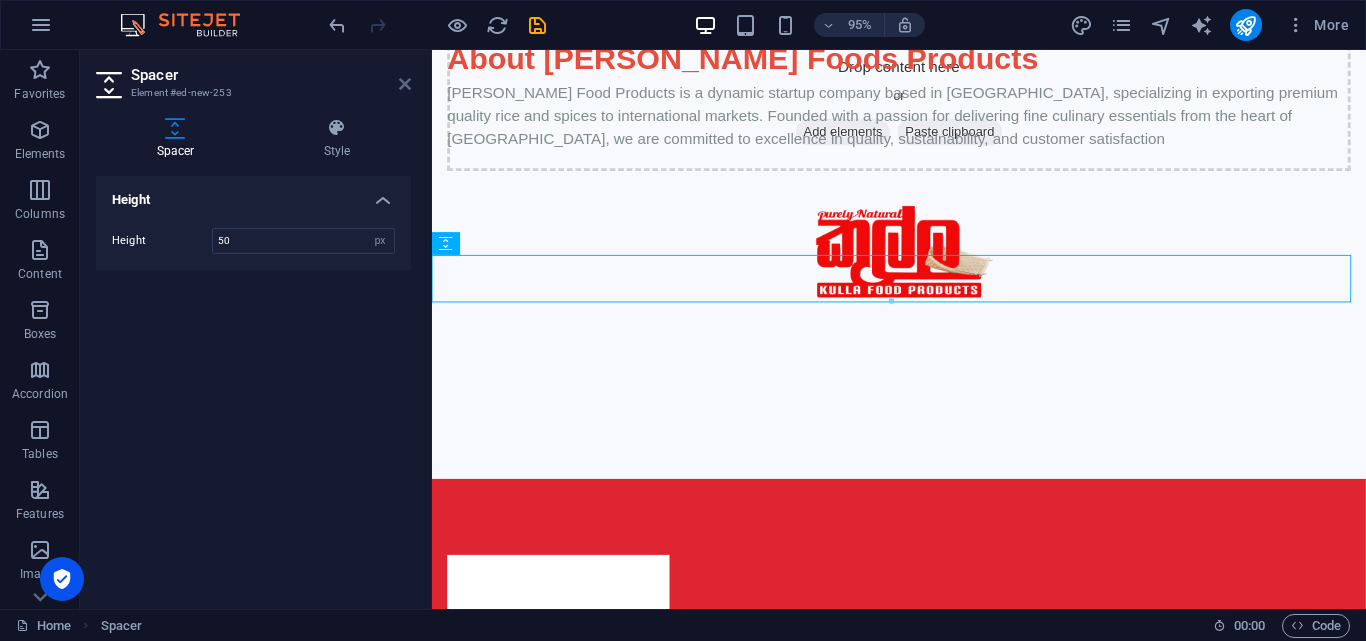 click at bounding box center [405, 84] 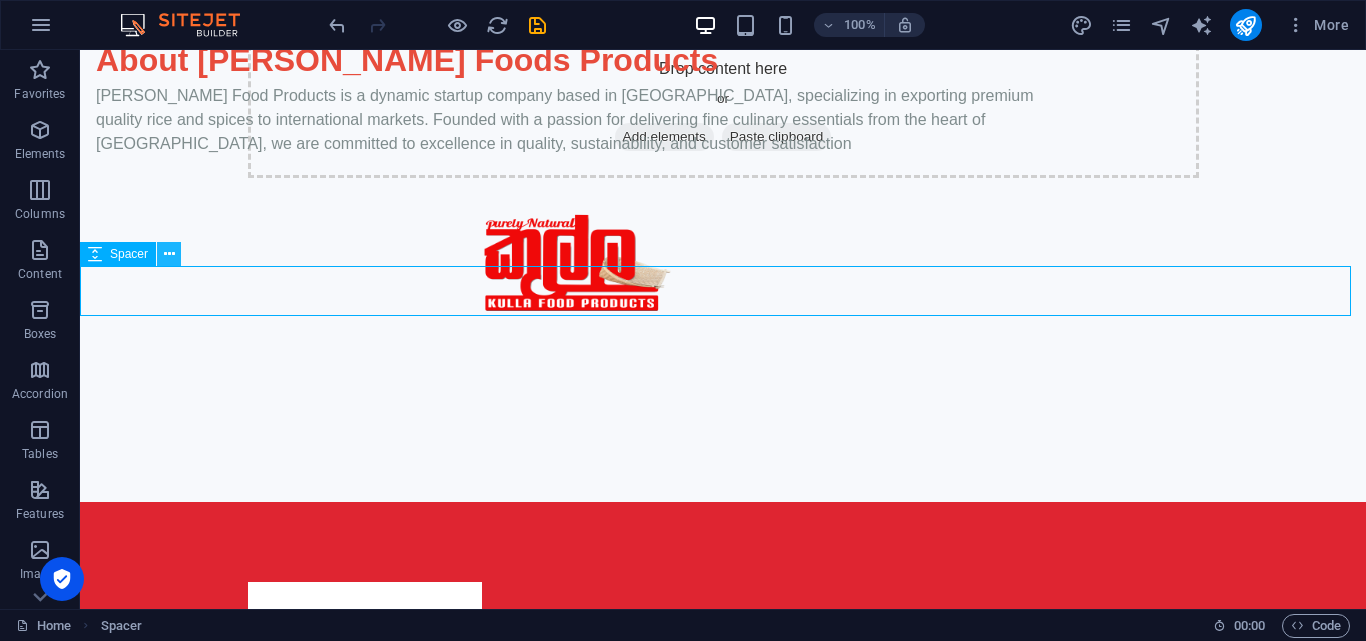 click at bounding box center (169, 254) 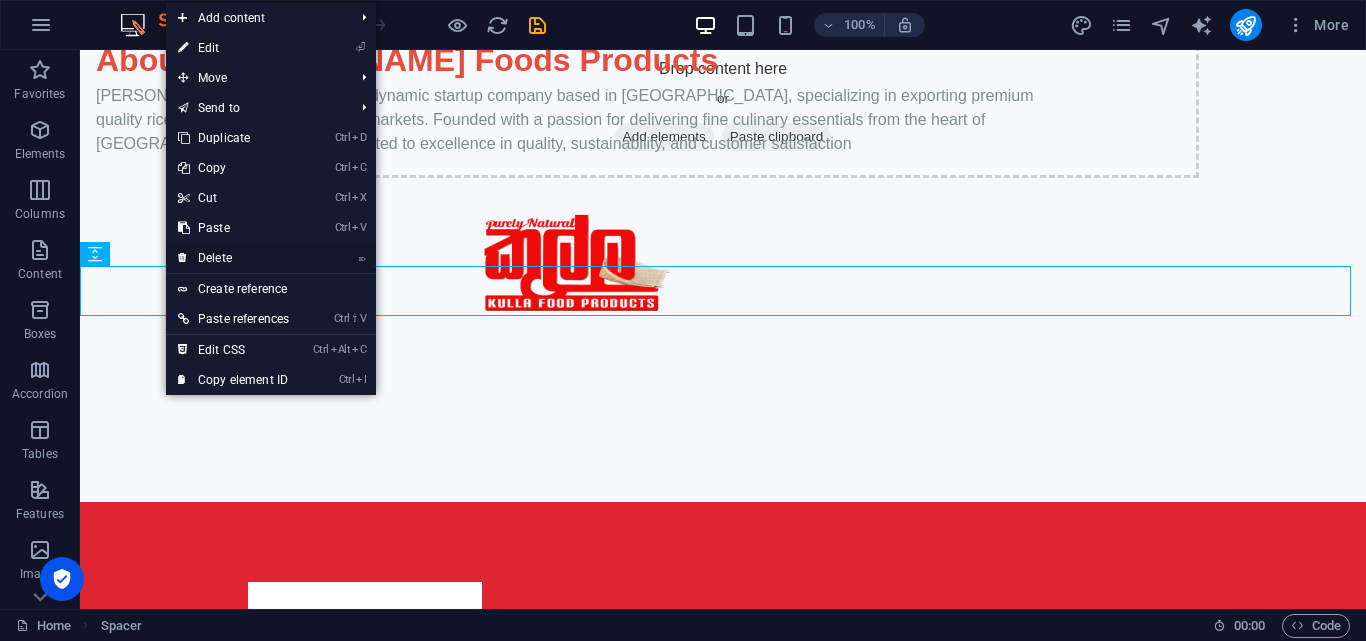 click on "⌦  Delete" at bounding box center [233, 258] 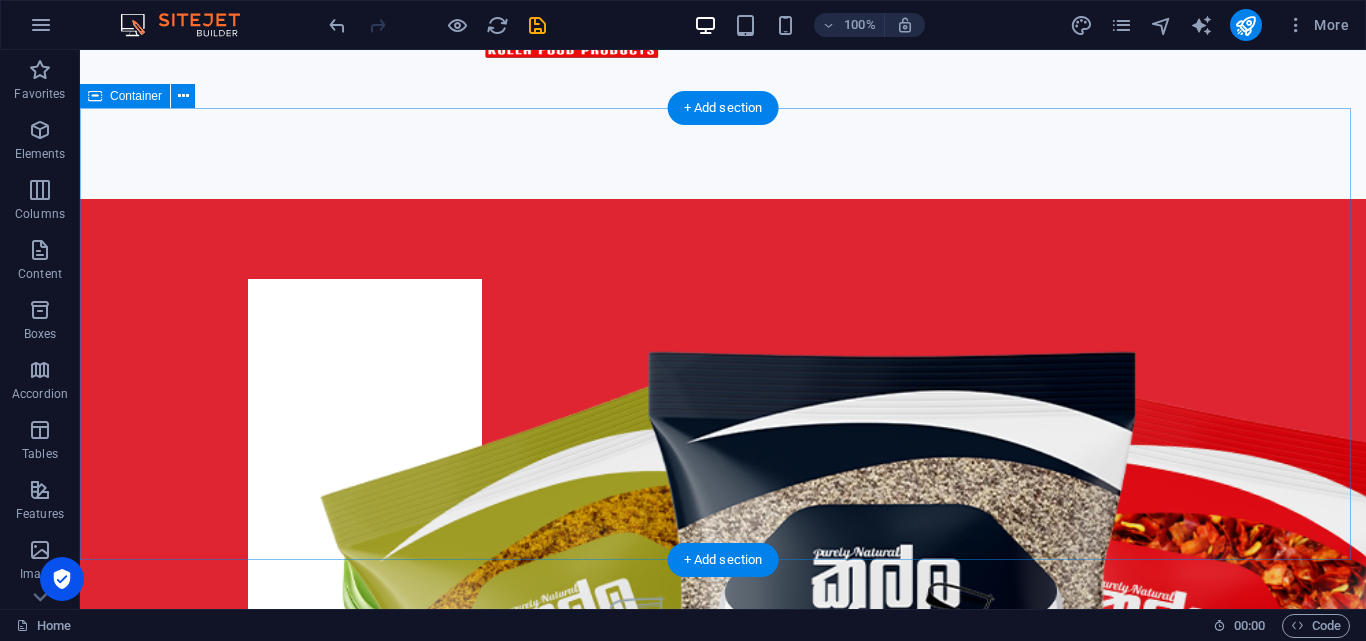 scroll, scrollTop: 1082, scrollLeft: 0, axis: vertical 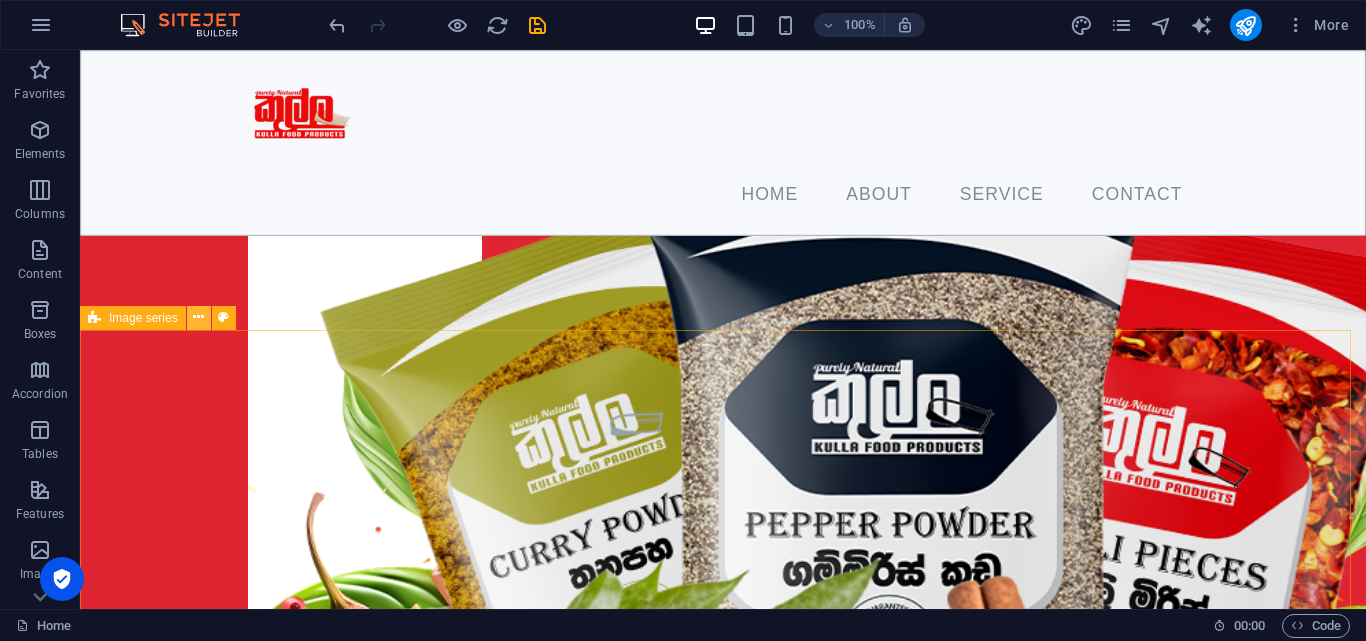 click at bounding box center (199, 318) 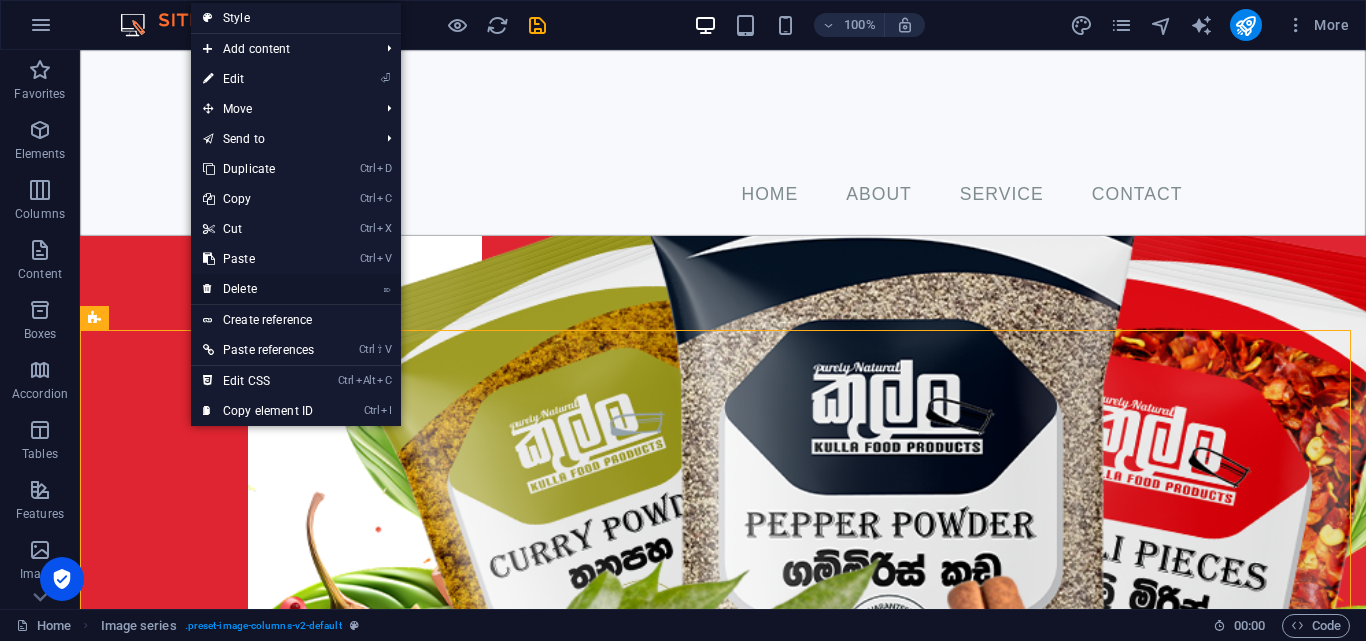 click on "⌦  Delete" at bounding box center [258, 289] 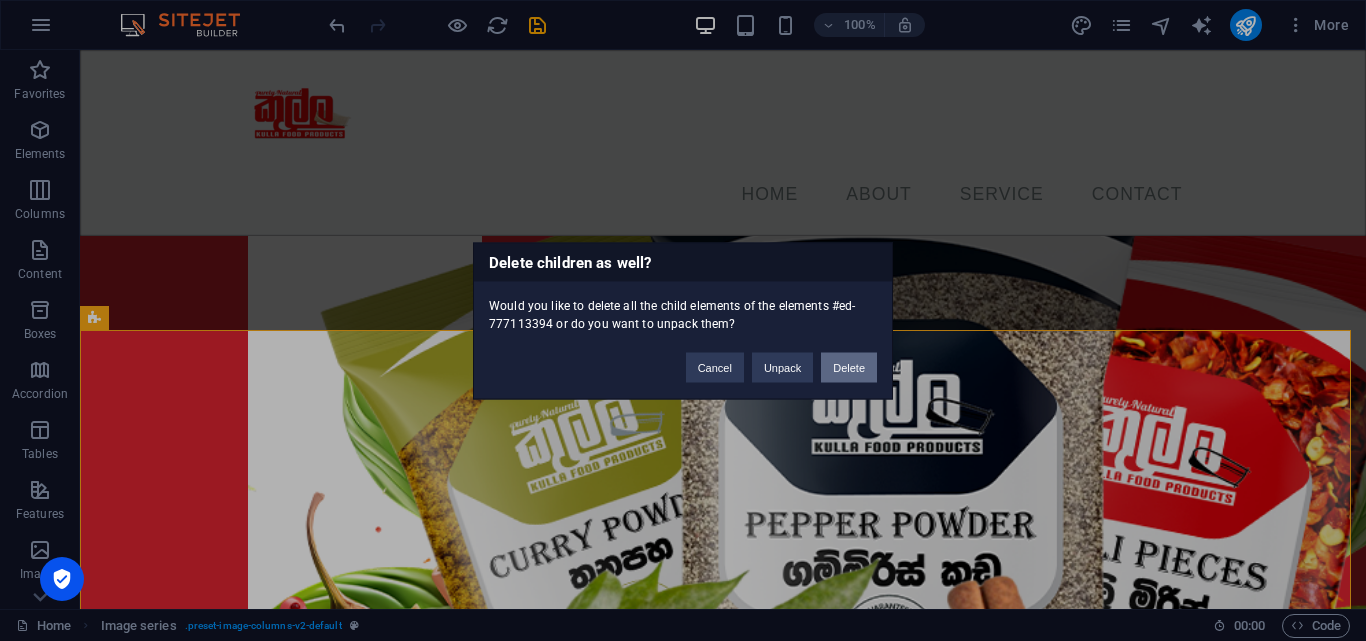 click on "Delete" at bounding box center [849, 367] 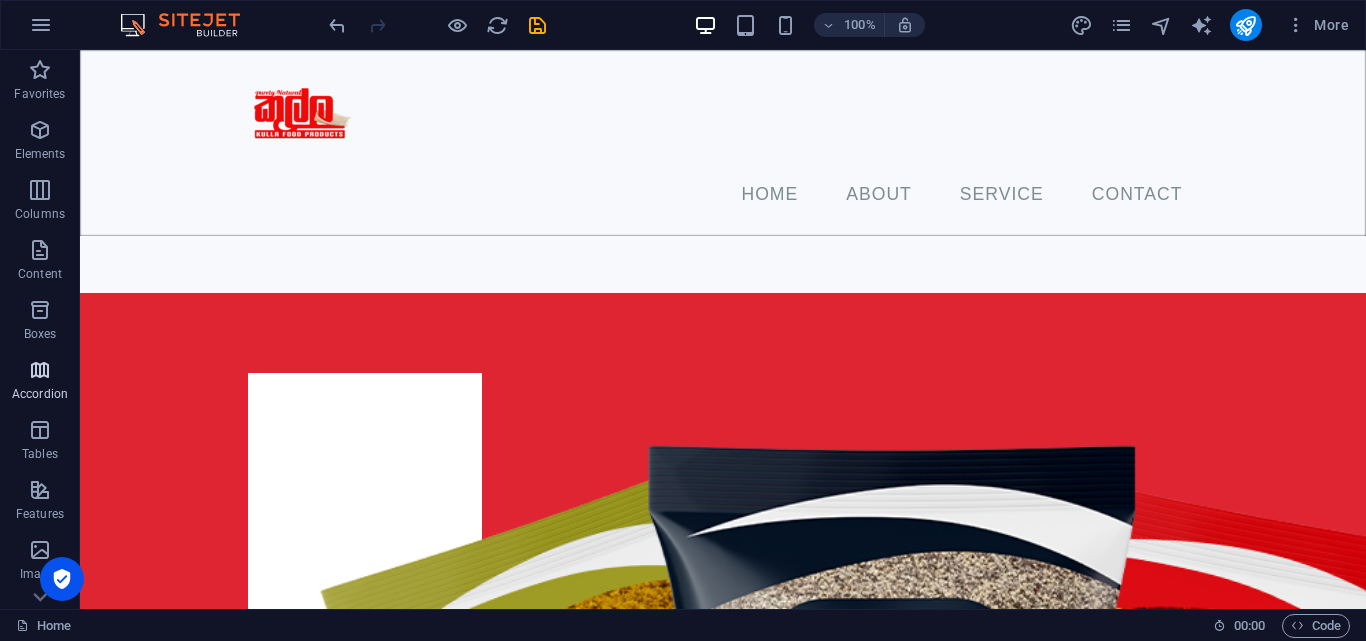 click at bounding box center [40, 370] 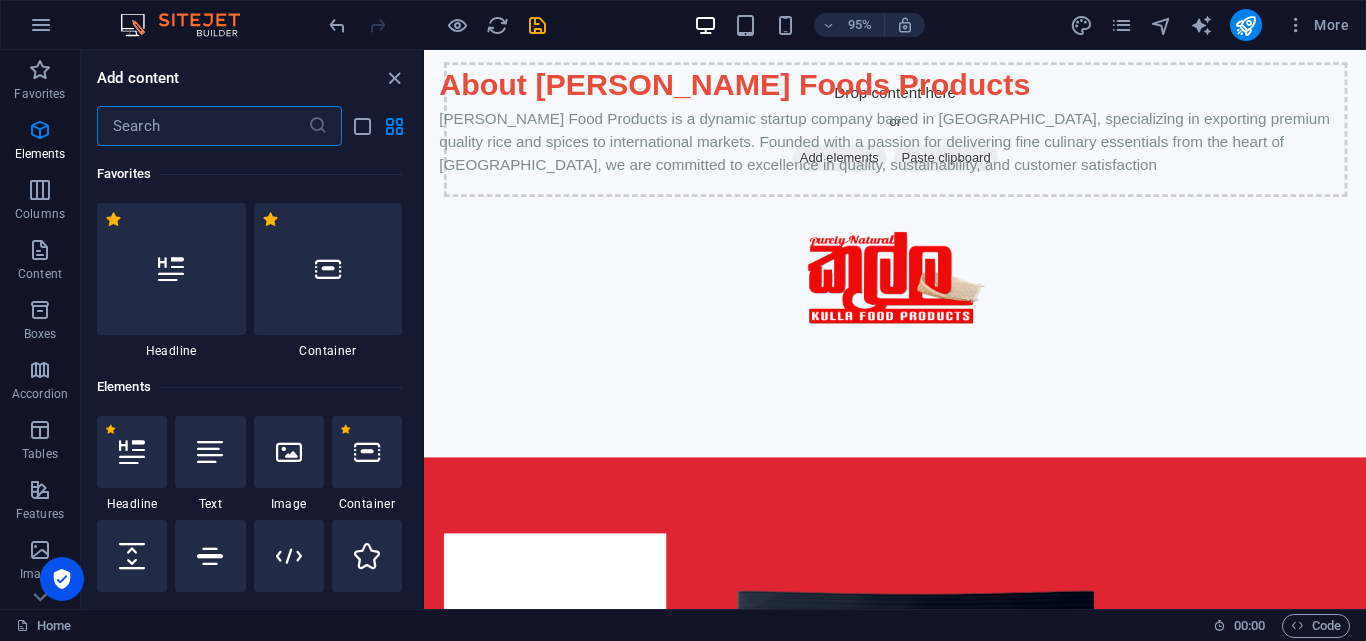 scroll, scrollTop: 772, scrollLeft: 0, axis: vertical 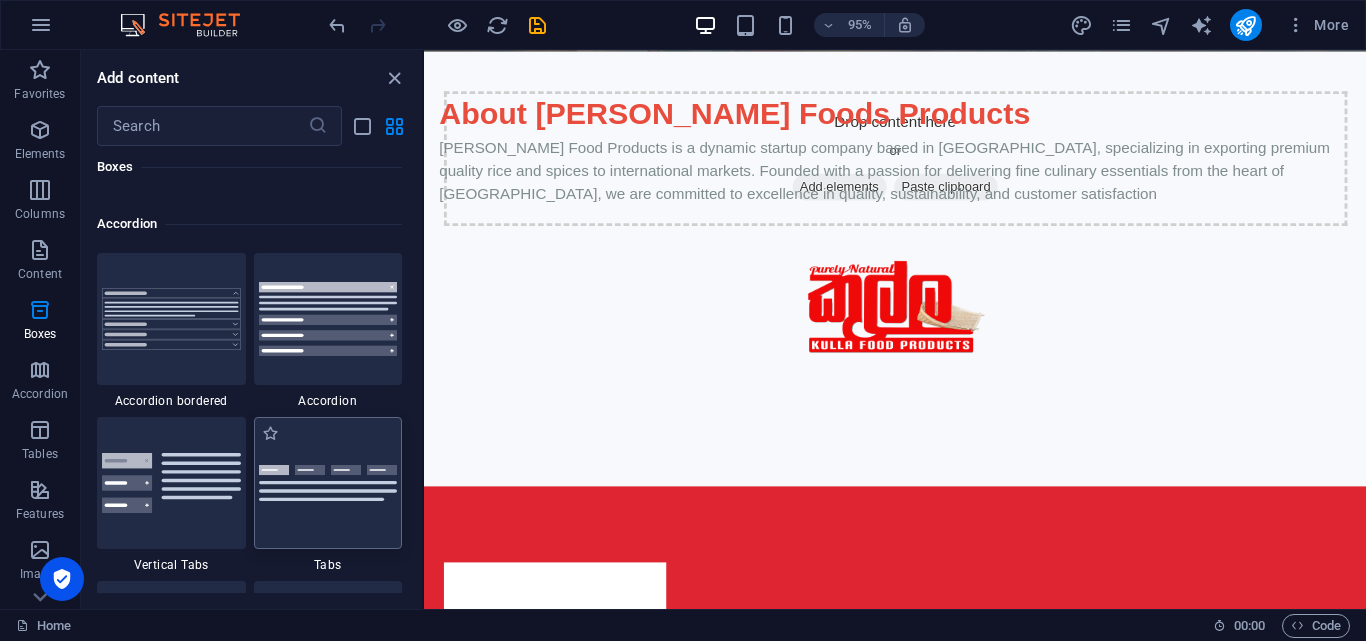 drag, startPoint x: 308, startPoint y: 432, endPoint x: 139, endPoint y: 538, distance: 199.49185 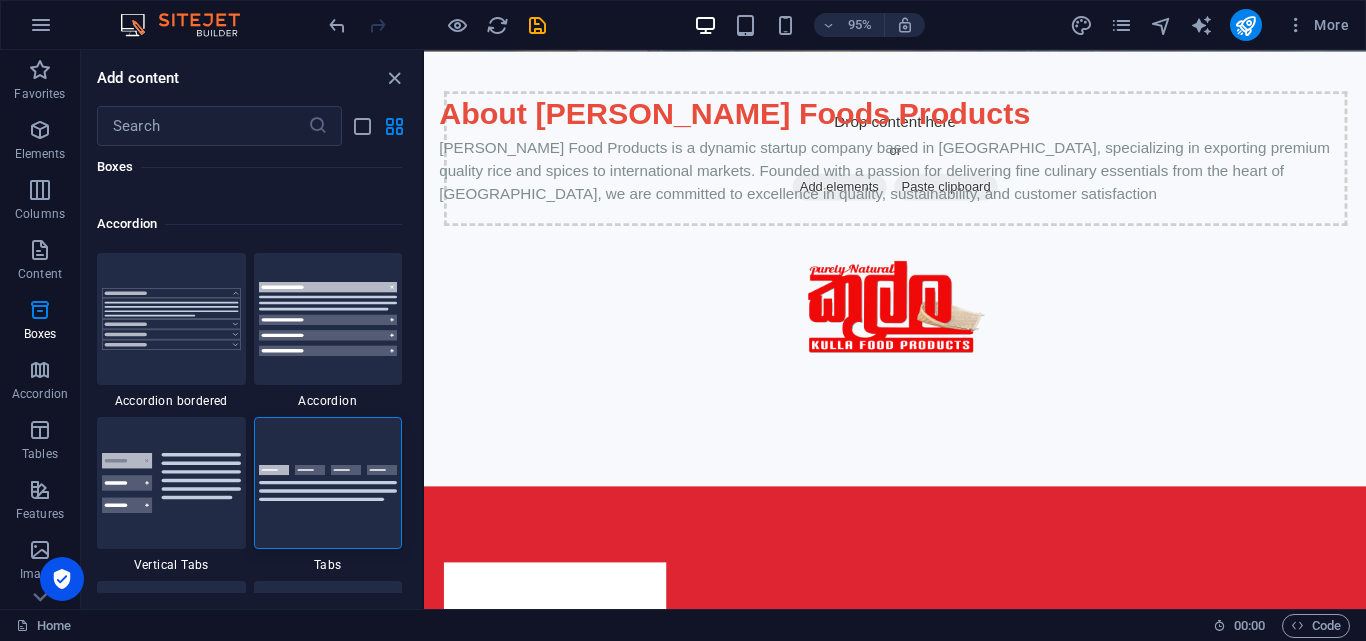 drag, startPoint x: 139, startPoint y: 538, endPoint x: 741, endPoint y: 621, distance: 607.6948 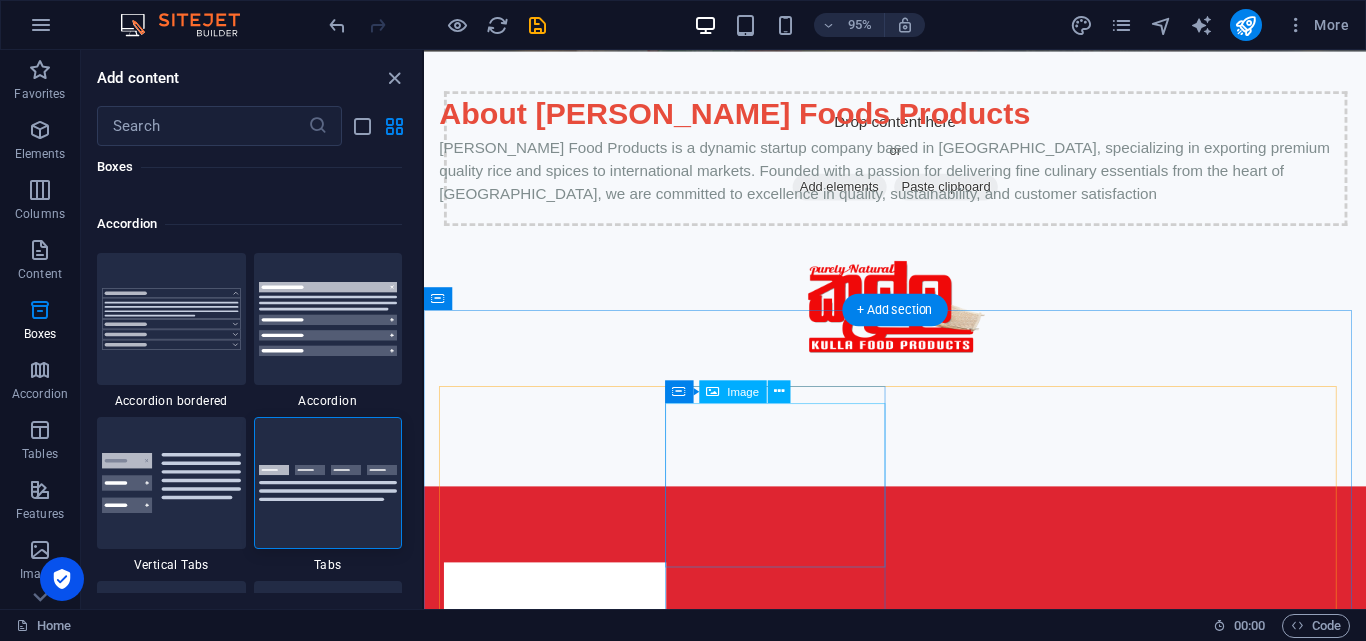 scroll, scrollTop: 908, scrollLeft: 0, axis: vertical 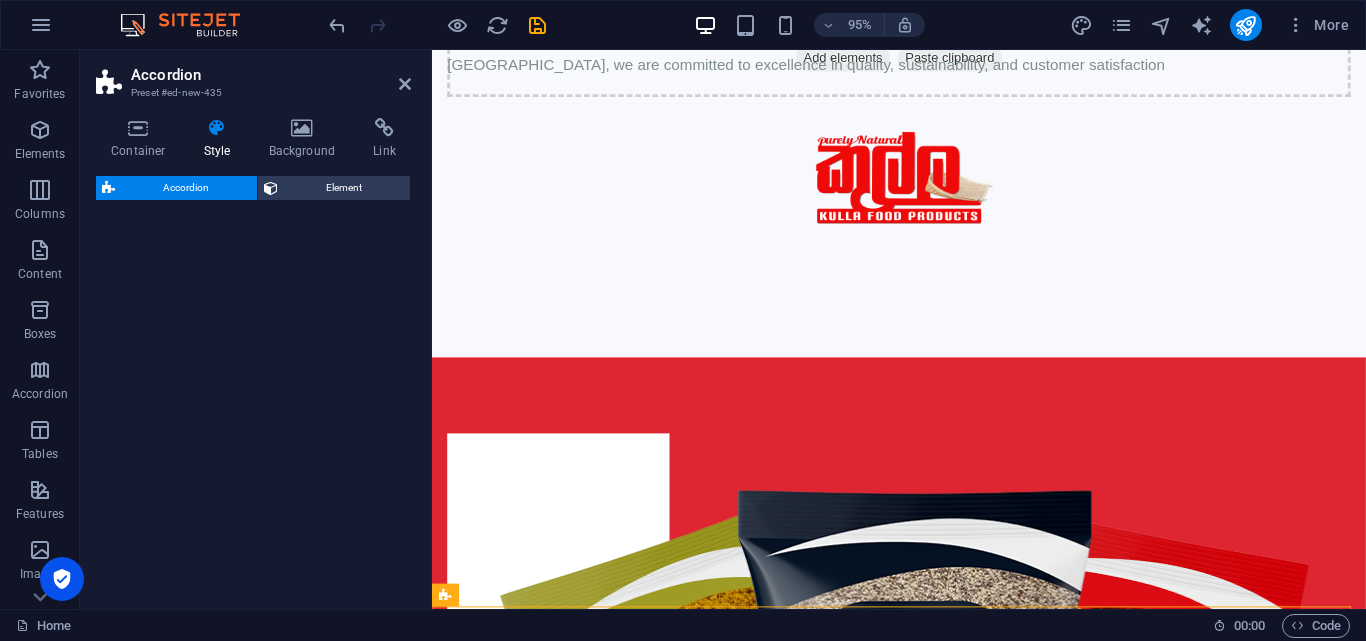 select on "rem" 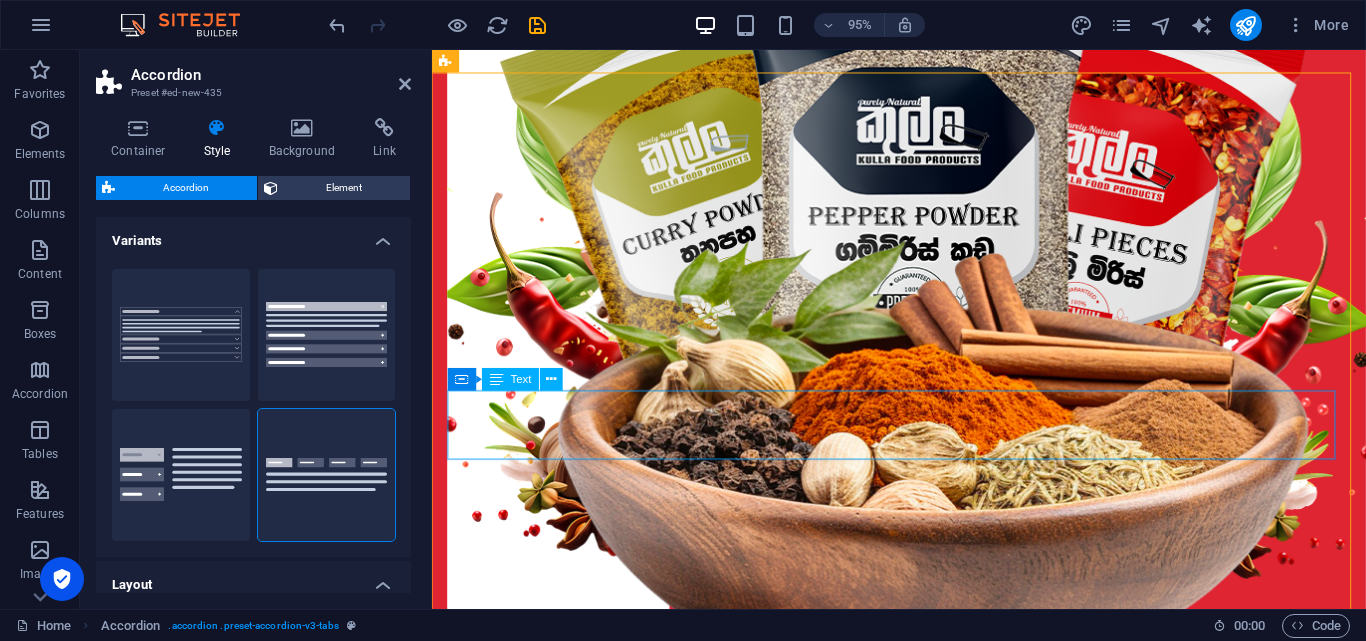 scroll, scrollTop: 1484, scrollLeft: 0, axis: vertical 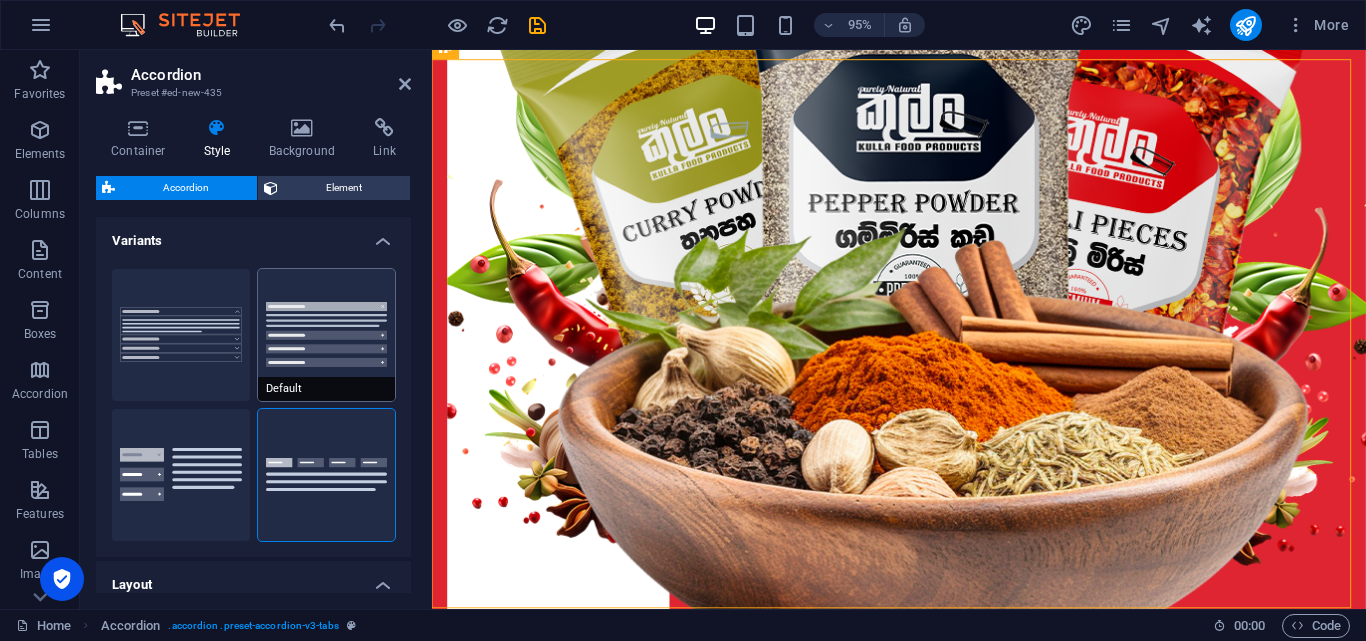 click on "Default" at bounding box center [327, 335] 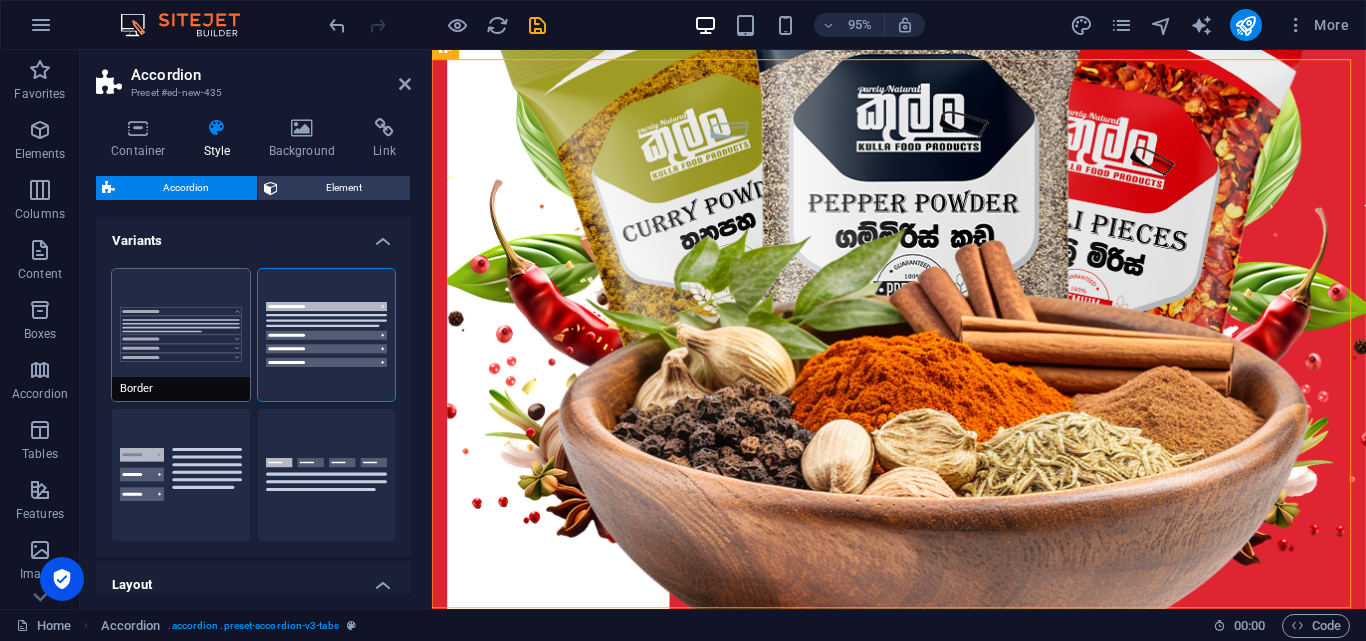 click on "Border" at bounding box center (181, 335) 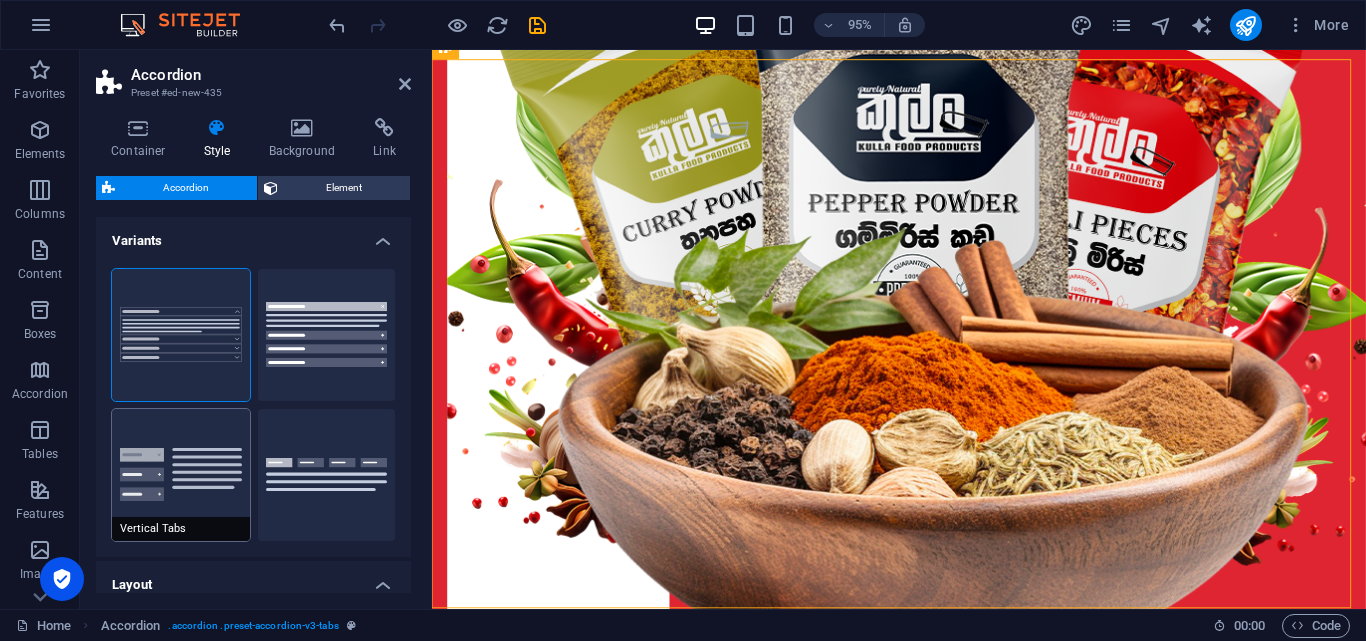 click on "Vertical Tabs" at bounding box center [181, 475] 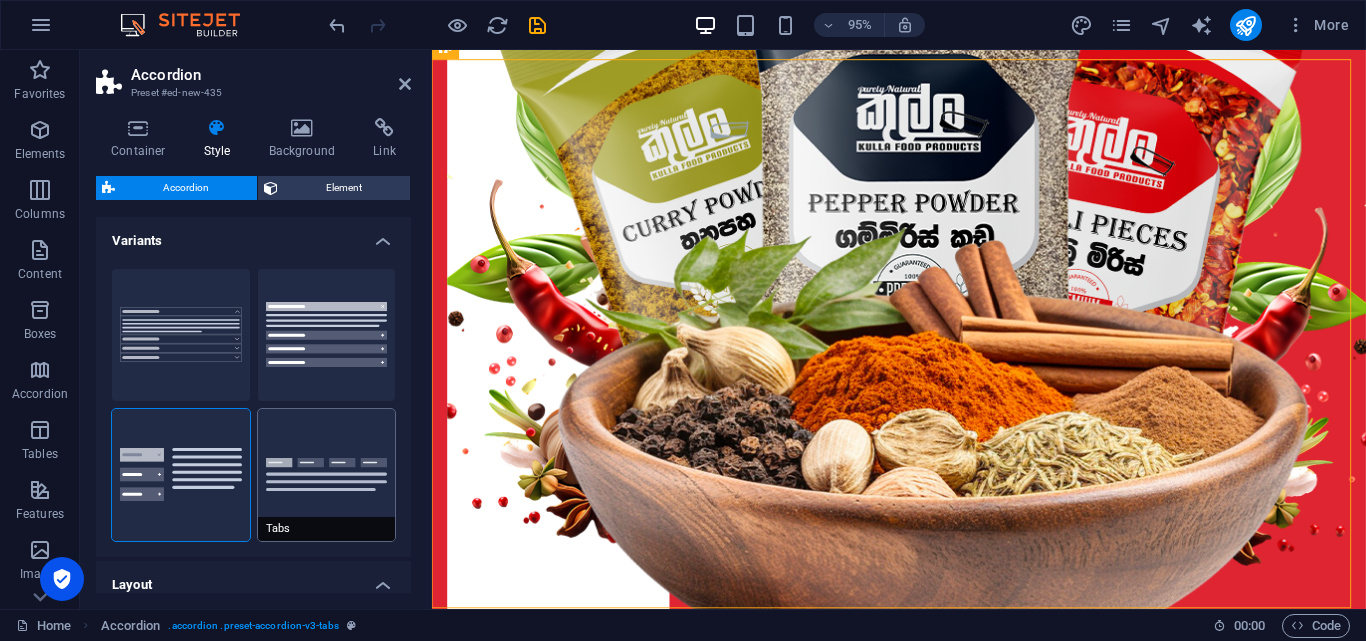 click on "Tabs" at bounding box center [327, 475] 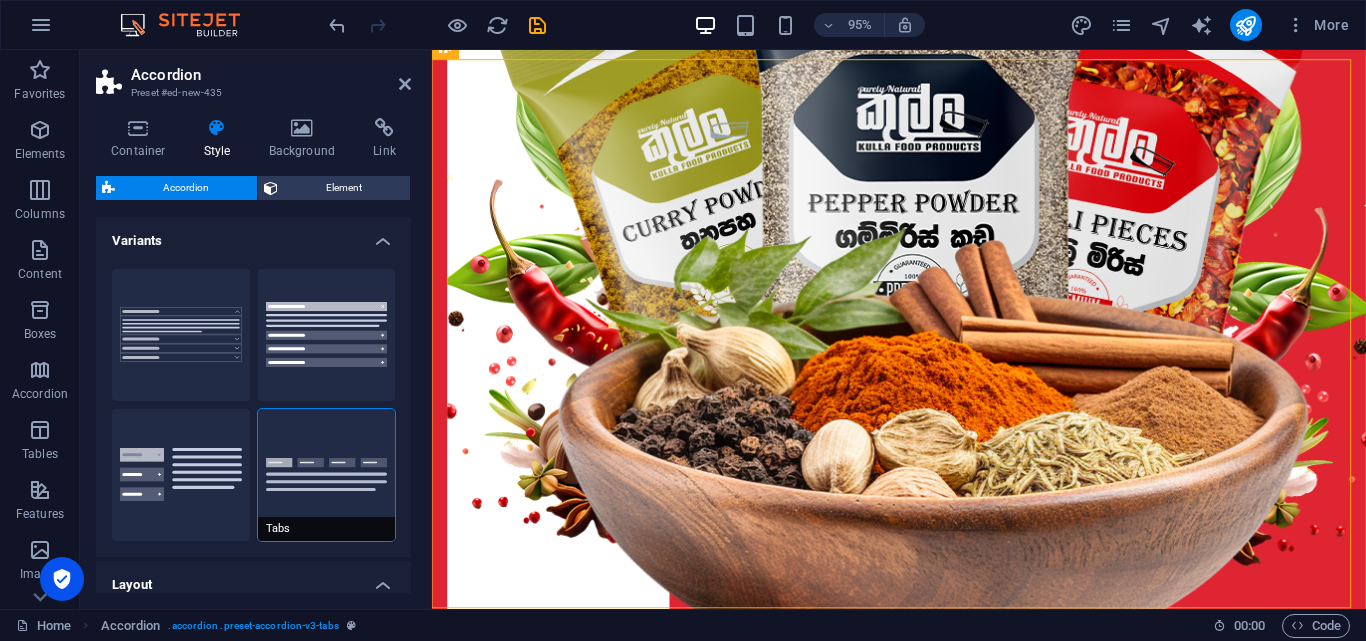 type on "0" 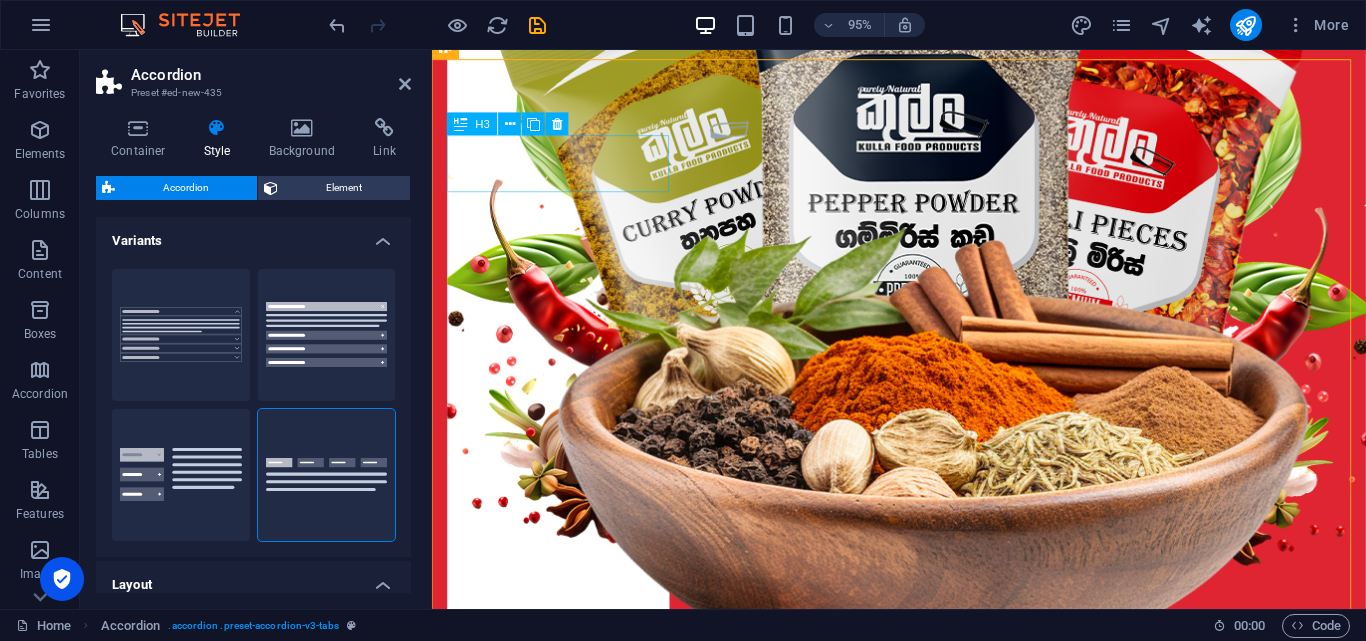 click on "Headline" at bounding box center (515, 2893) 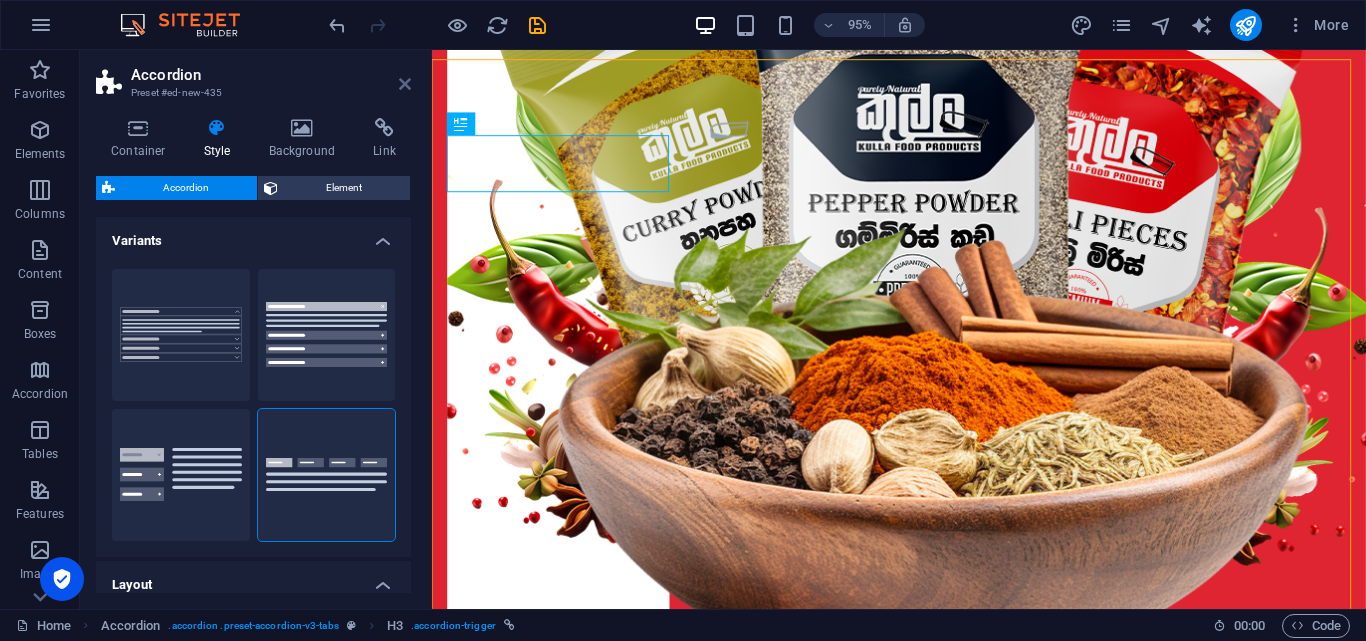 click at bounding box center (405, 84) 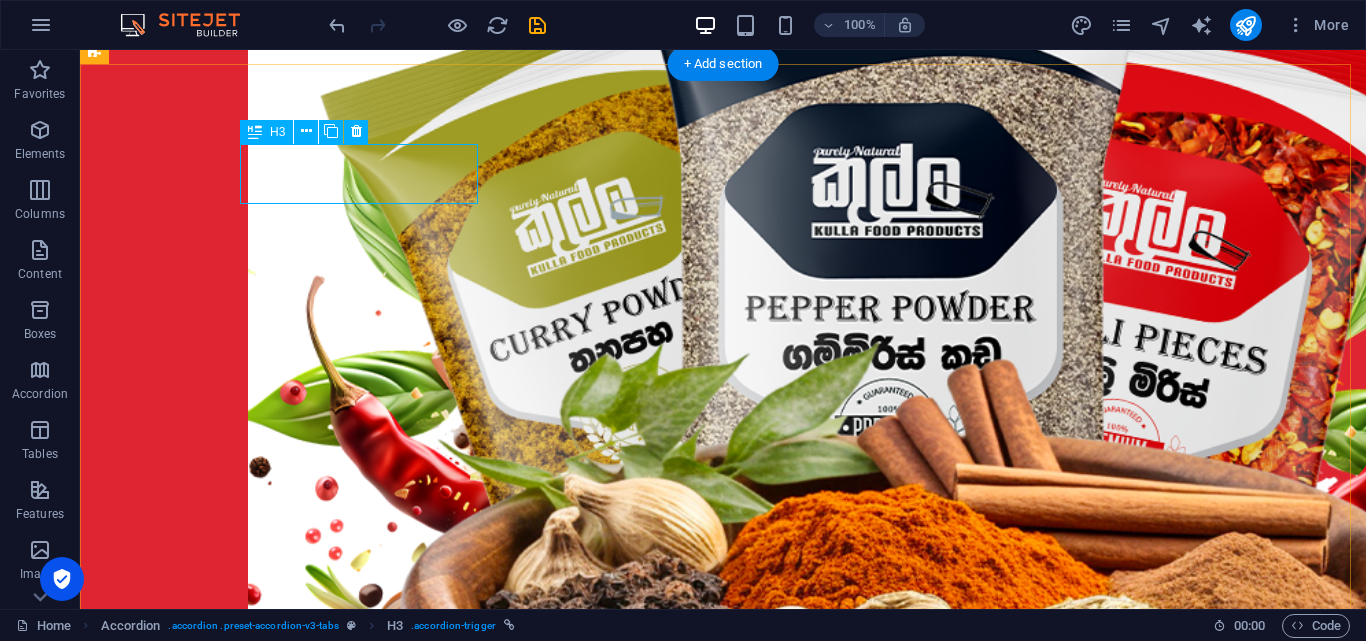 click on "Headline" at bounding box center (163, 3374) 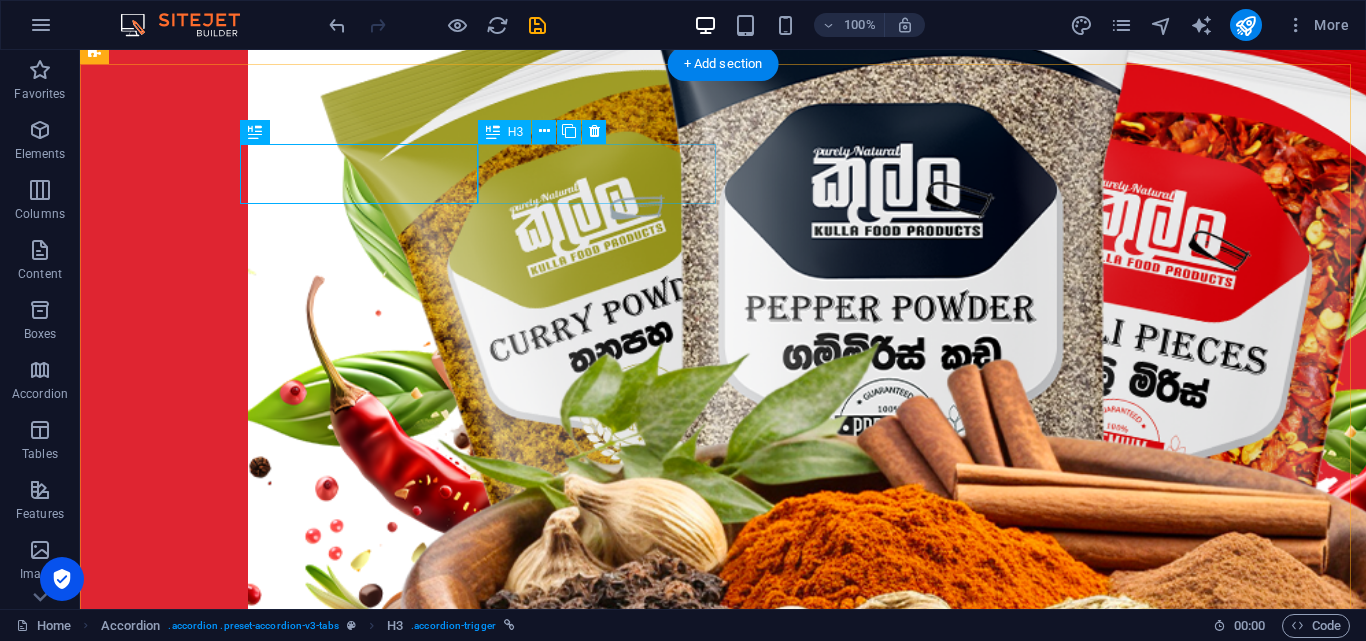 click on "Headline" at bounding box center (298, 3374) 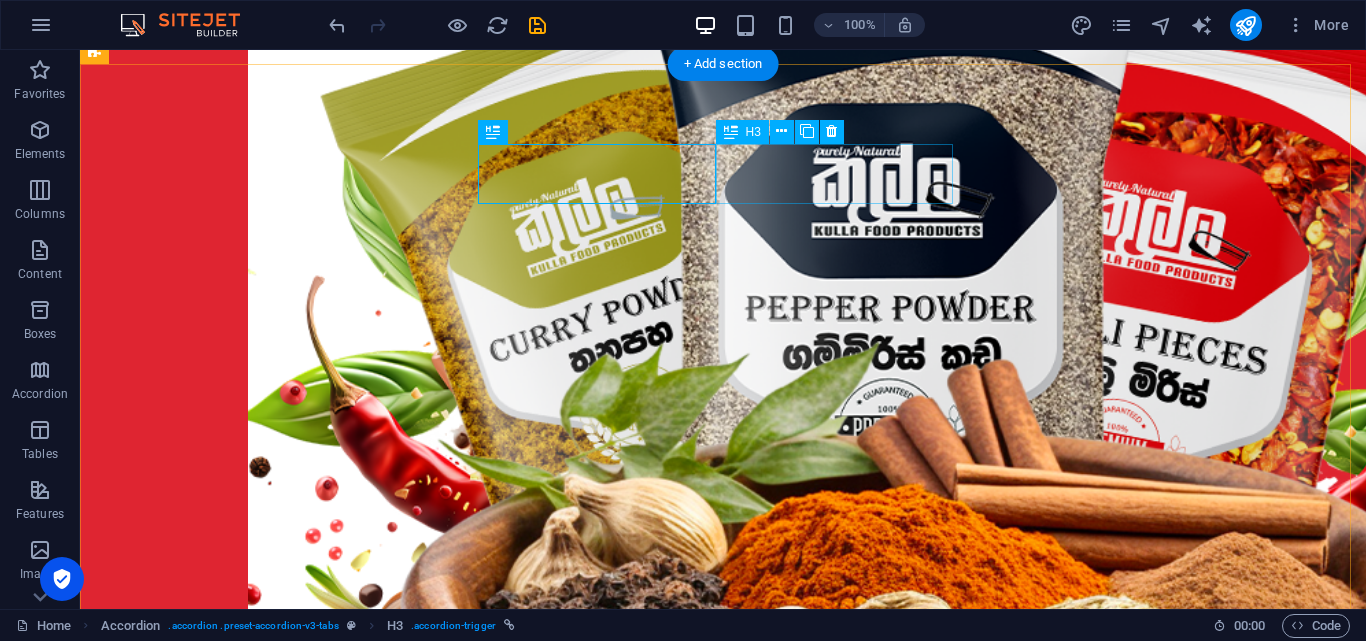 click on "Headline" at bounding box center [432, 3374] 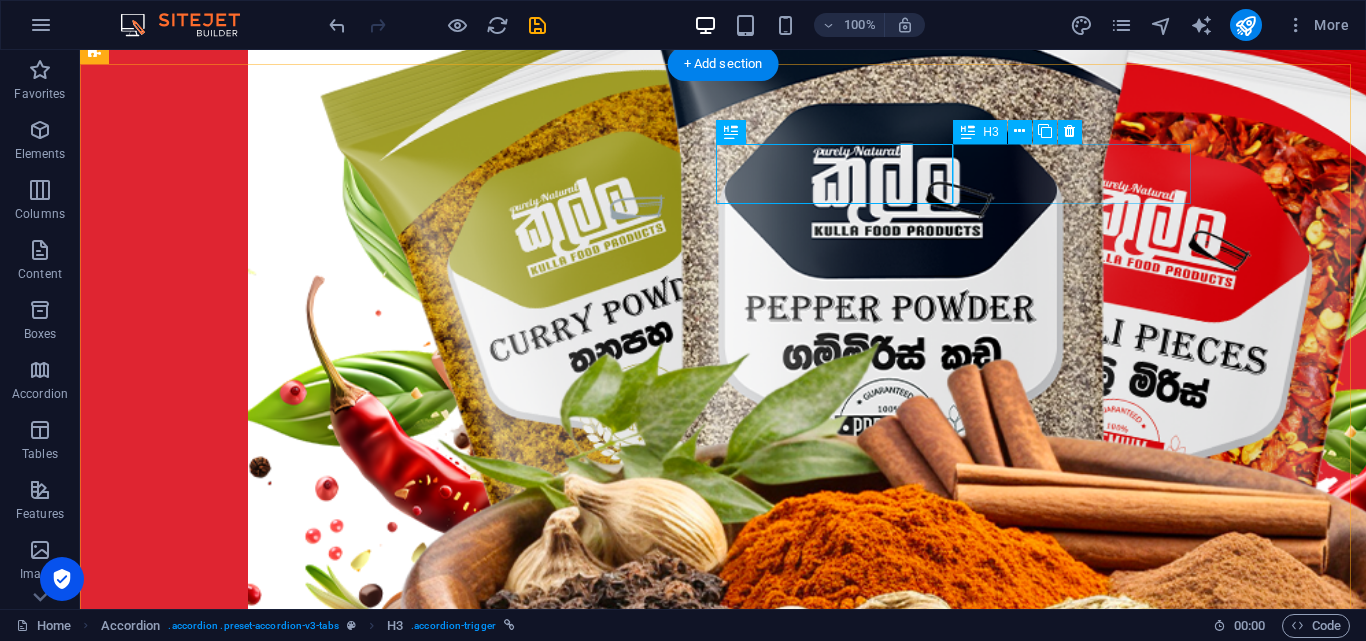 click on "Headline" at bounding box center [567, 3374] 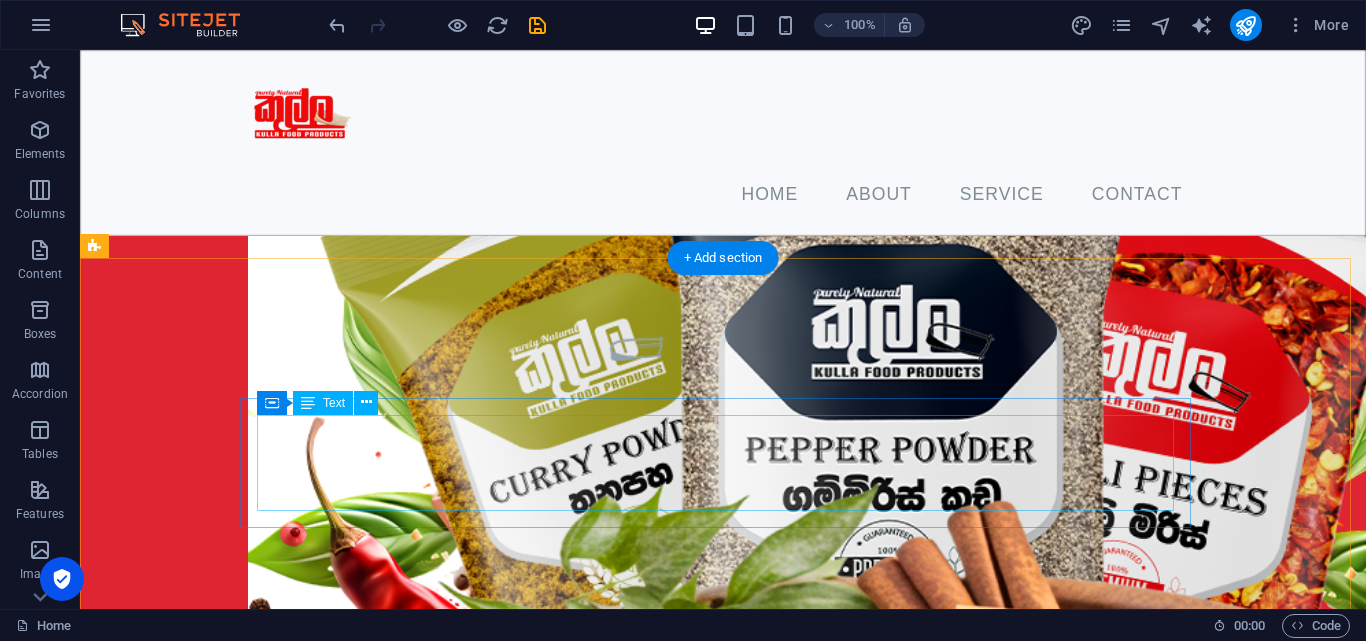 scroll, scrollTop: 1154, scrollLeft: 0, axis: vertical 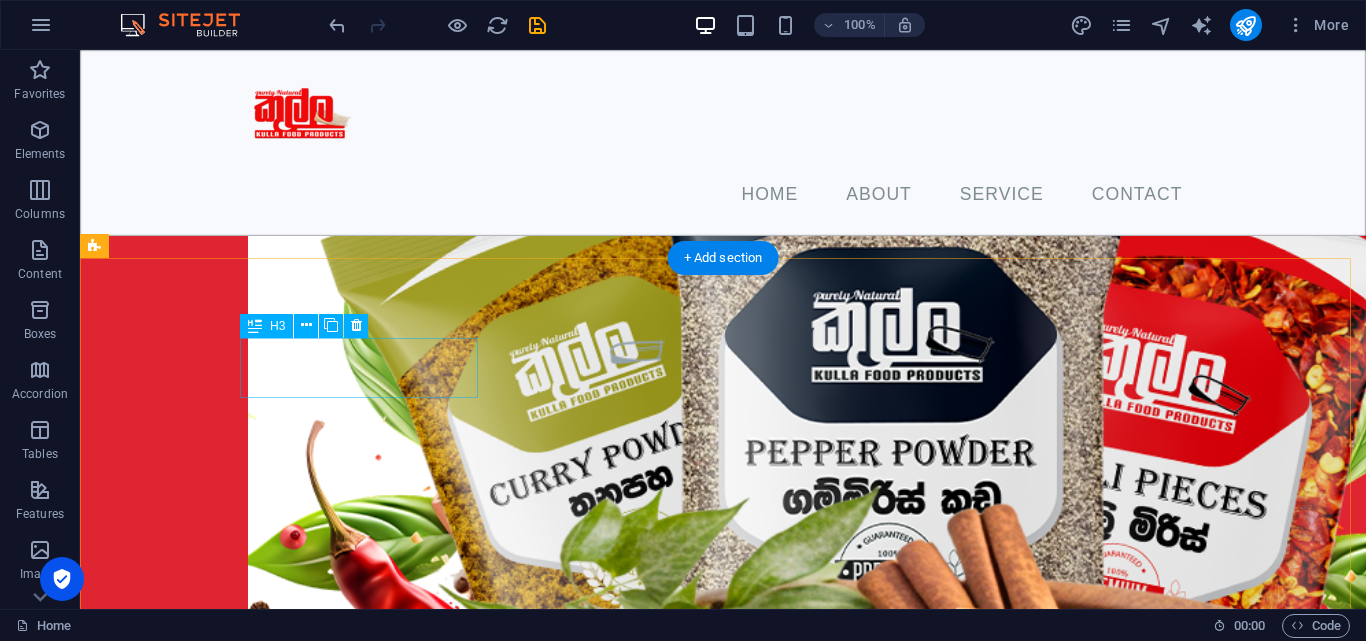 click on "Headline" at bounding box center (163, 3519) 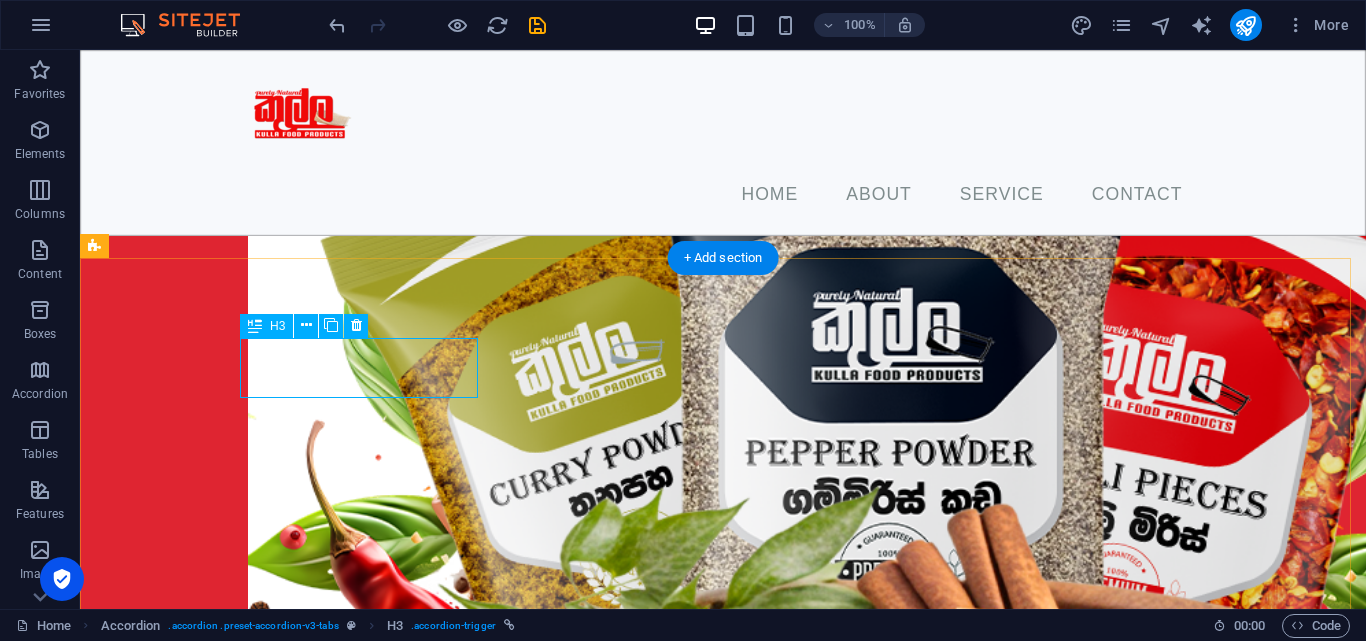 click on "Headline" at bounding box center (163, 3519) 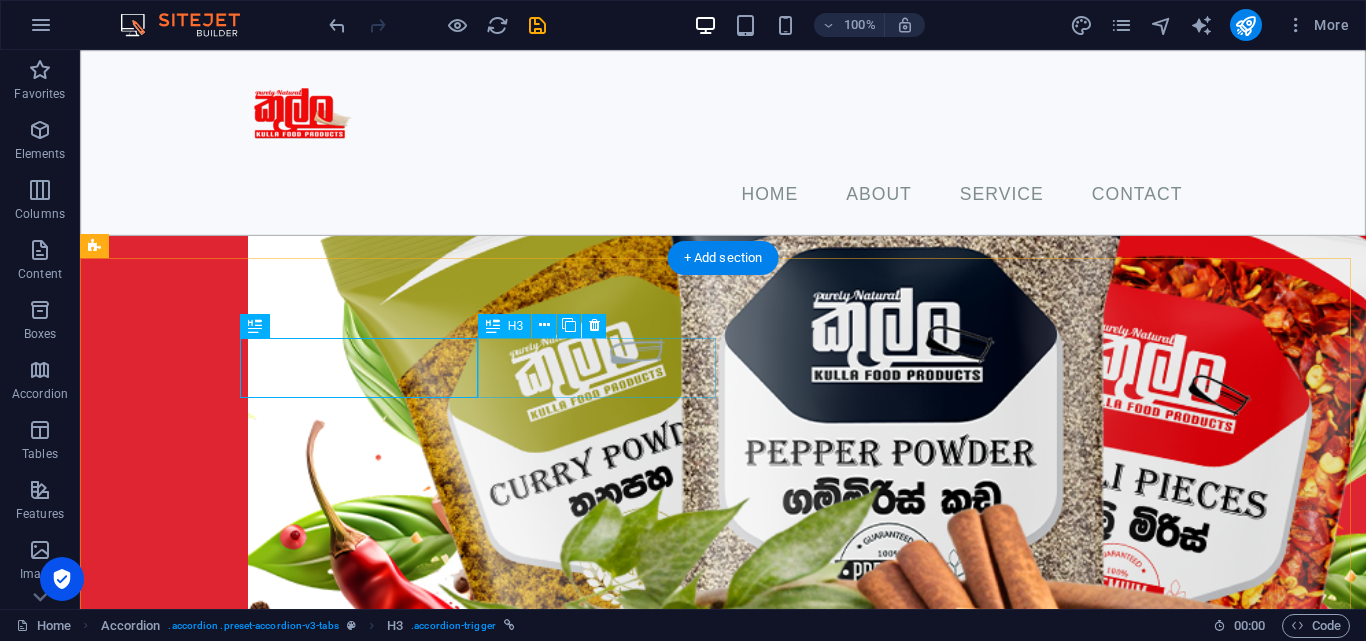 click on "Headline" at bounding box center [298, 3519] 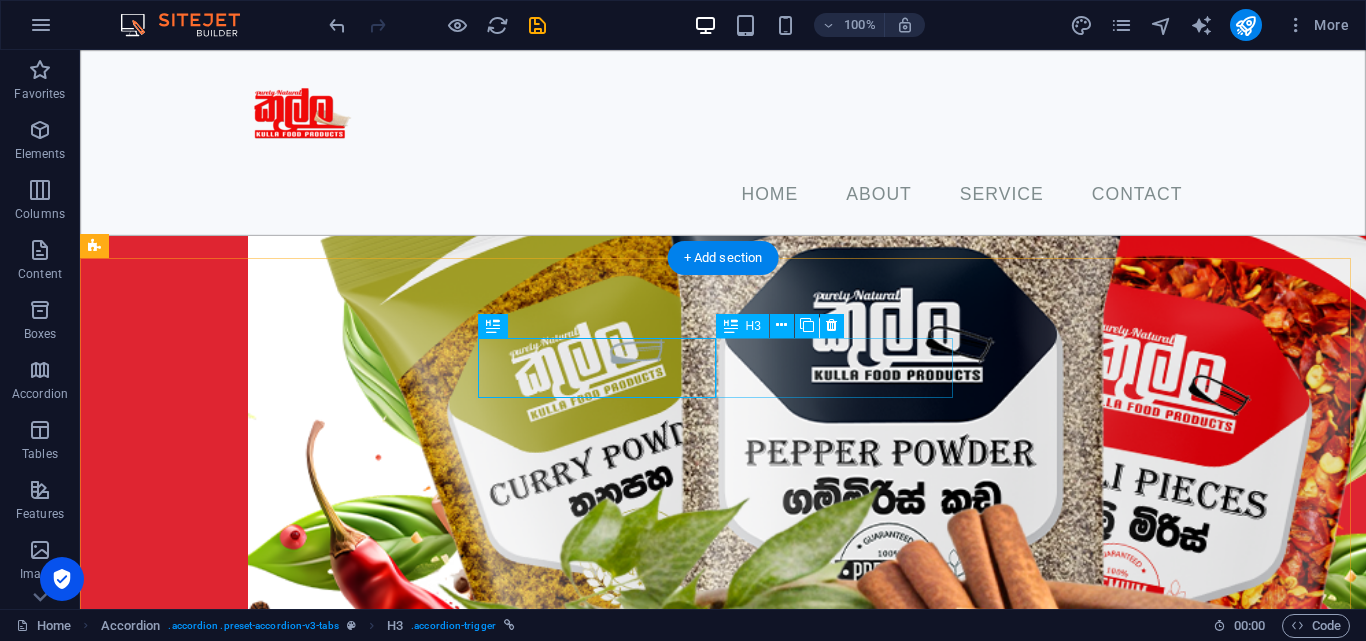 click on "Headline" at bounding box center (432, 3519) 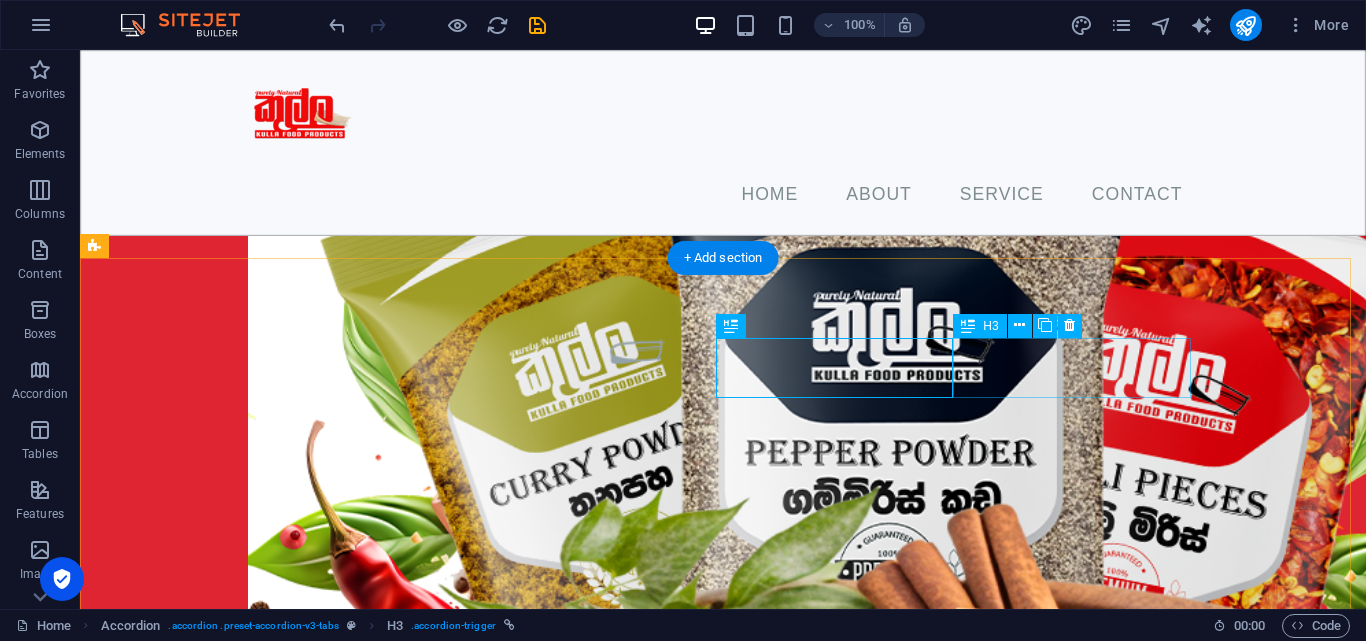 click on "Headline" at bounding box center [567, 3519] 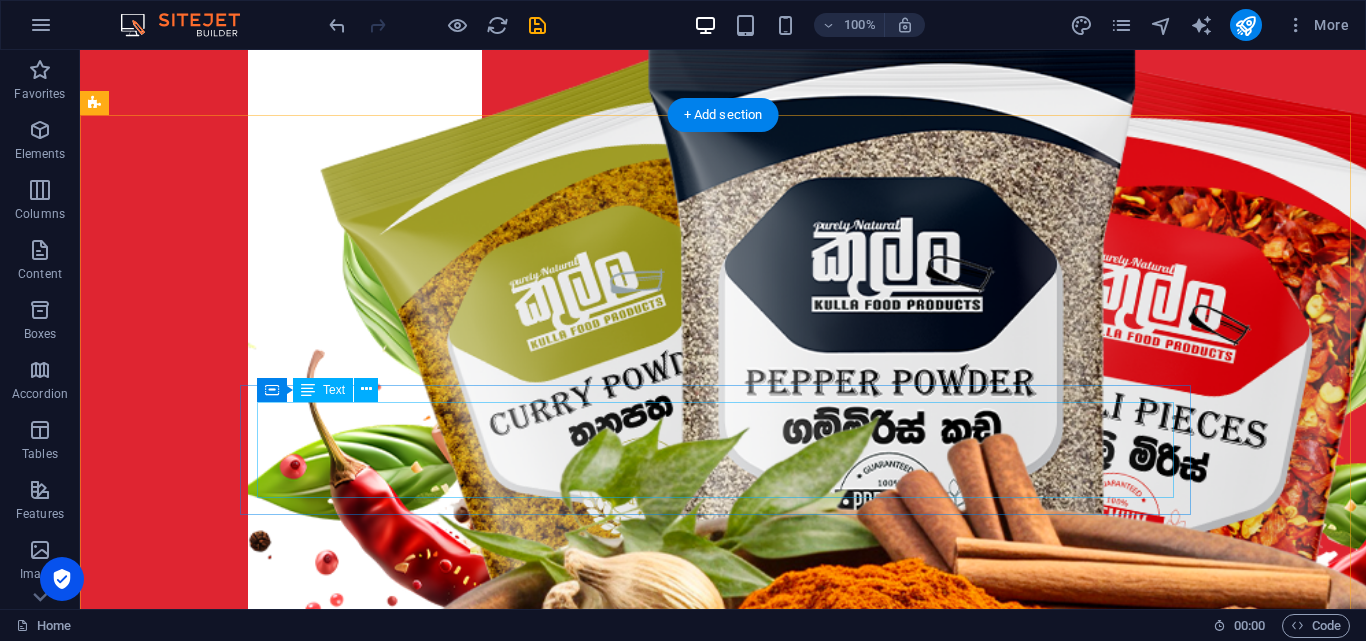 scroll, scrollTop: 1433, scrollLeft: 0, axis: vertical 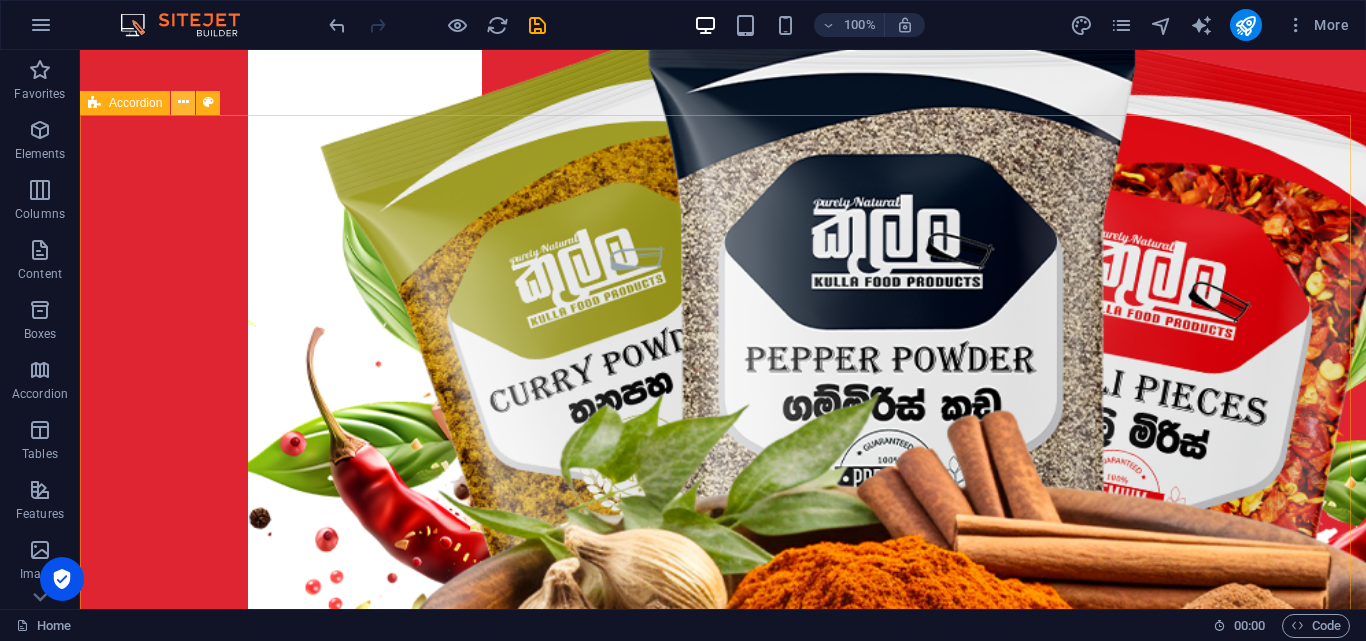 click at bounding box center [183, 102] 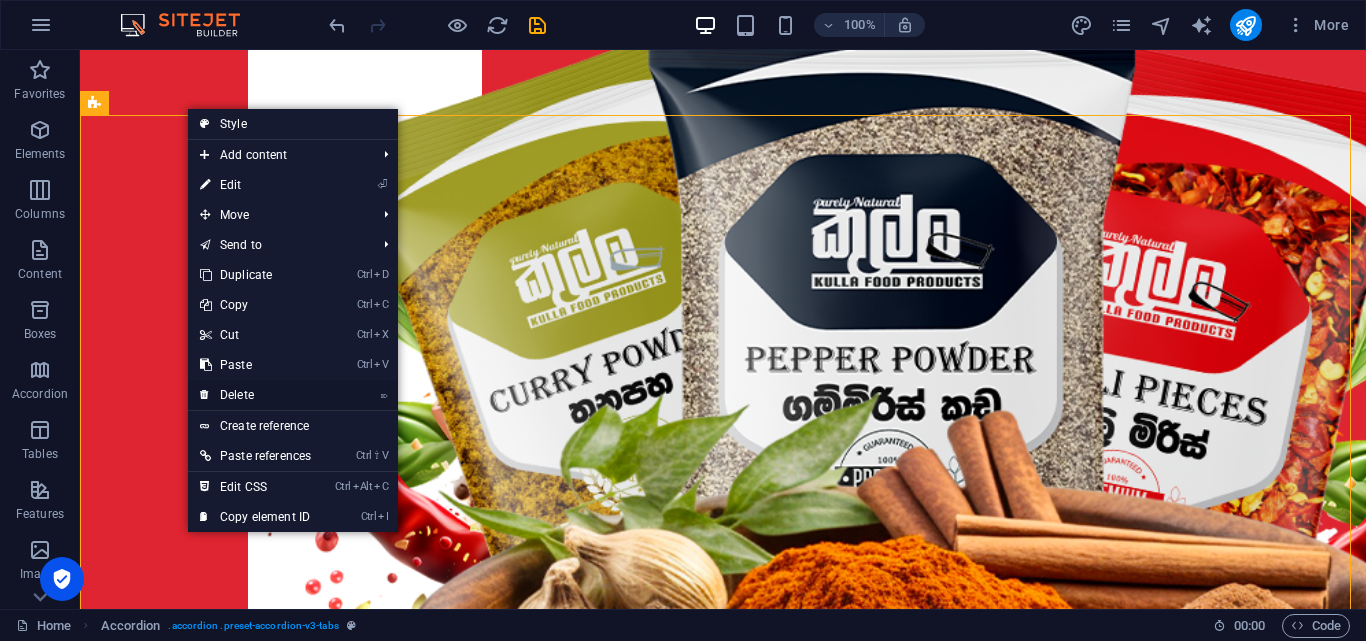 click on "⌦  Delete" at bounding box center (255, 395) 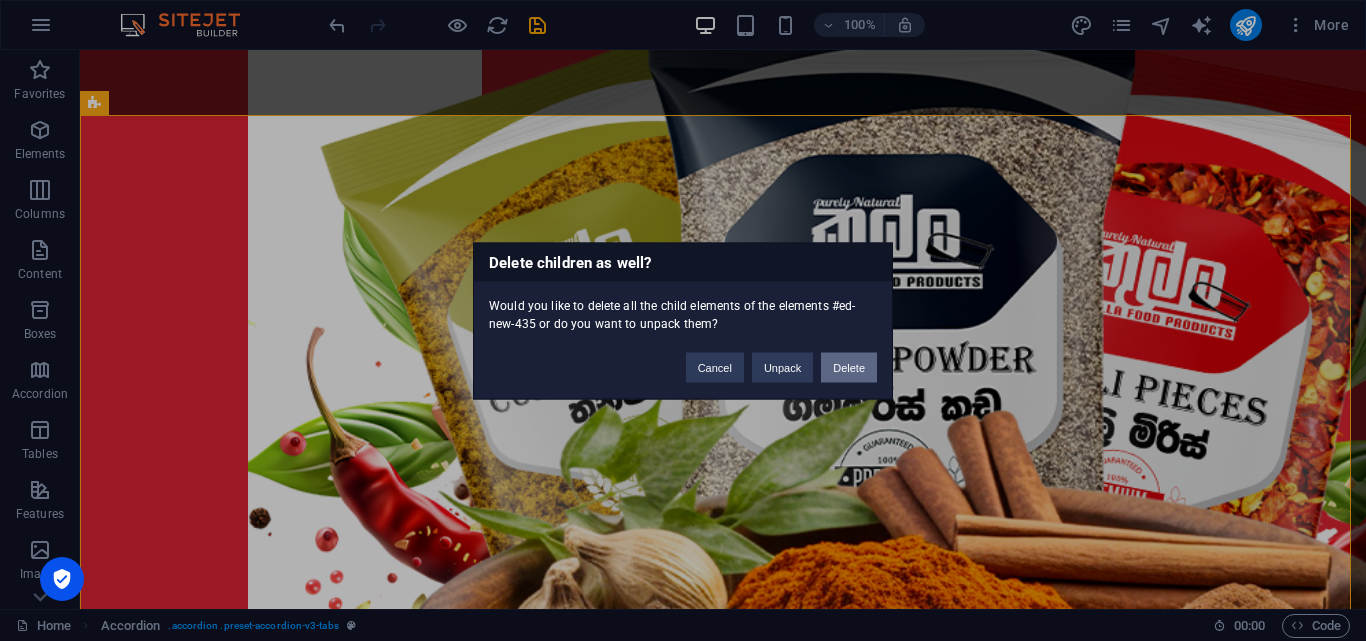 click on "Delete" at bounding box center [849, 367] 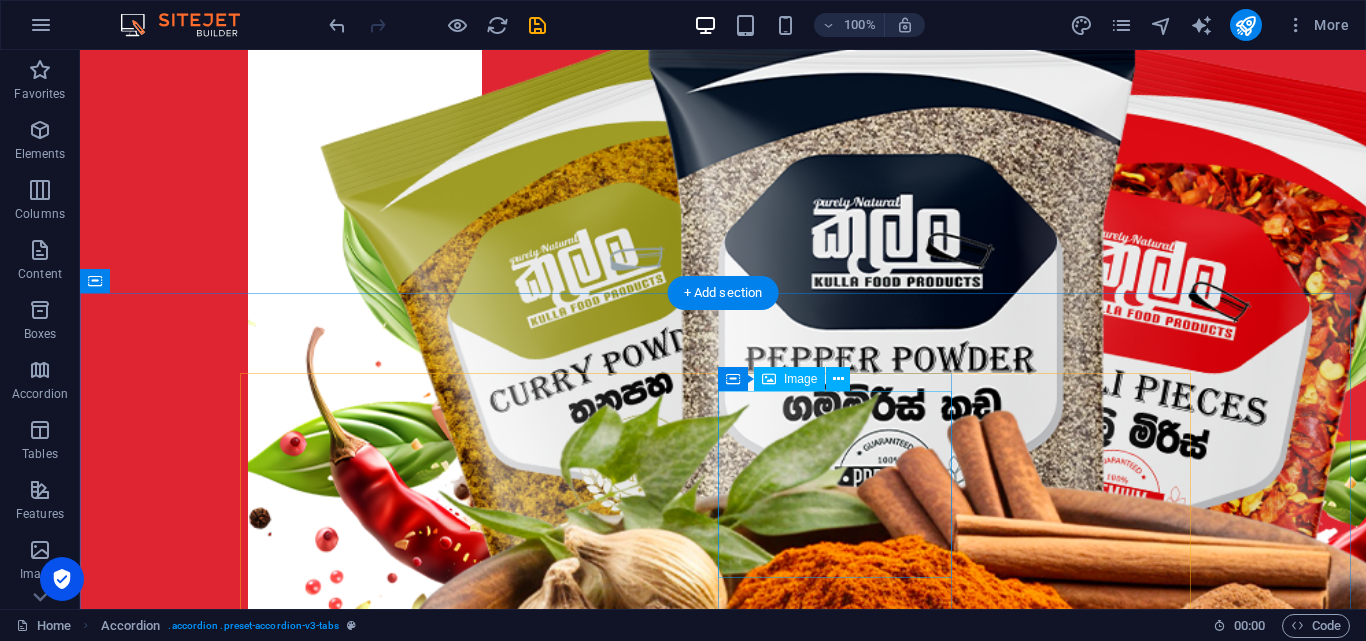 scroll, scrollTop: 803, scrollLeft: 0, axis: vertical 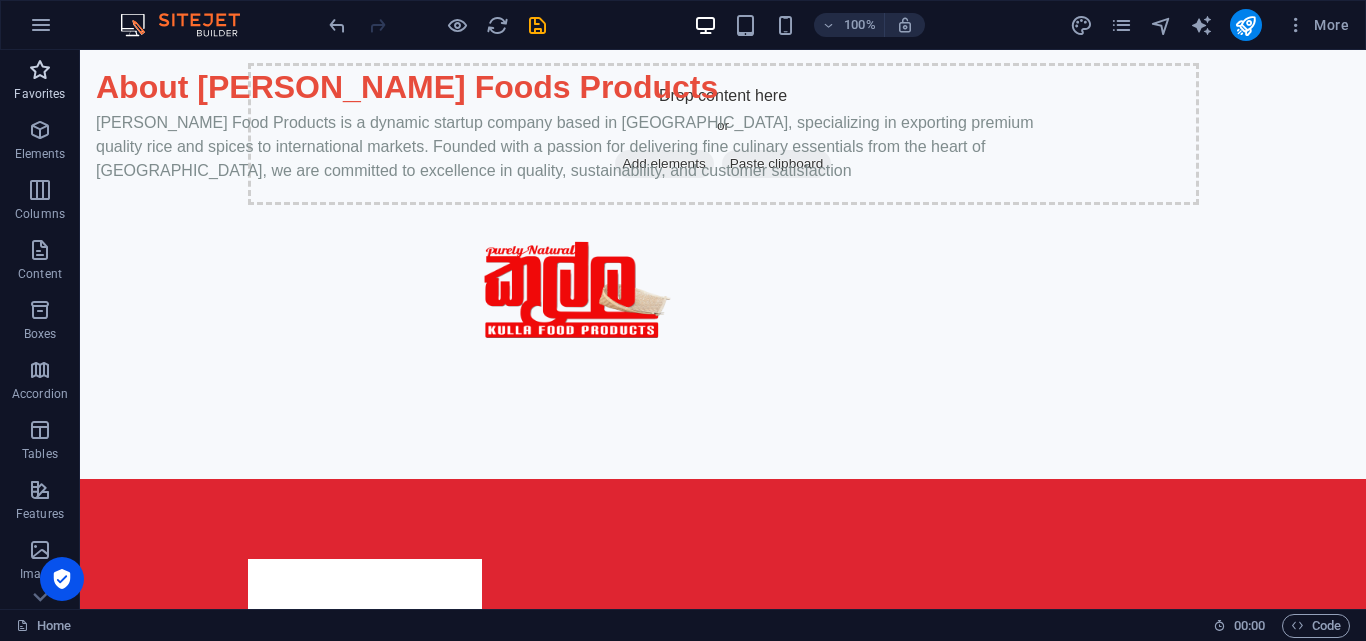 click on "Favorites" at bounding box center (39, 94) 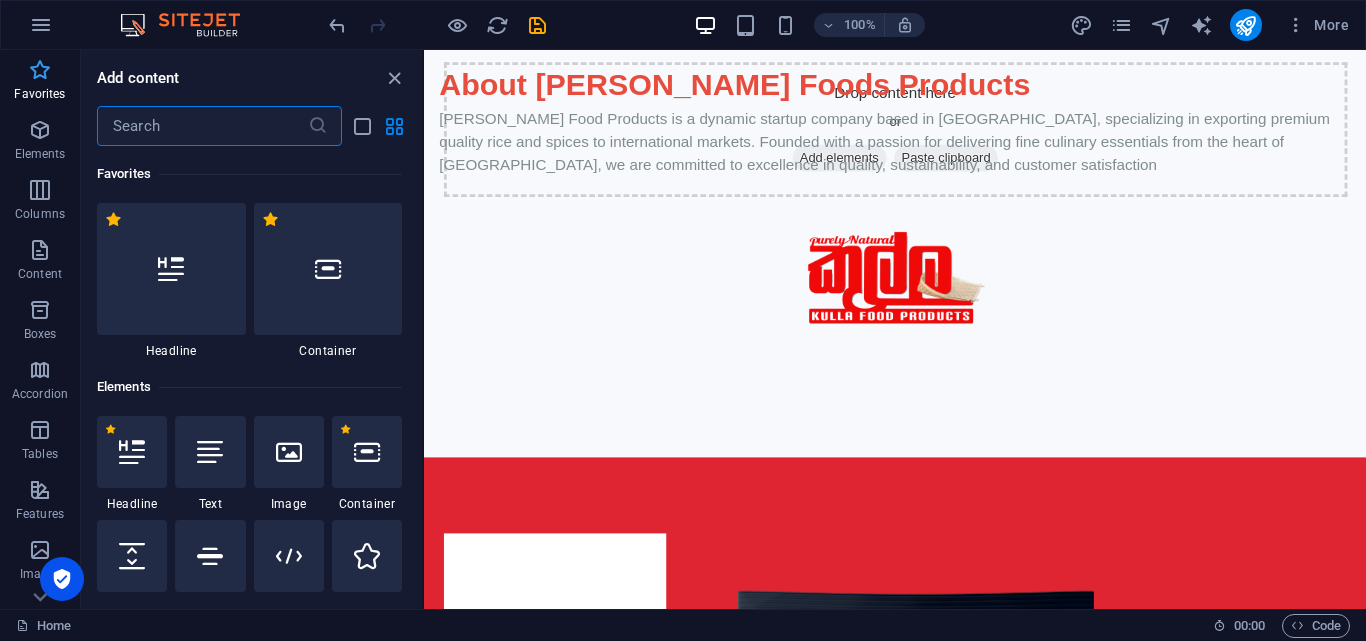 scroll, scrollTop: 772, scrollLeft: 0, axis: vertical 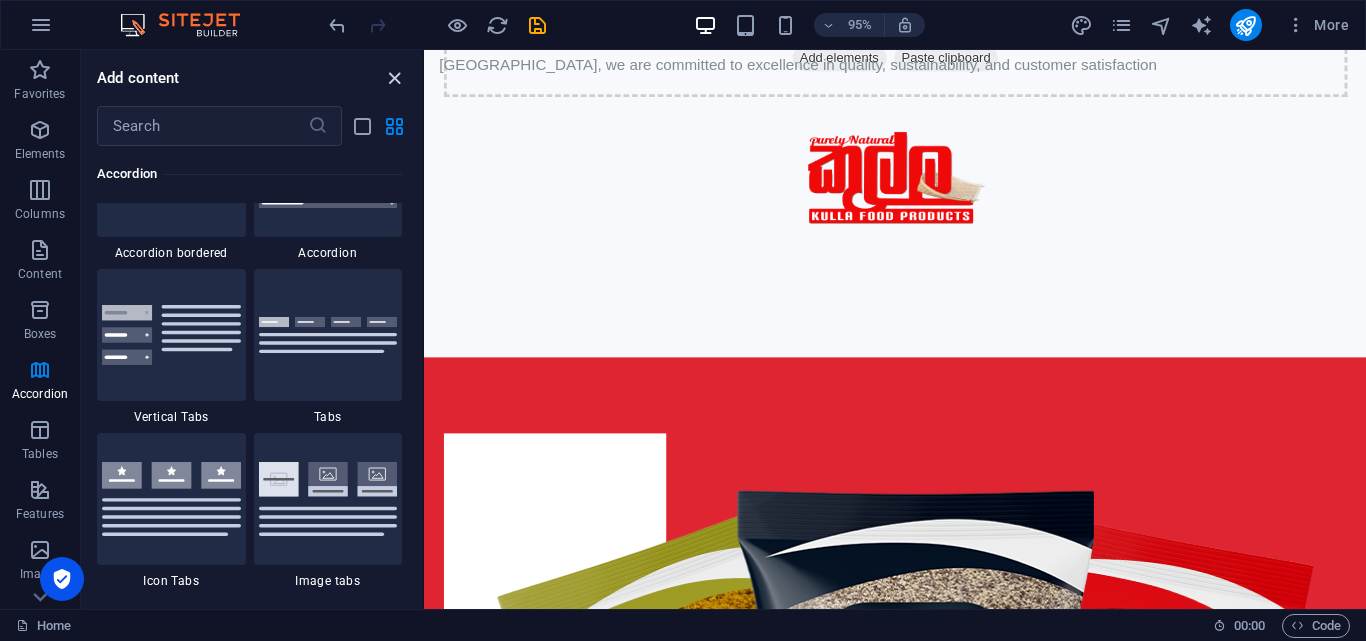 click at bounding box center [394, 78] 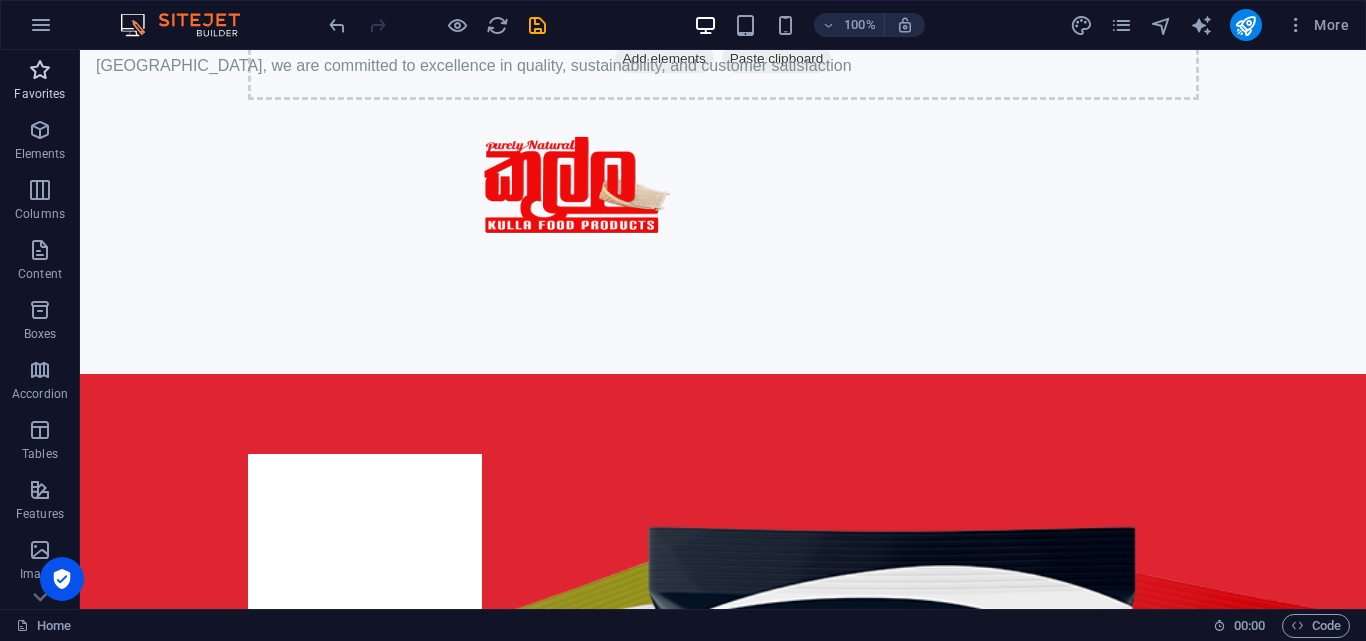 click at bounding box center [40, 70] 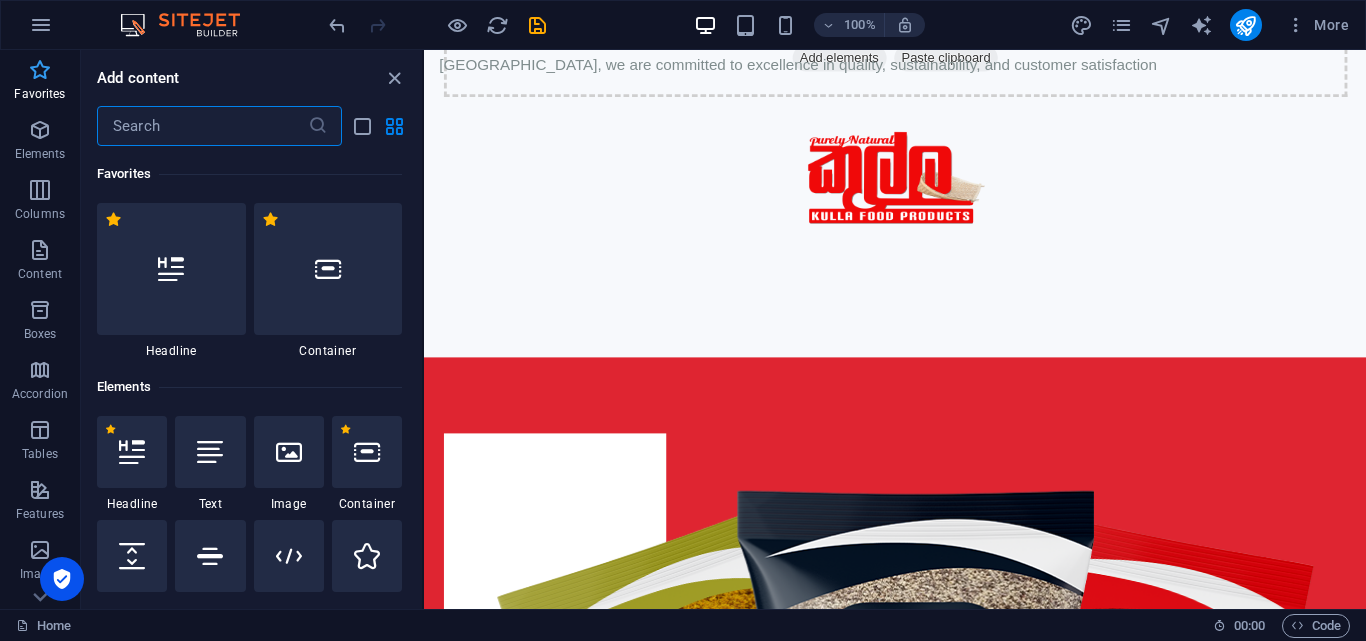 scroll, scrollTop: 772, scrollLeft: 0, axis: vertical 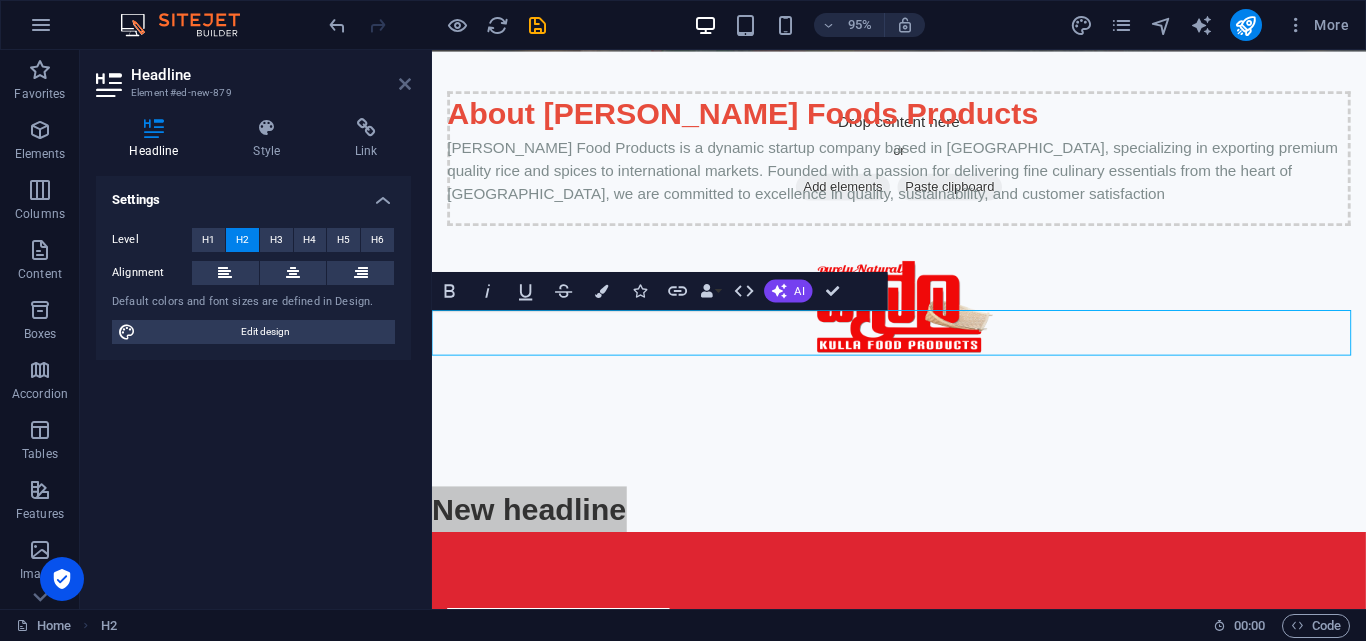 click at bounding box center (405, 84) 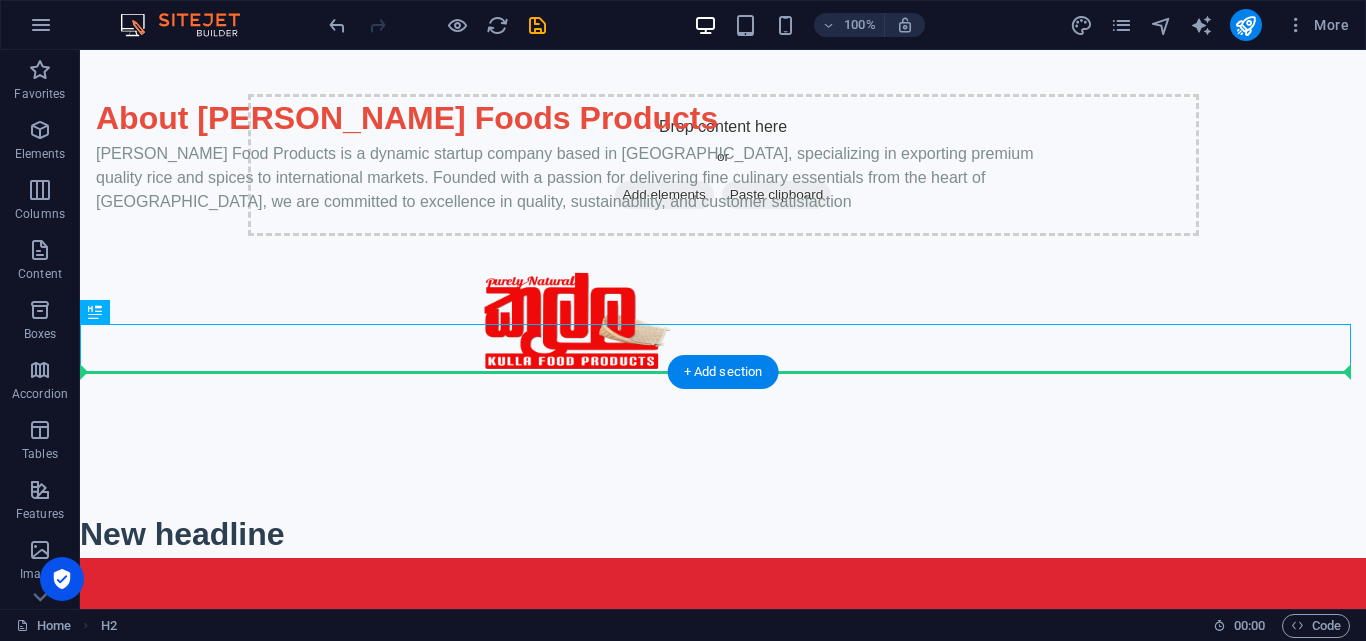 drag, startPoint x: 181, startPoint y: 360, endPoint x: 276, endPoint y: 403, distance: 104.27847 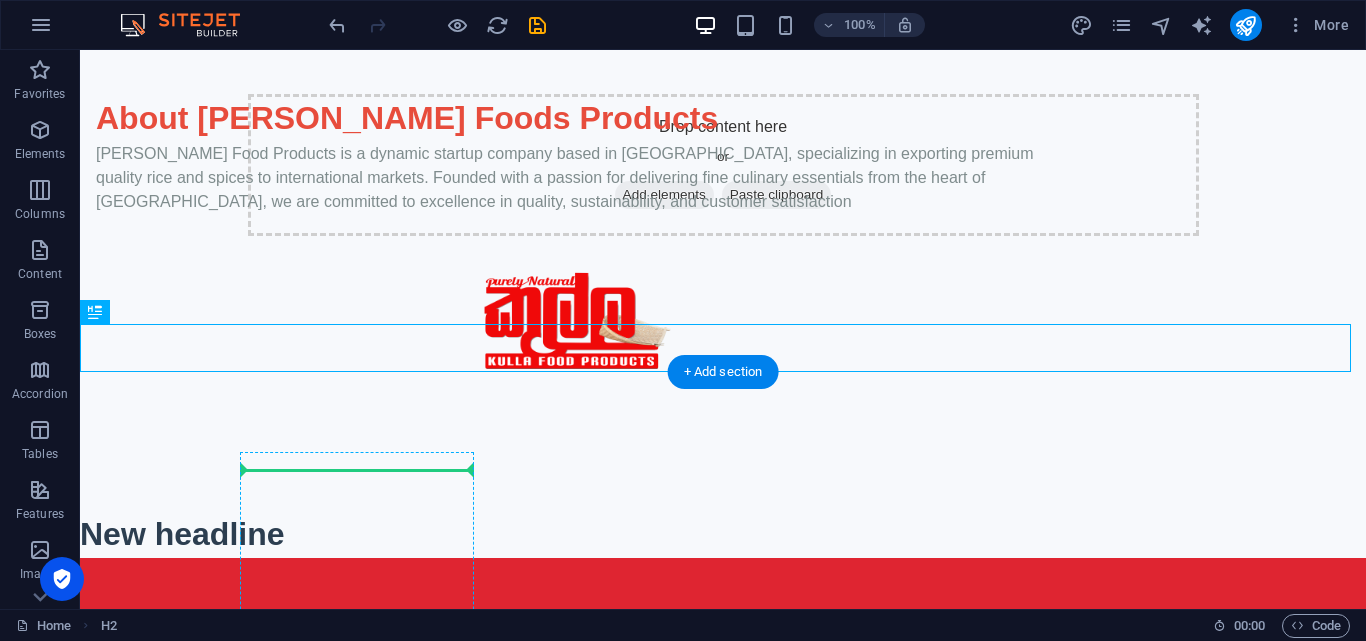drag, startPoint x: 177, startPoint y: 351, endPoint x: 279, endPoint y: 464, distance: 152.2268 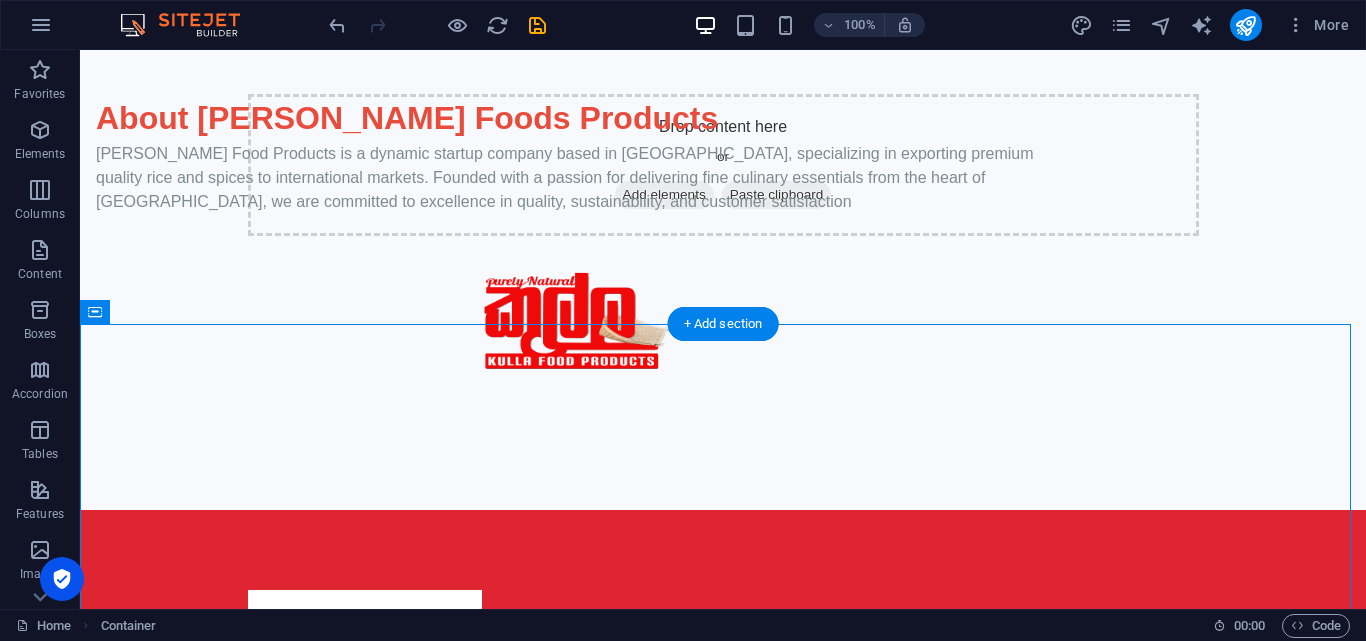 drag, startPoint x: 186, startPoint y: 397, endPoint x: 266, endPoint y: 445, distance: 93.29523 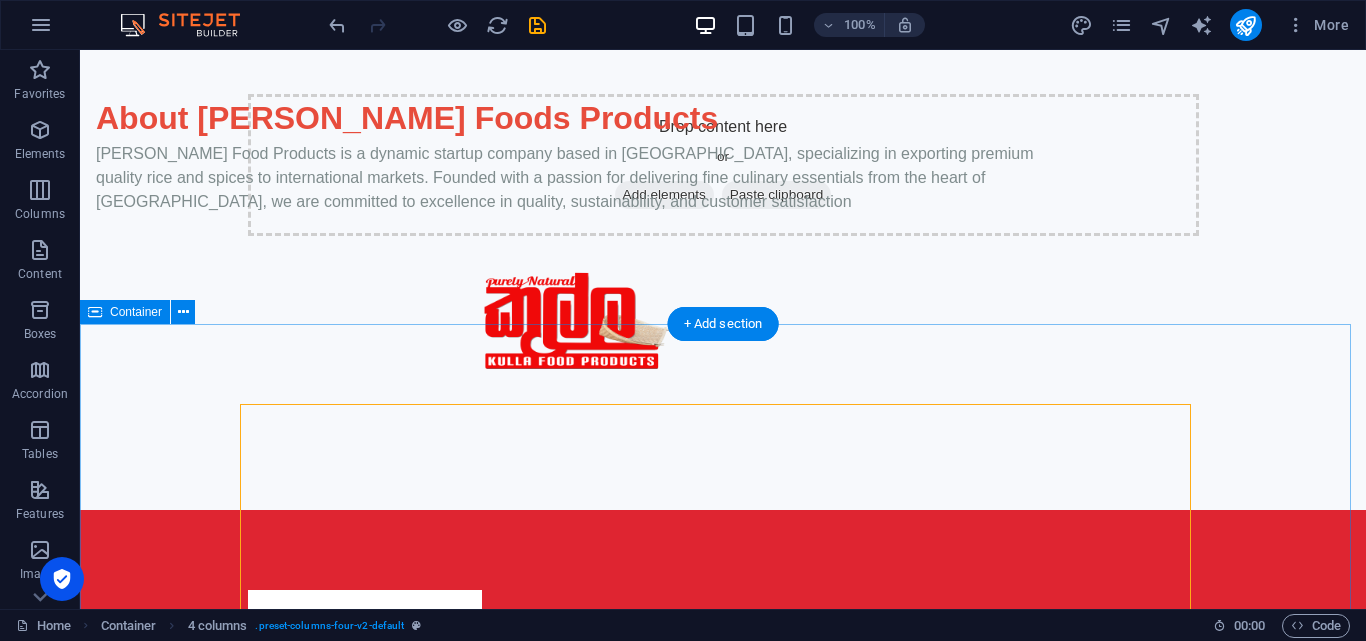 scroll, scrollTop: 987, scrollLeft: 0, axis: vertical 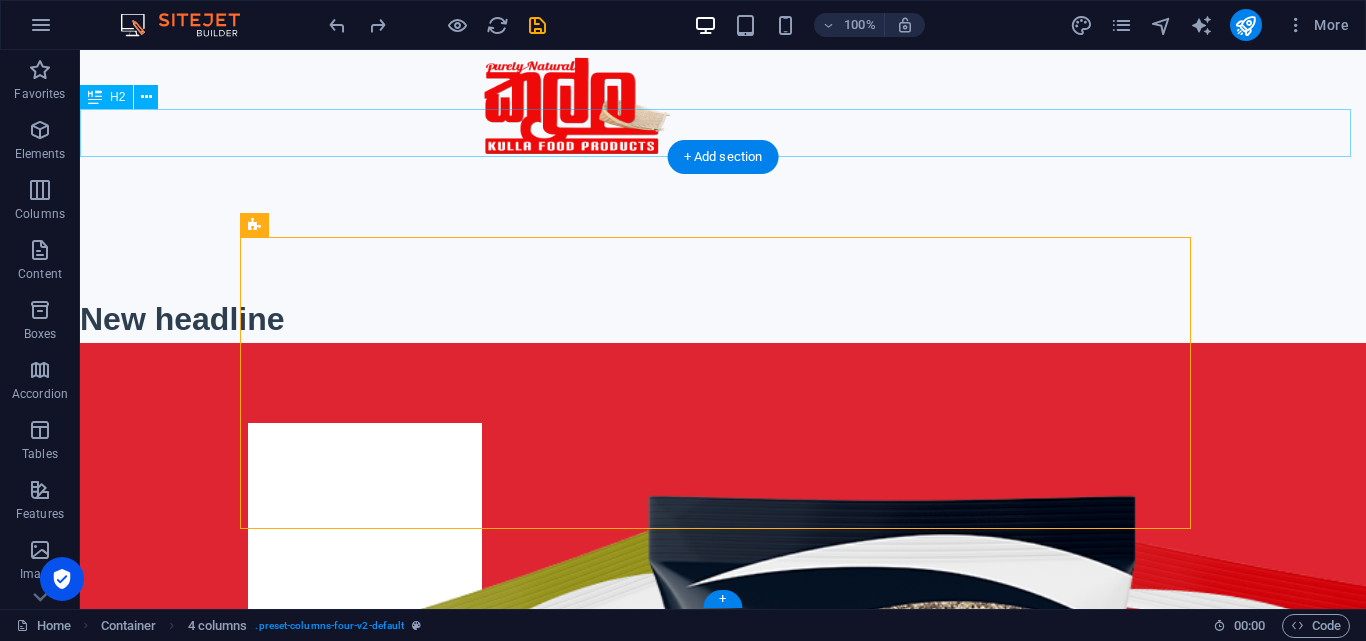 click on "New headline" at bounding box center [723, 319] 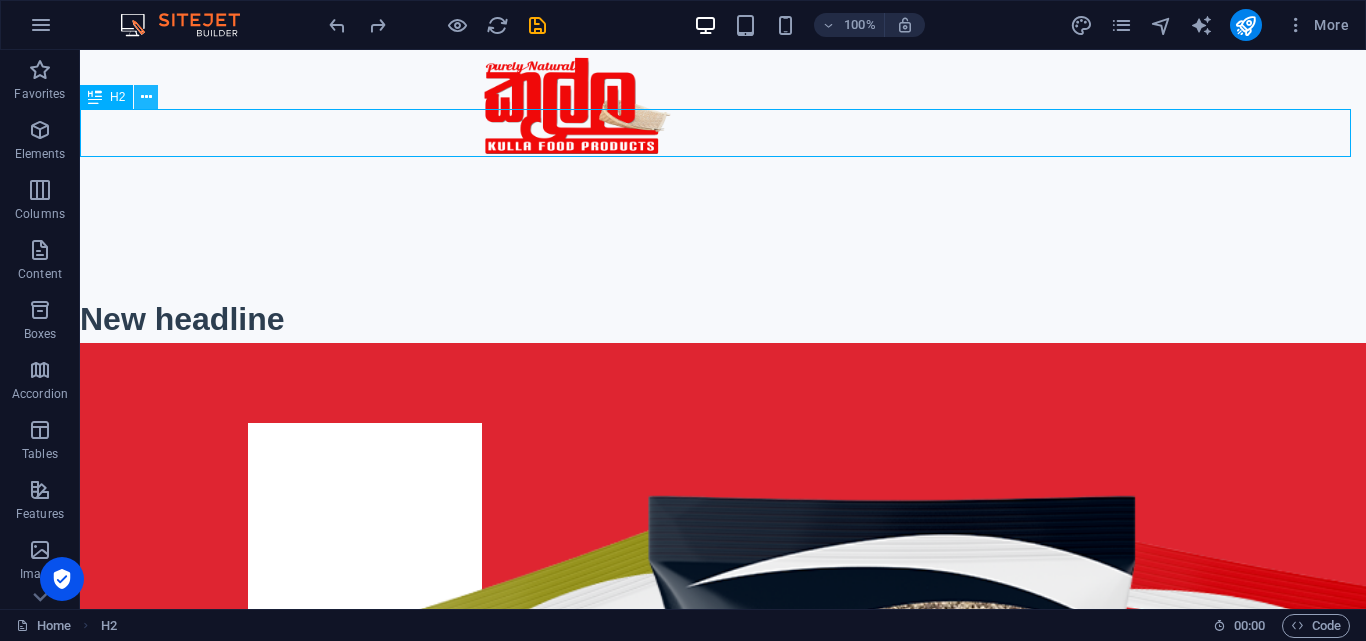 click at bounding box center [146, 97] 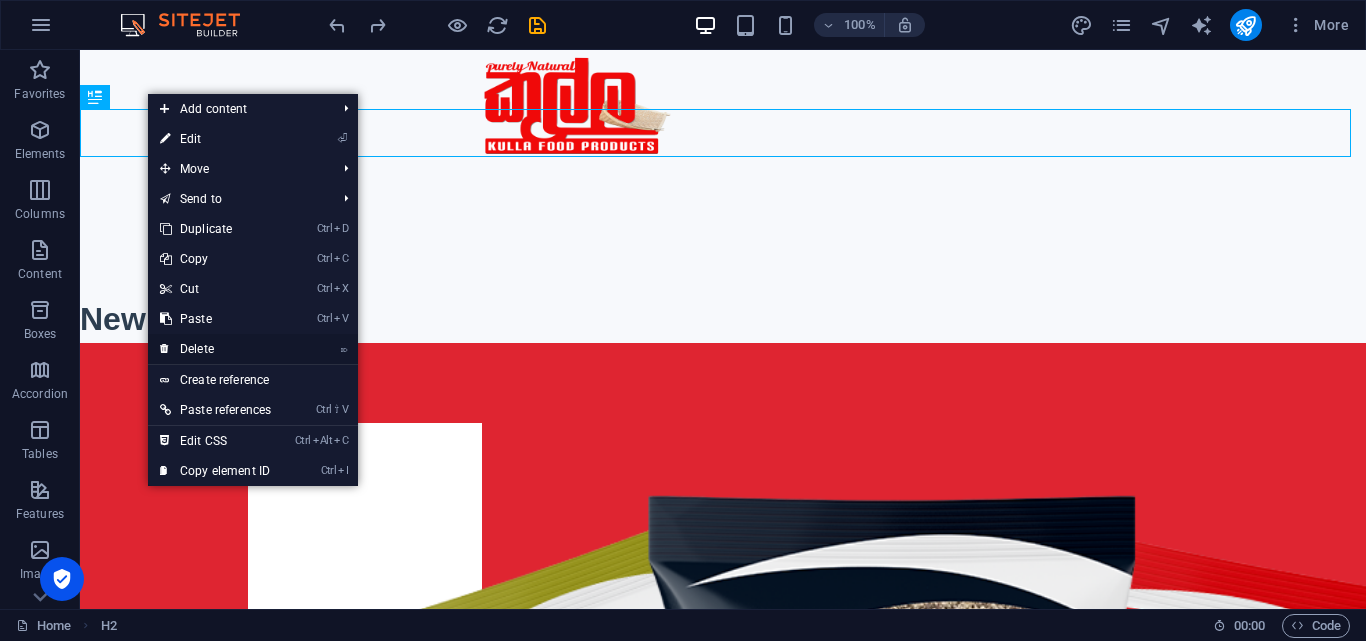 click on "⌦  Delete" at bounding box center [215, 349] 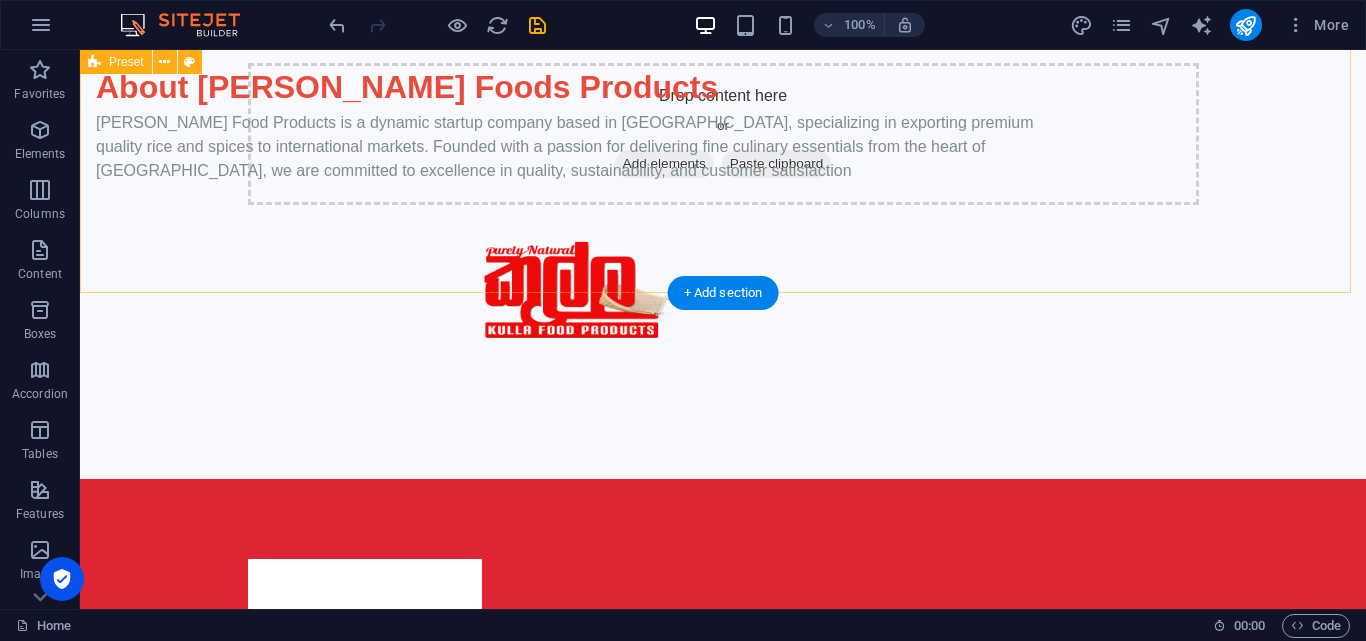 scroll, scrollTop: 939, scrollLeft: 0, axis: vertical 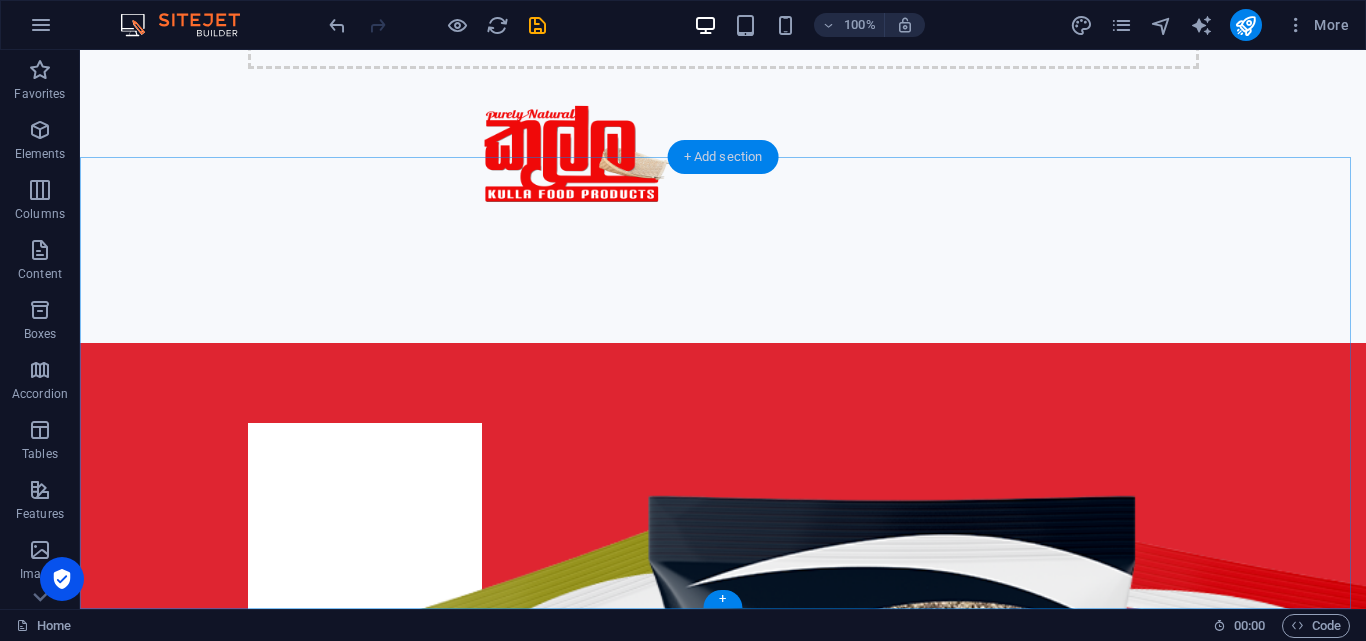 click on "+ Add section" at bounding box center [723, 157] 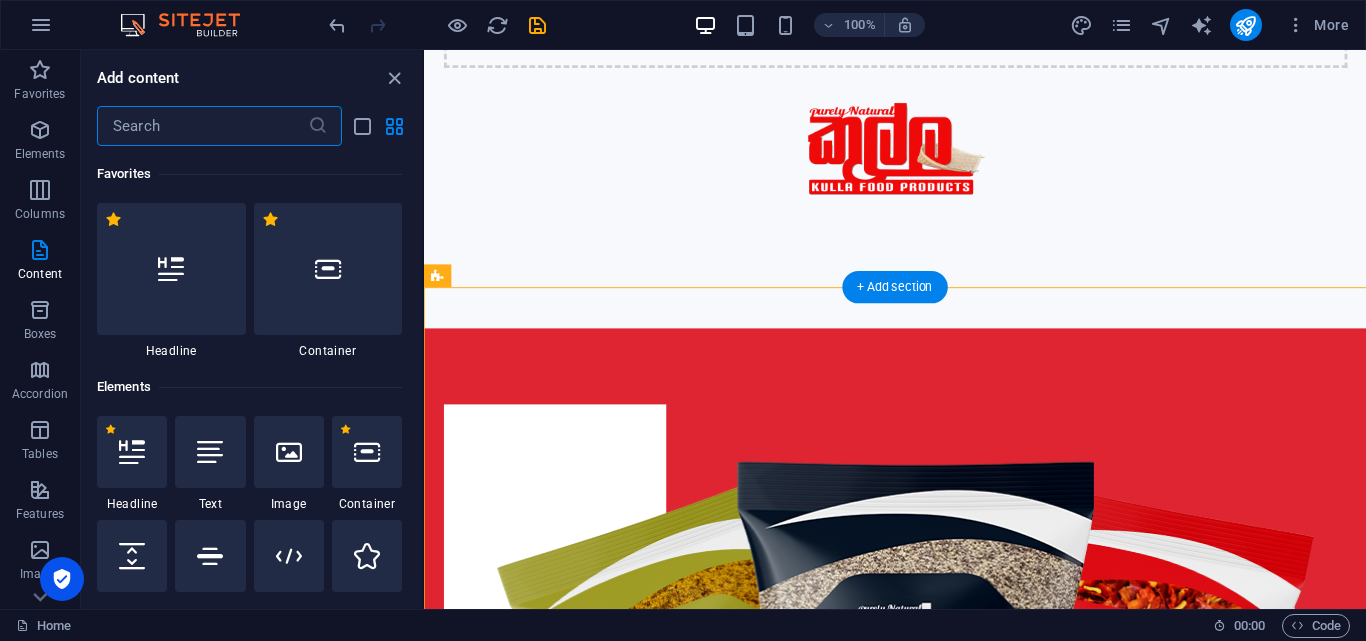 scroll, scrollTop: 436, scrollLeft: 0, axis: vertical 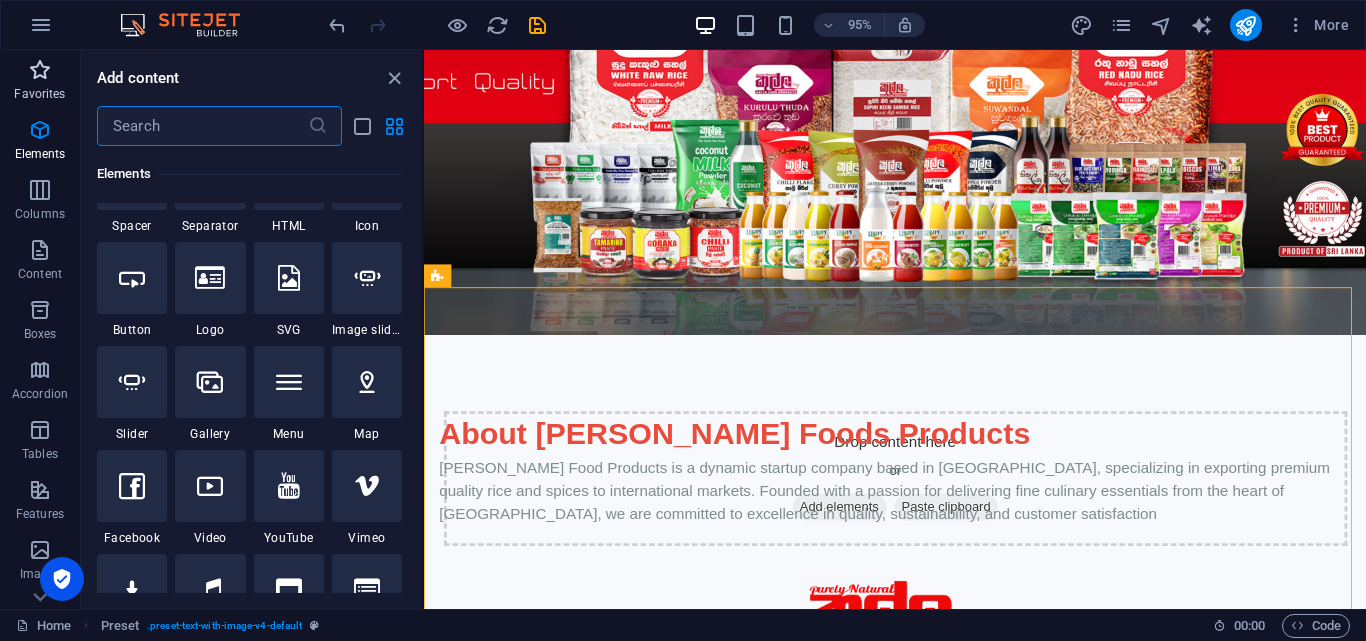 click on "Favorites" at bounding box center [39, 94] 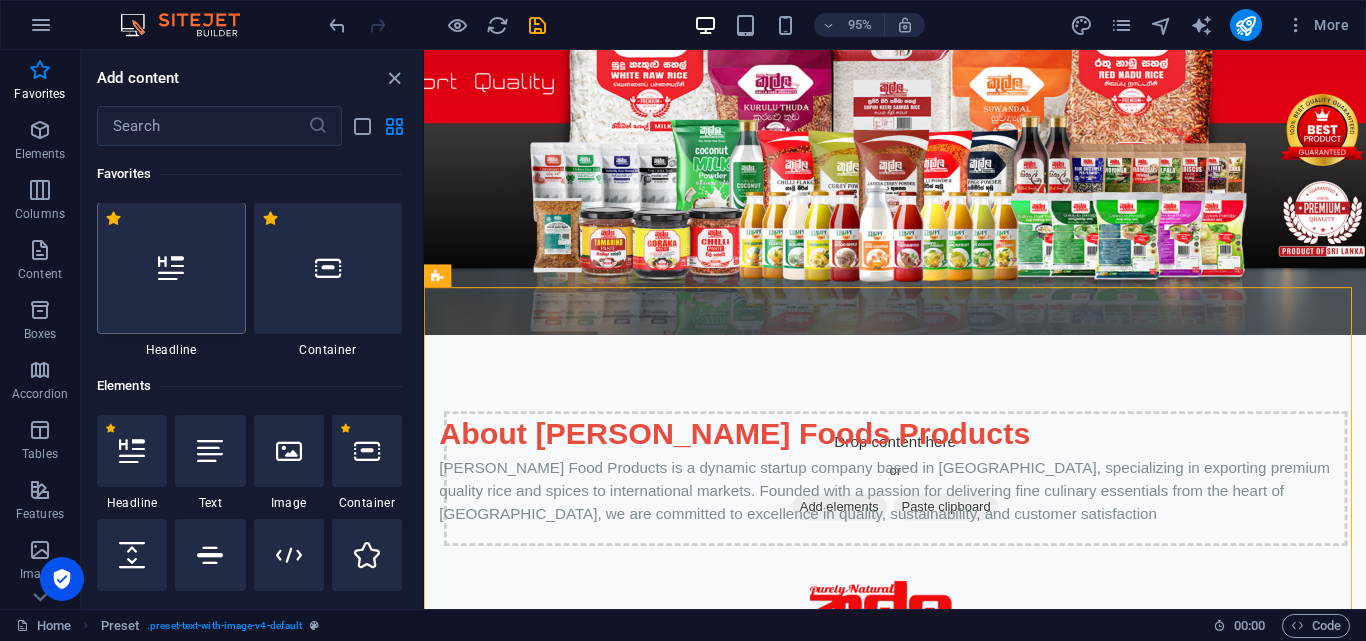 scroll, scrollTop: 0, scrollLeft: 0, axis: both 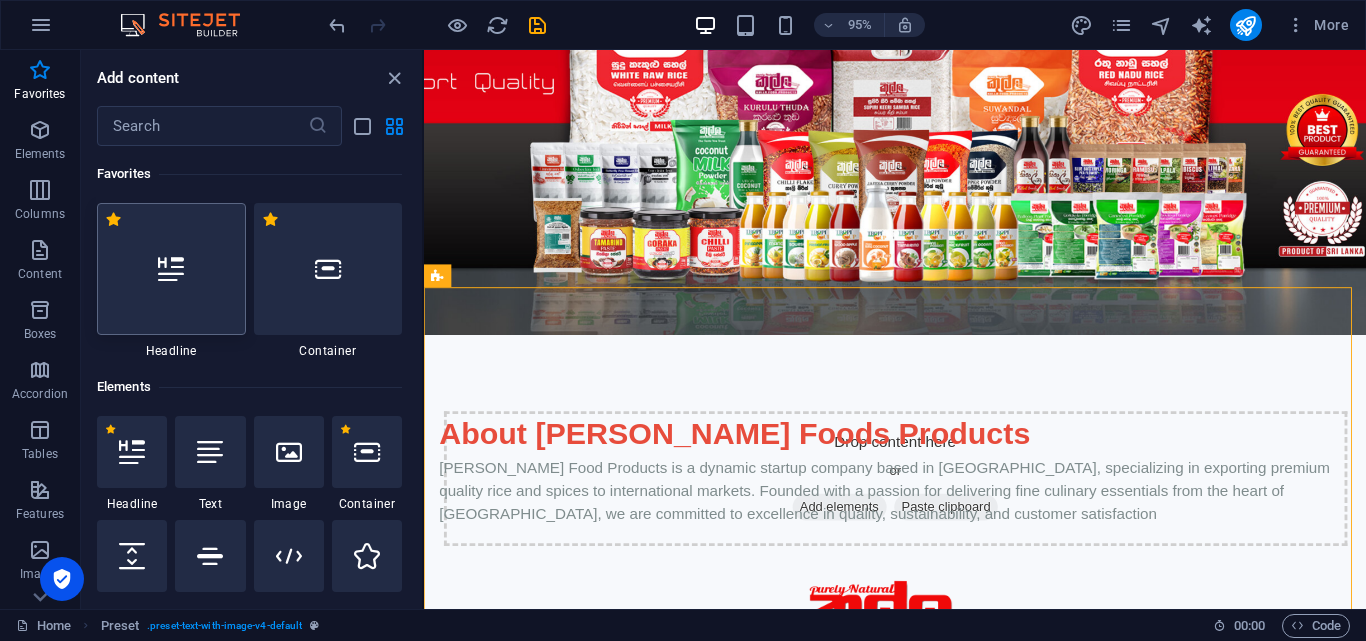 click at bounding box center [171, 269] 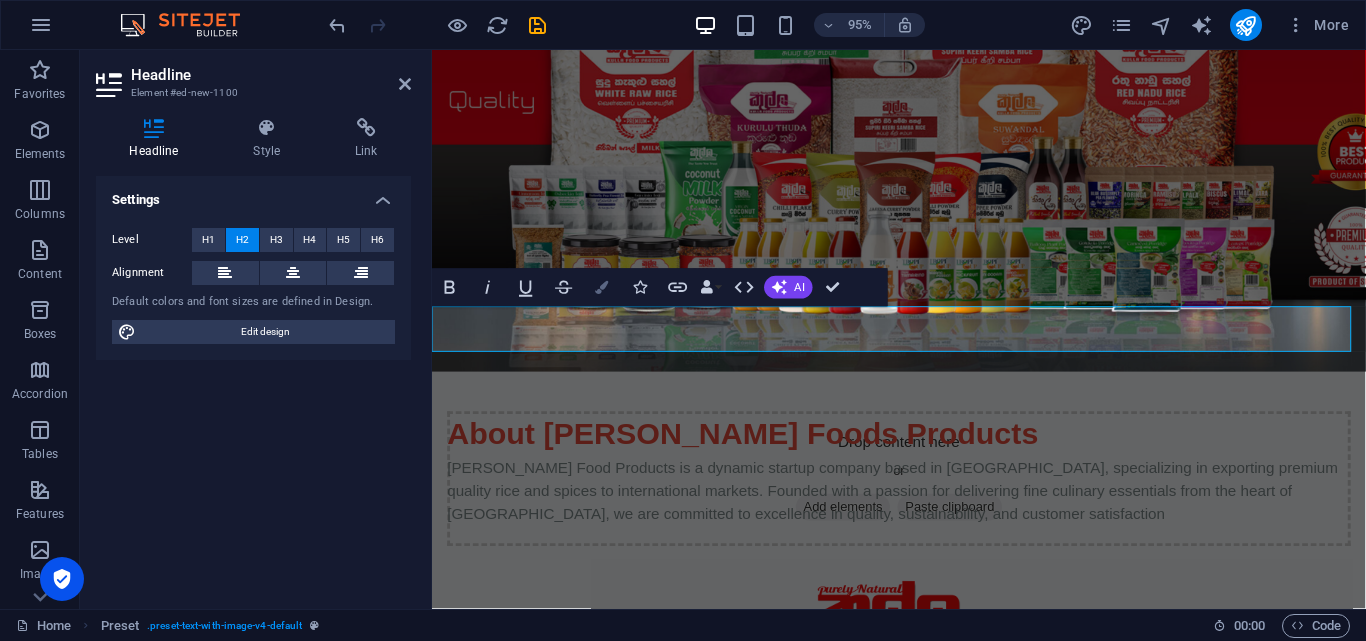 scroll, scrollTop: 776, scrollLeft: 0, axis: vertical 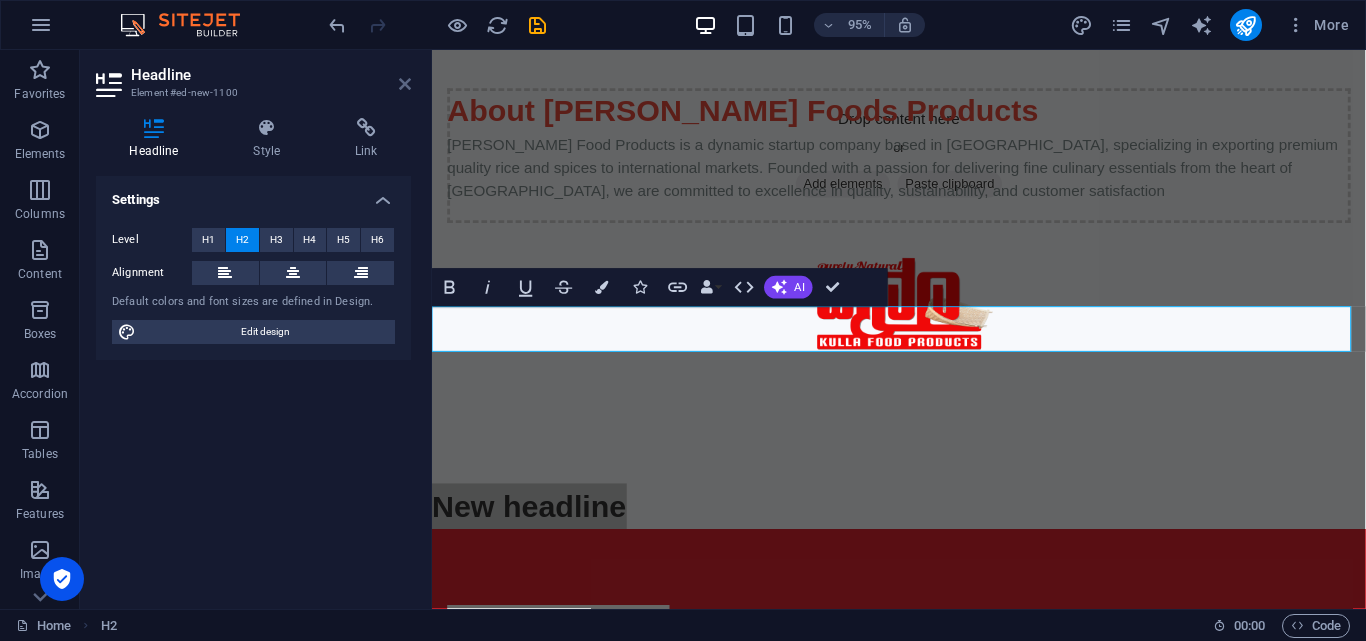 click at bounding box center (405, 84) 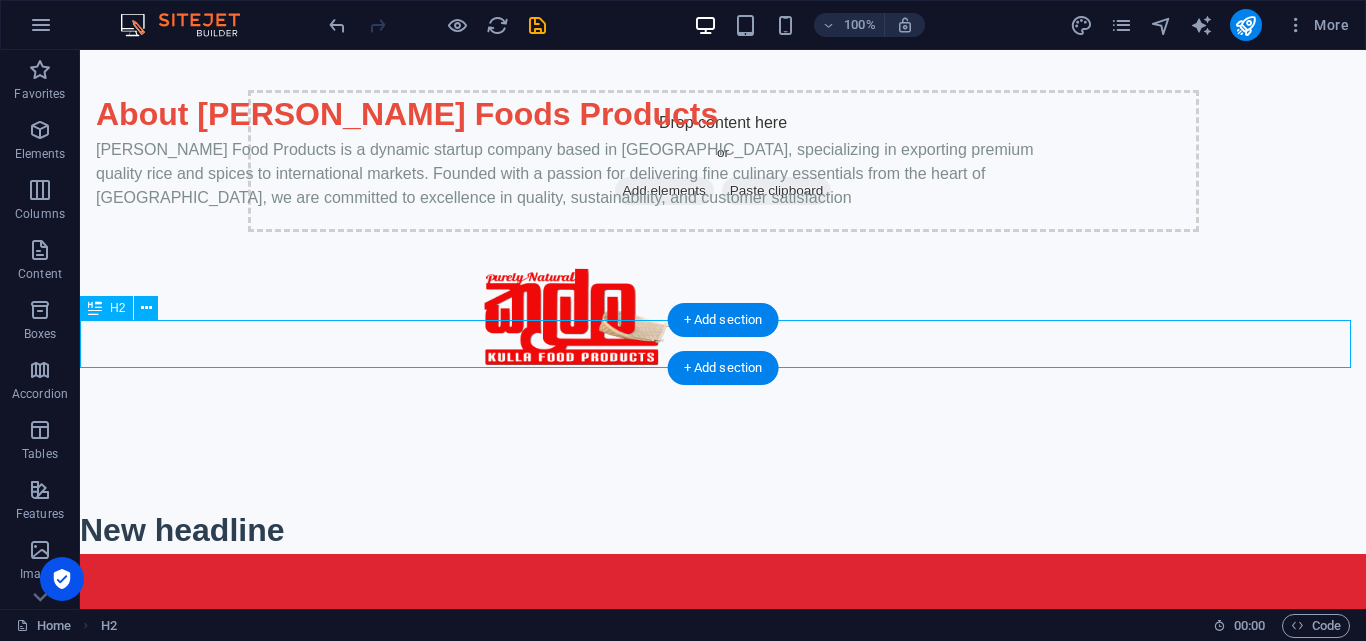 click on "New headline" at bounding box center (723, 530) 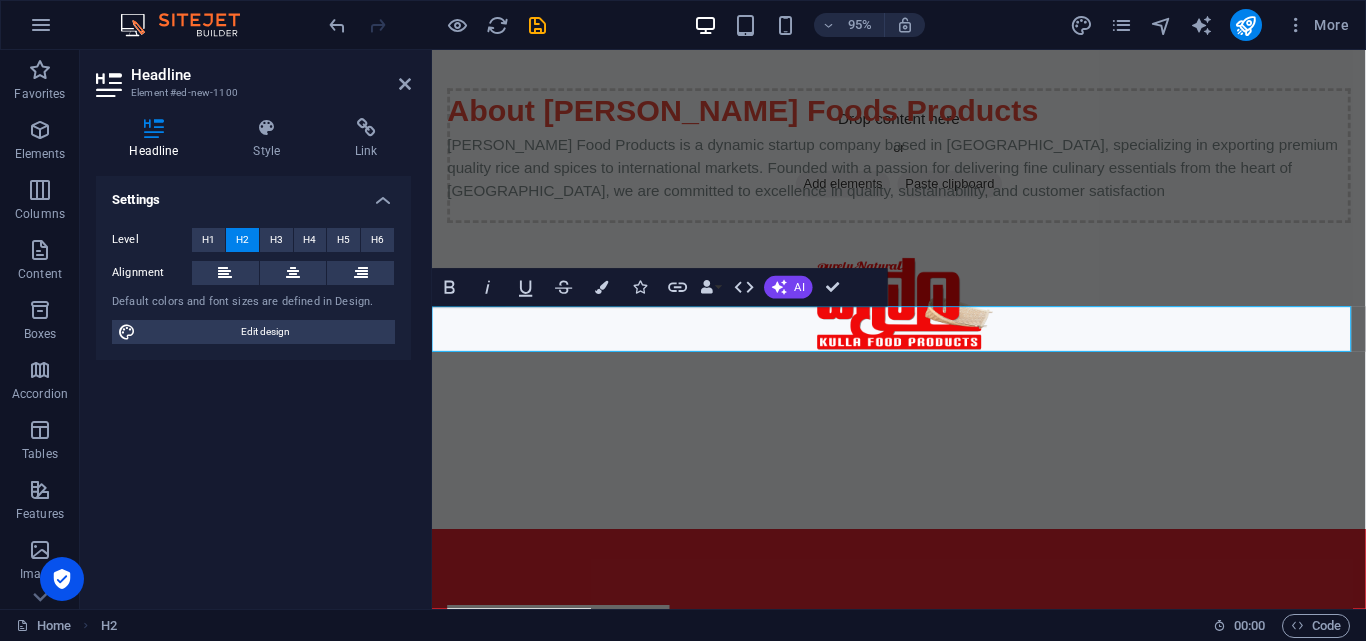 type 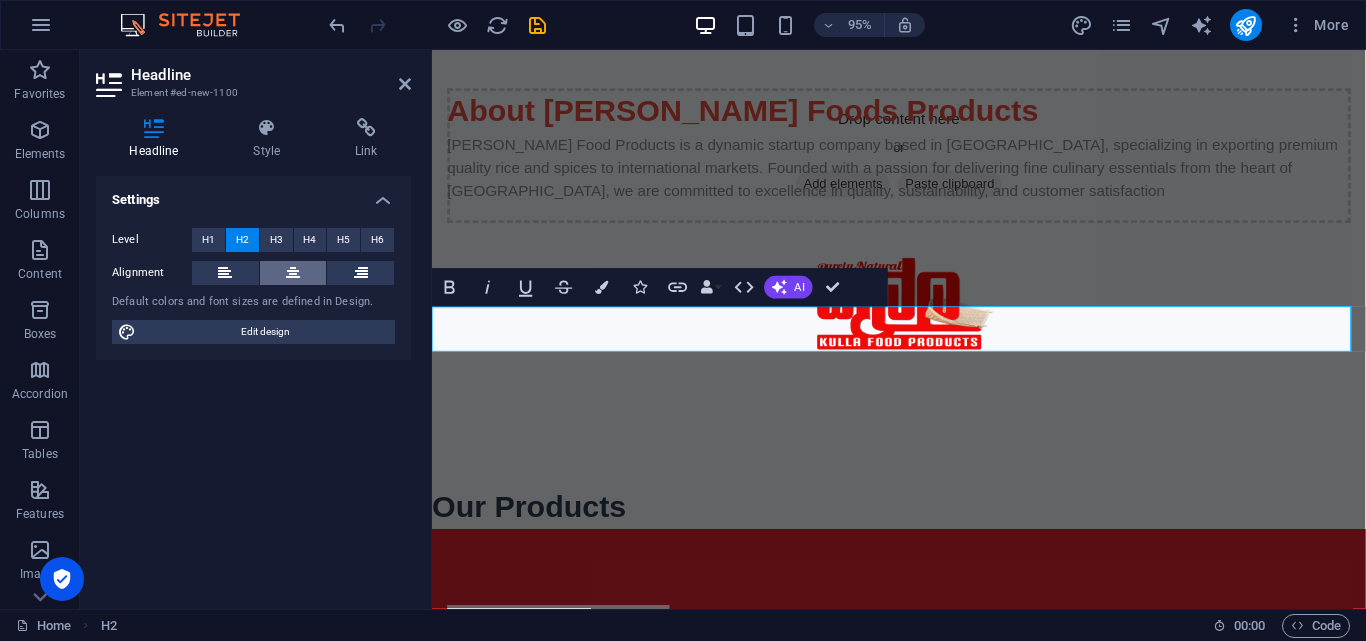 click at bounding box center (293, 273) 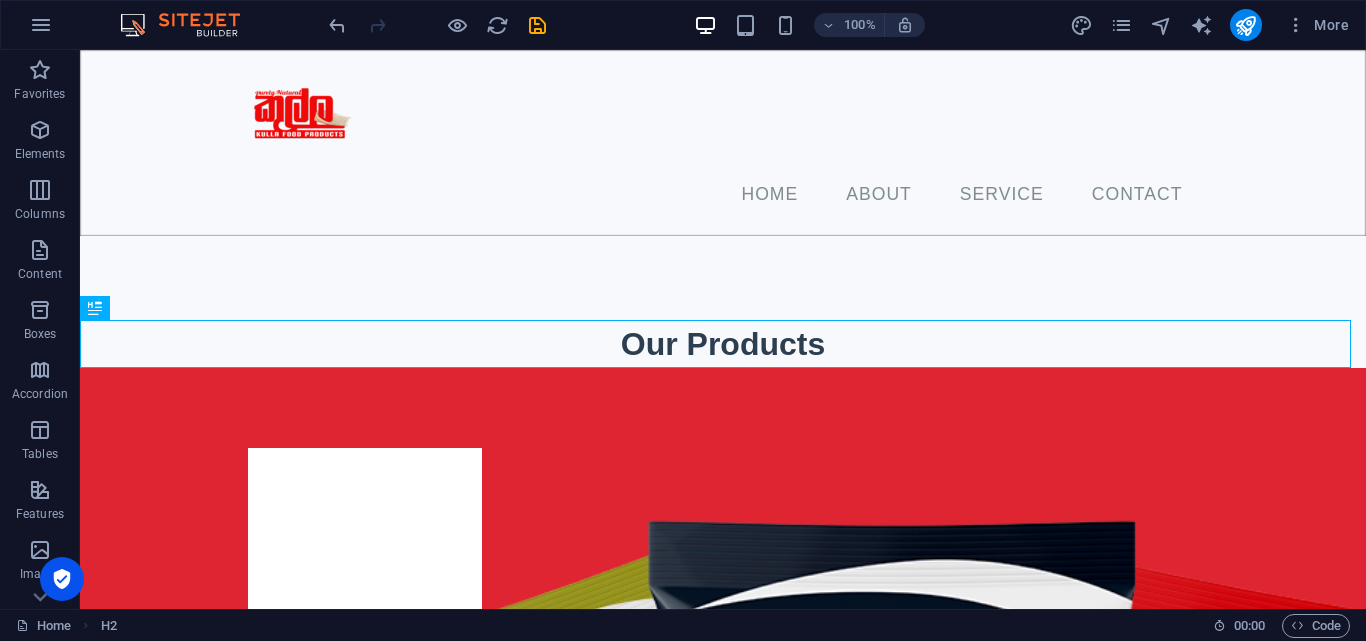 scroll, scrollTop: 287, scrollLeft: 0, axis: vertical 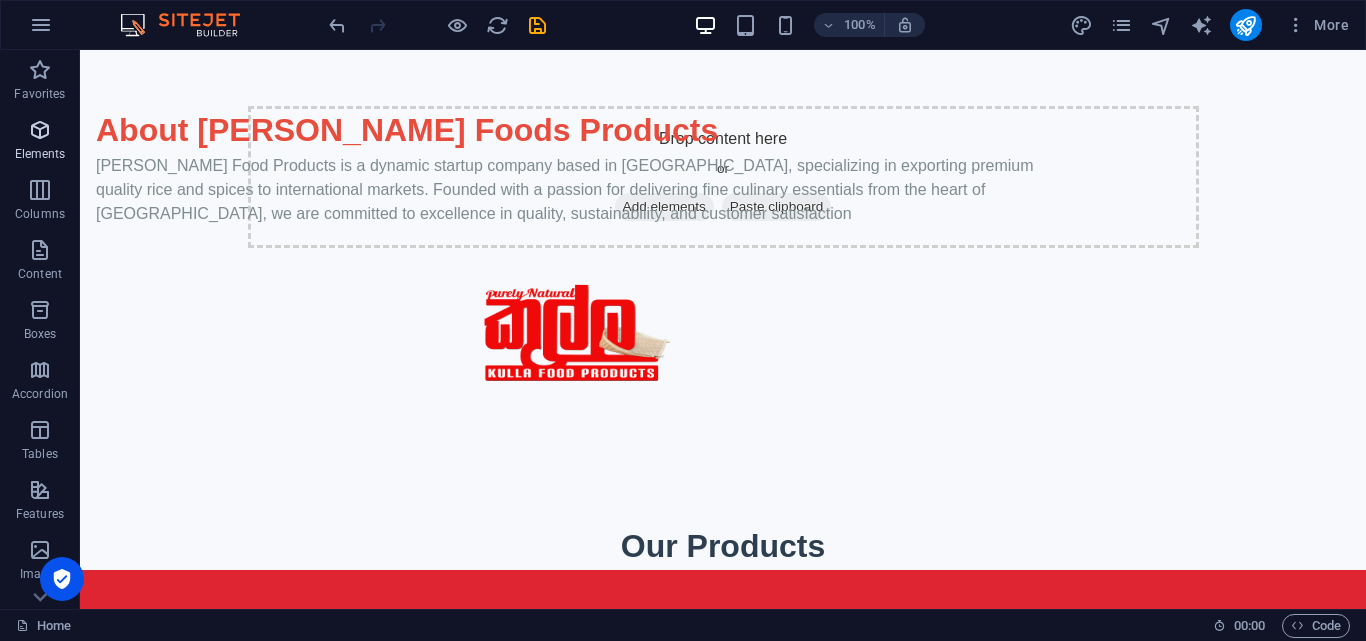 click at bounding box center (40, 130) 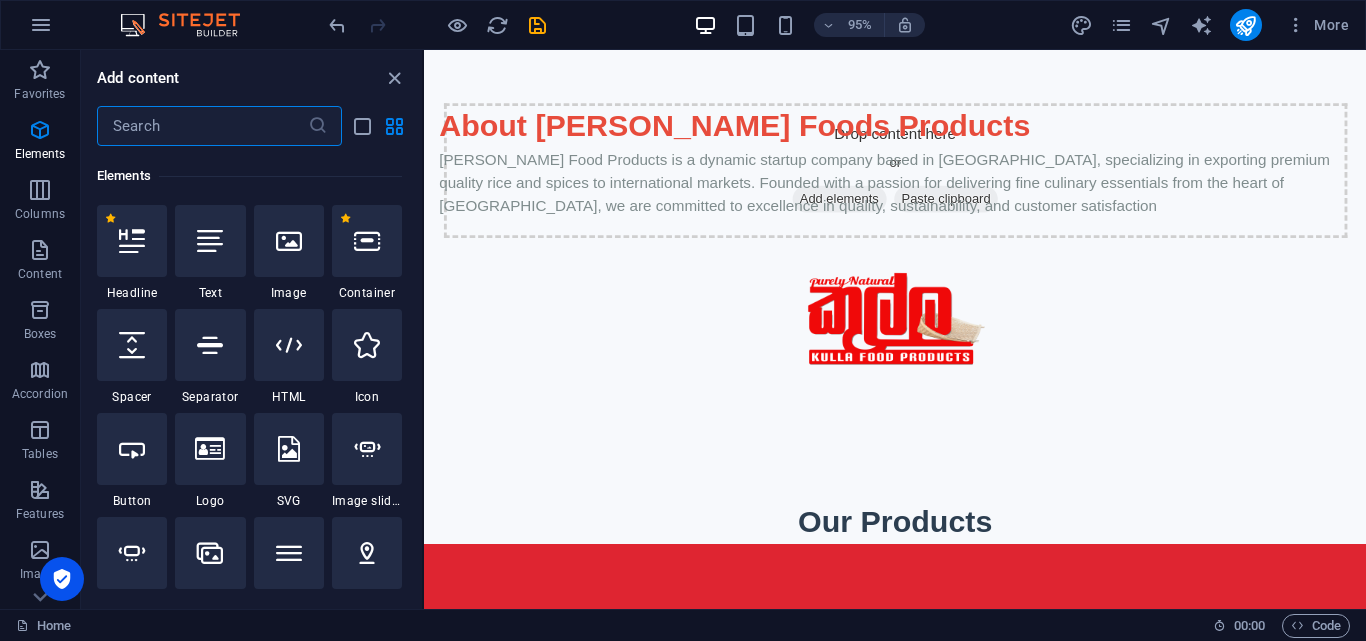 scroll, scrollTop: 212, scrollLeft: 0, axis: vertical 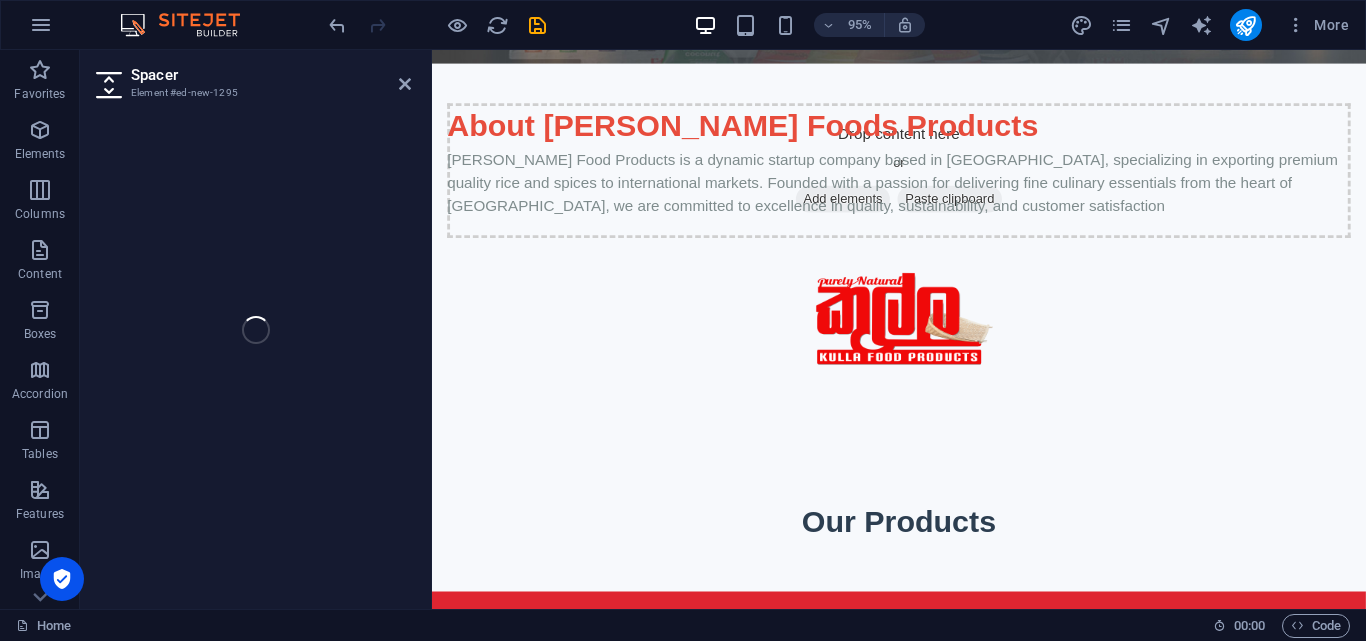 select on "px" 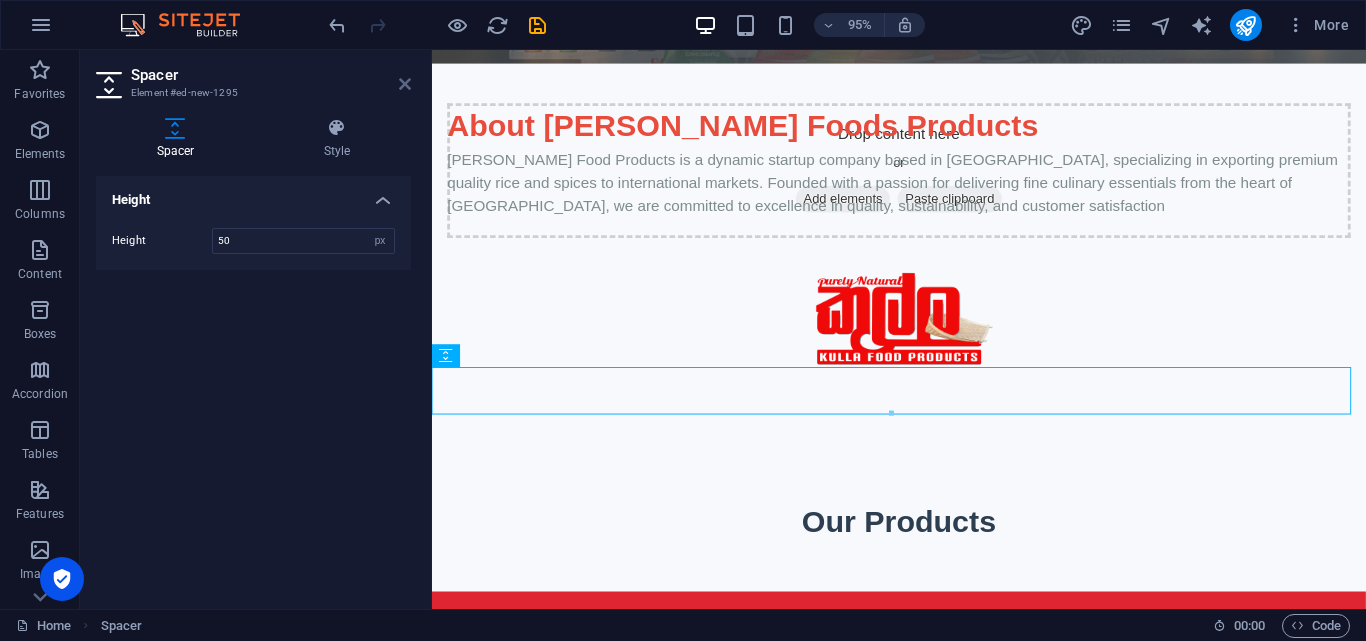 click at bounding box center (405, 84) 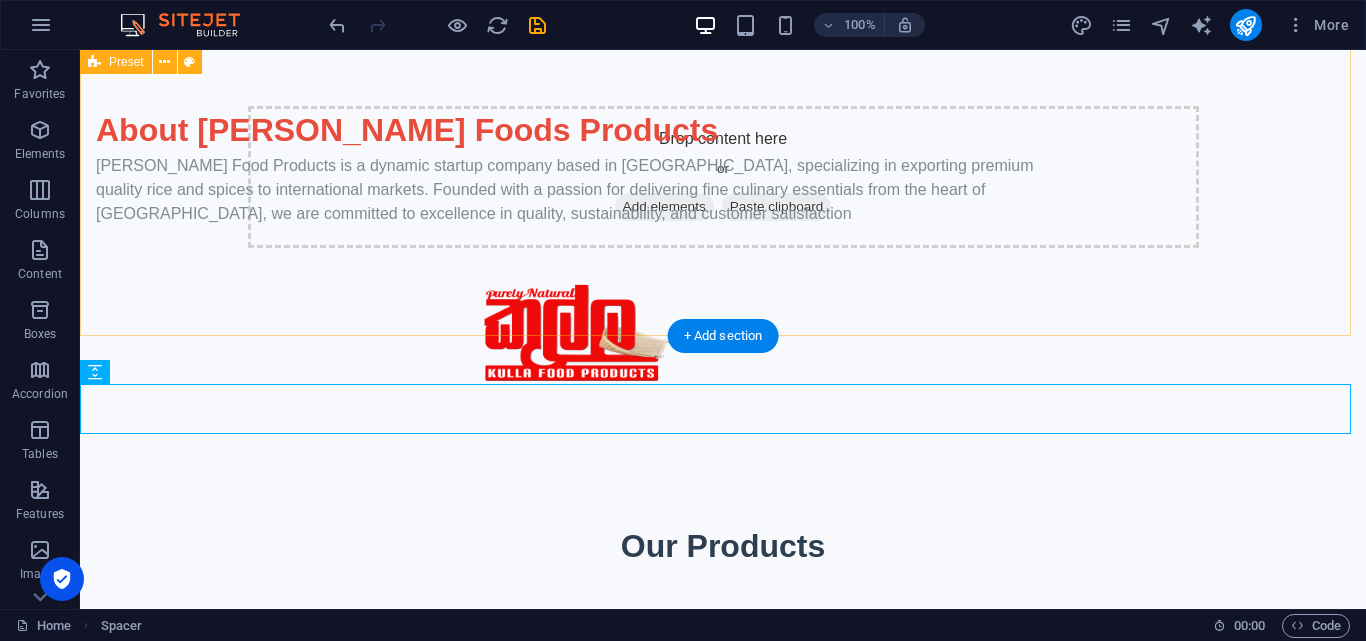 click on "About [PERSON_NAME] Foods Products [PERSON_NAME] Food Products is a dynamic startup company based in [GEOGRAPHIC_DATA], specializing in exporting premium quality rice and spices to international markets. Founded with a passion for delivering fine culinary essentials from the heart of [GEOGRAPHIC_DATA], we are committed to excellence in quality, sustainability, and customer satisfaction" at bounding box center (723, 274) 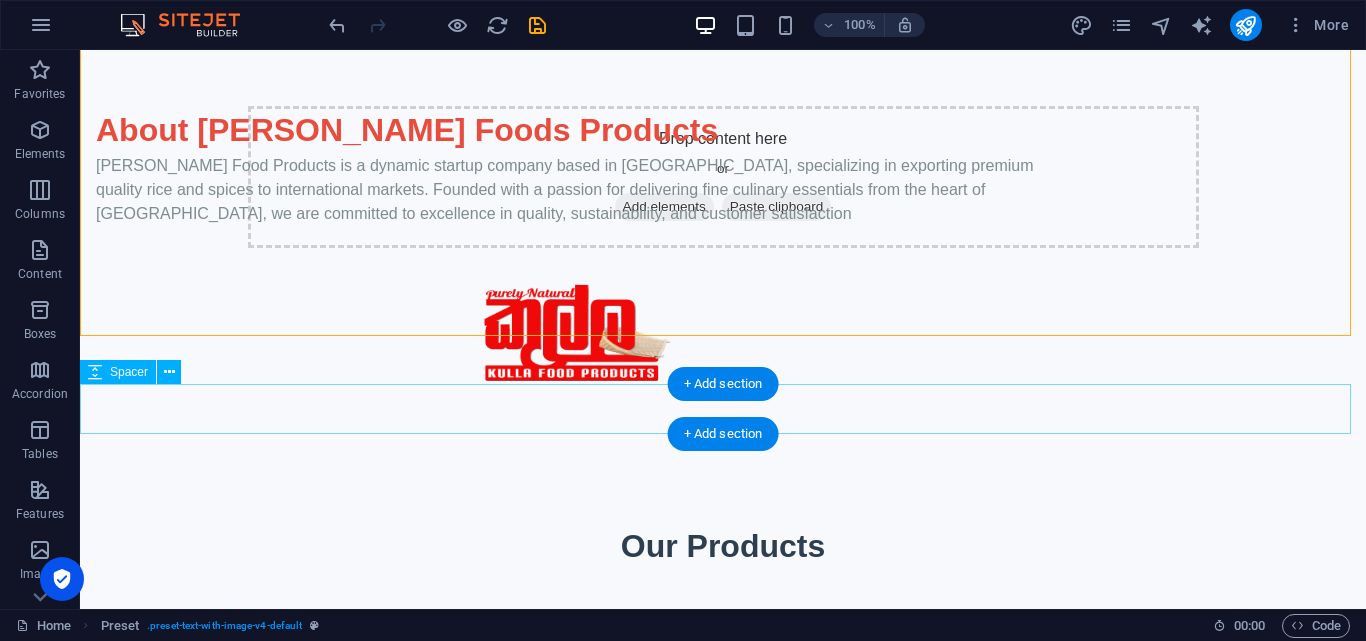 click at bounding box center (723, 595) 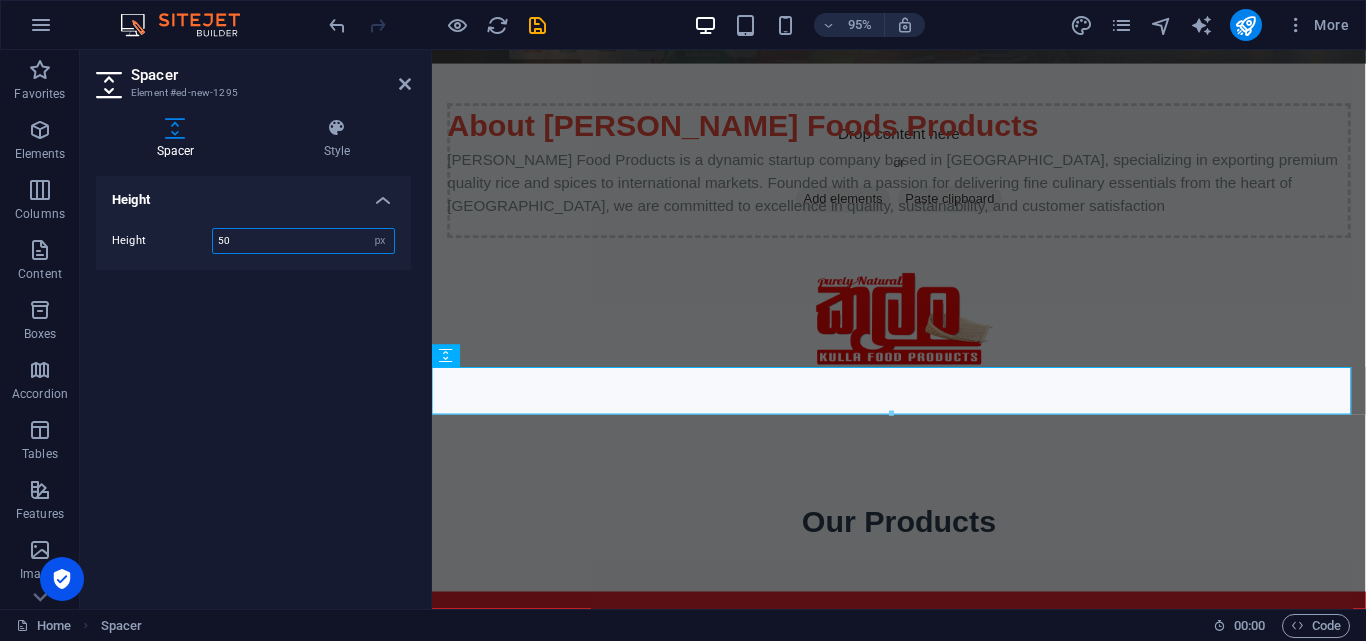 drag, startPoint x: 292, startPoint y: 252, endPoint x: 206, endPoint y: 246, distance: 86.209045 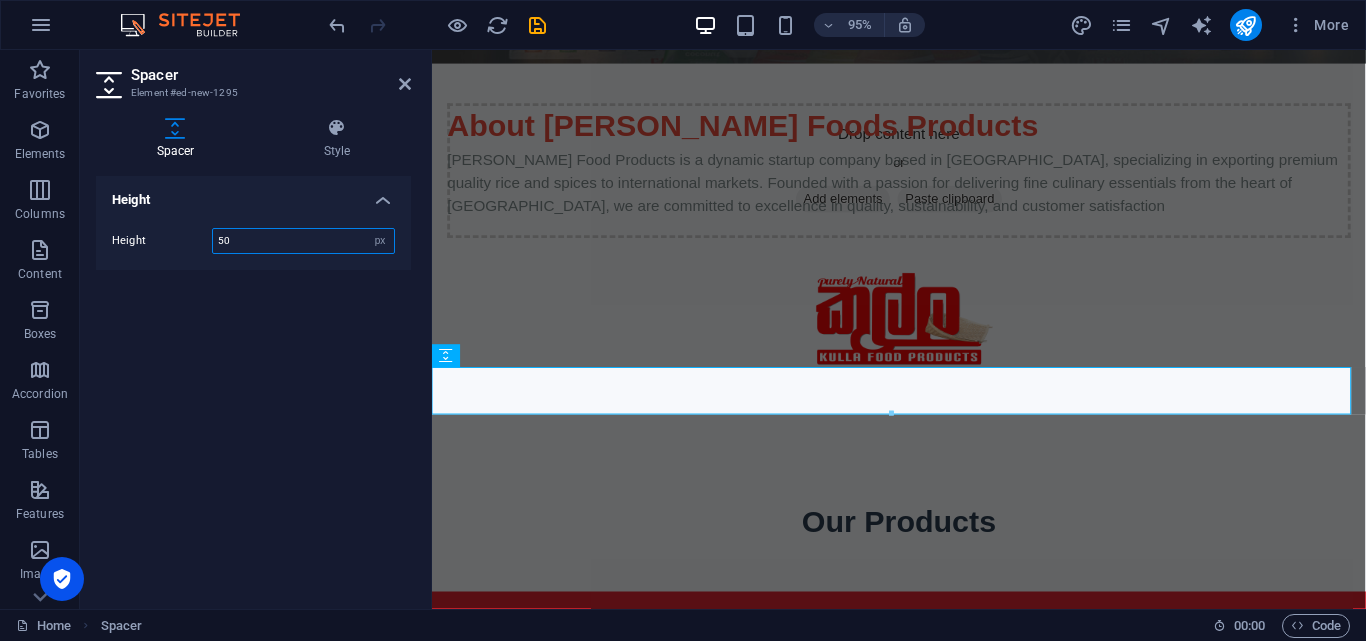 click on "Height 50 px rem vh vw" at bounding box center (253, 241) 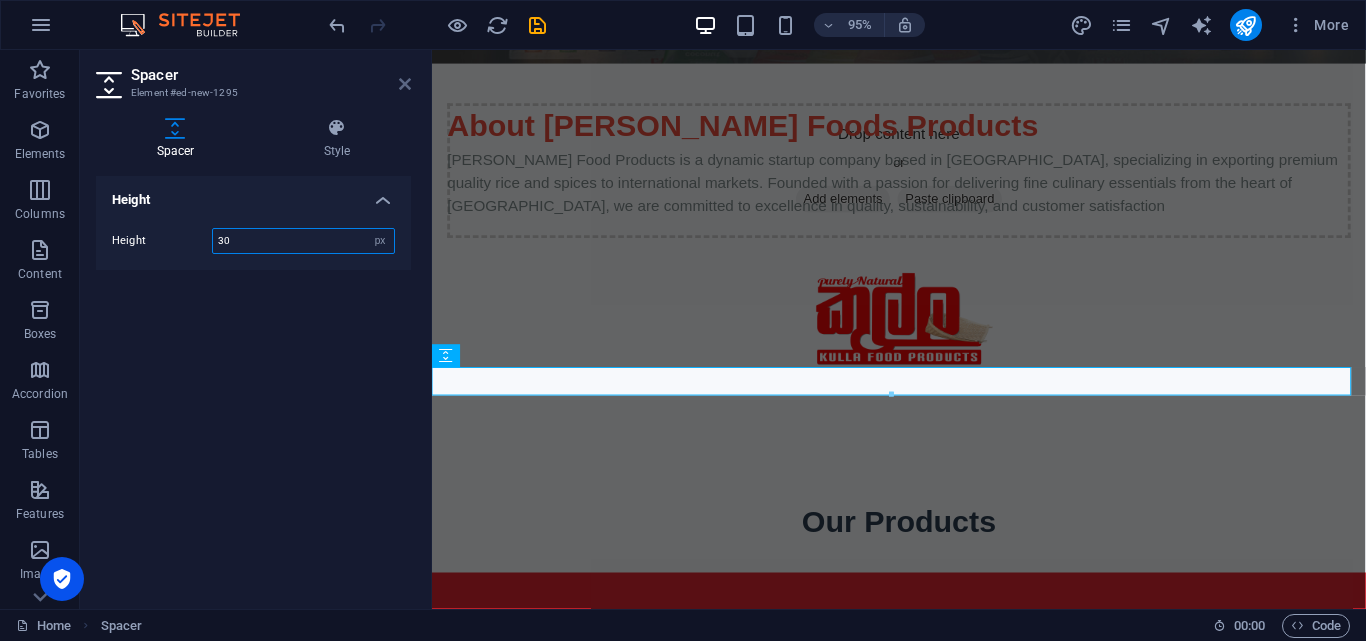 type on "30" 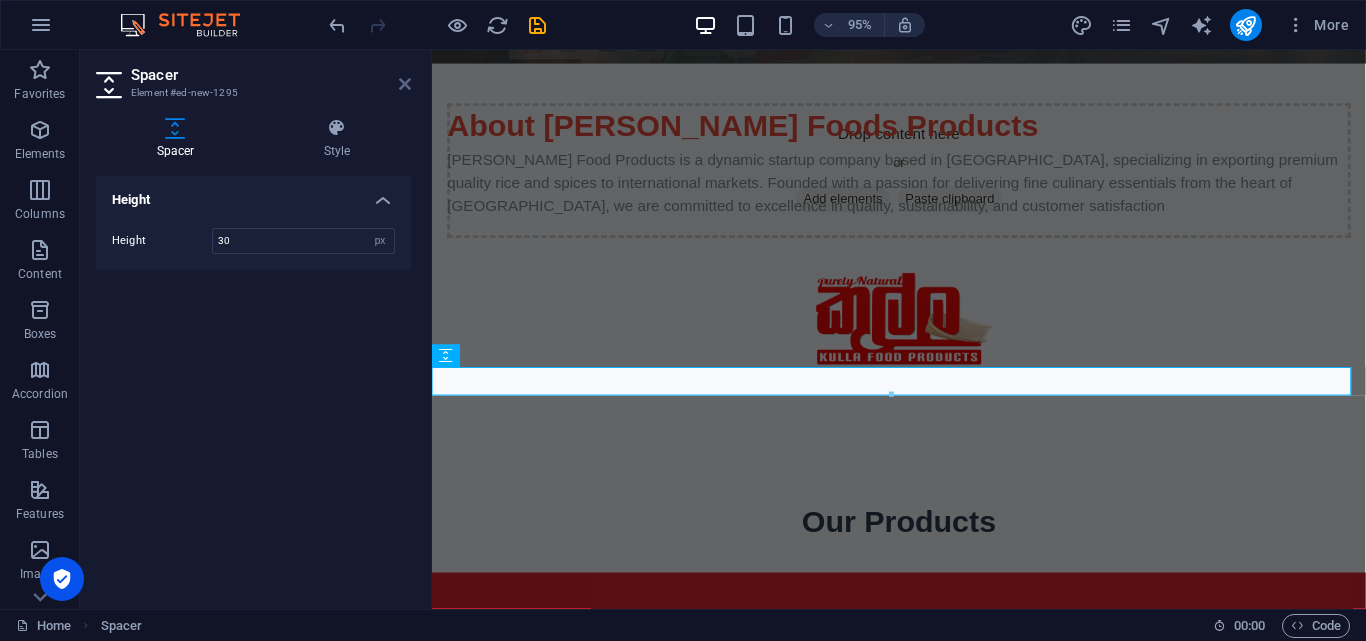 click at bounding box center [405, 84] 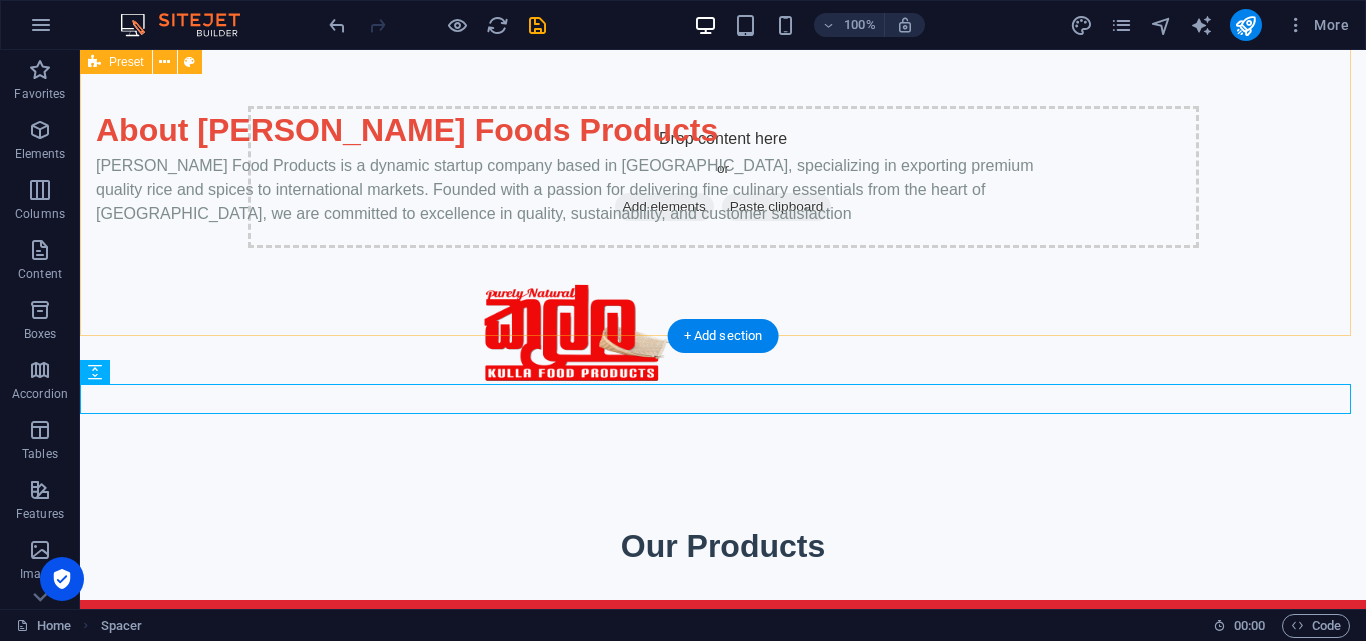 click on "About [PERSON_NAME] Foods Products [PERSON_NAME] Food Products is a dynamic startup company based in [GEOGRAPHIC_DATA], specializing in exporting premium quality rice and spices to international markets. Founded with a passion for delivering fine culinary essentials from the heart of [GEOGRAPHIC_DATA], we are committed to excellence in quality, sustainability, and customer satisfaction" at bounding box center [723, 274] 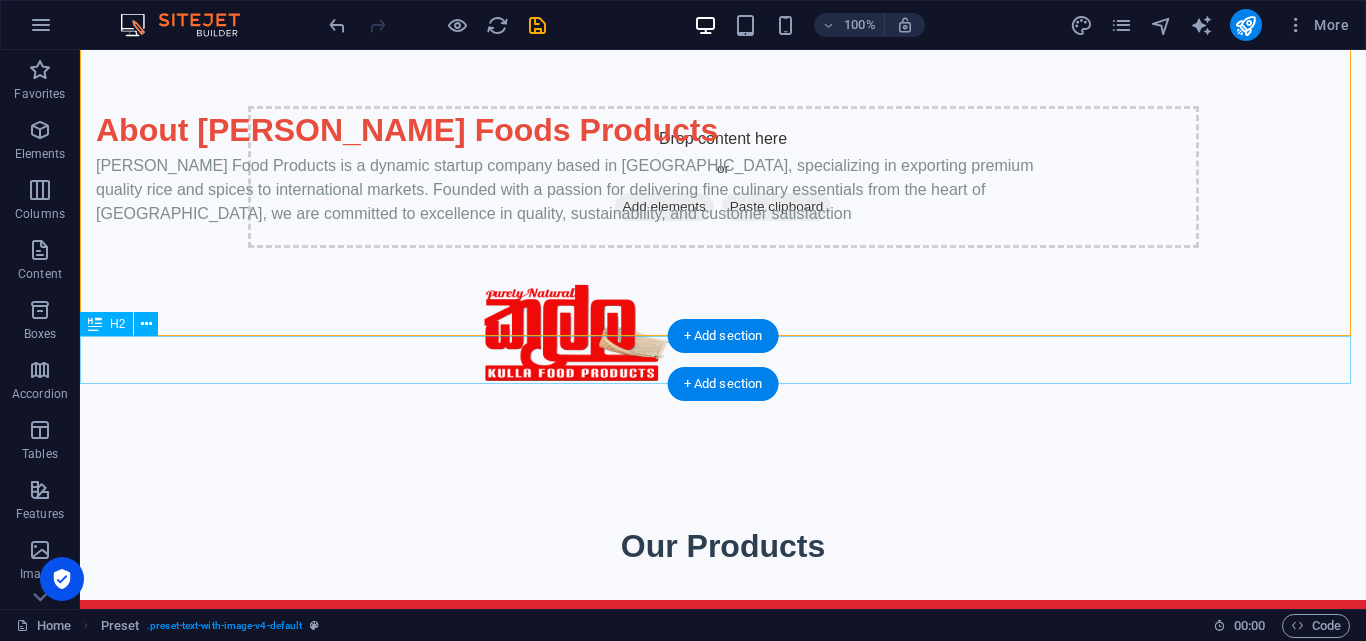 click on "Our Products" at bounding box center [723, 546] 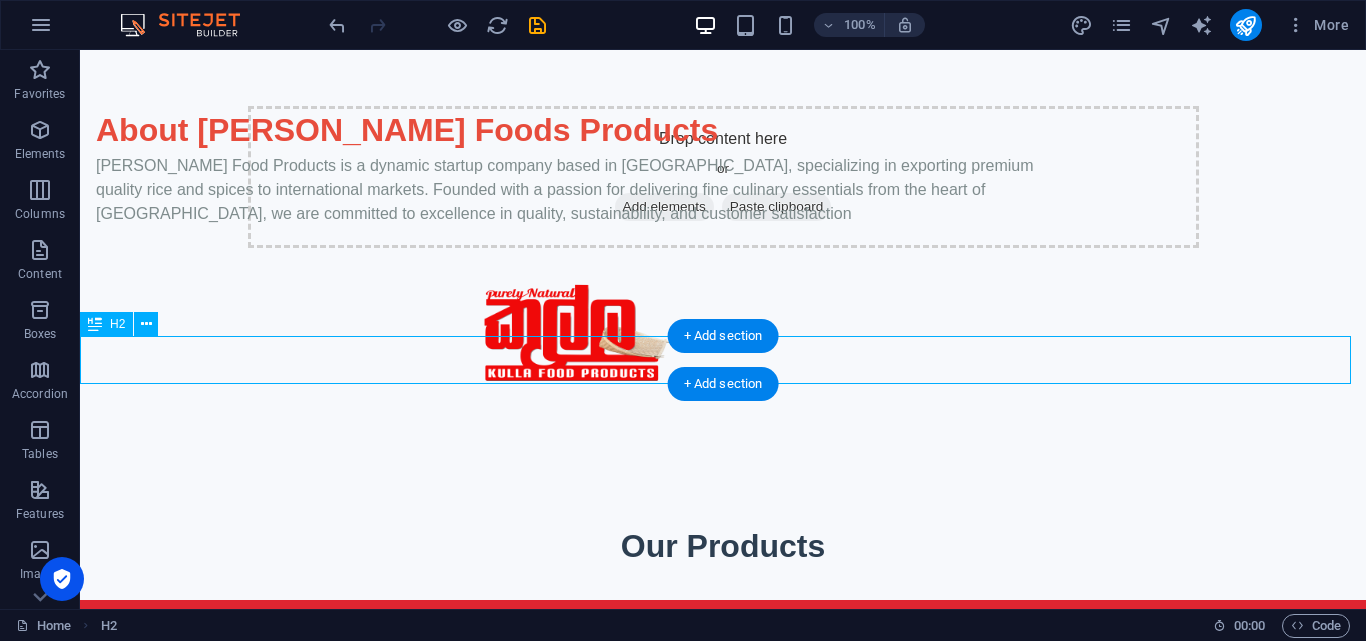 click on "Our Products" at bounding box center [723, 546] 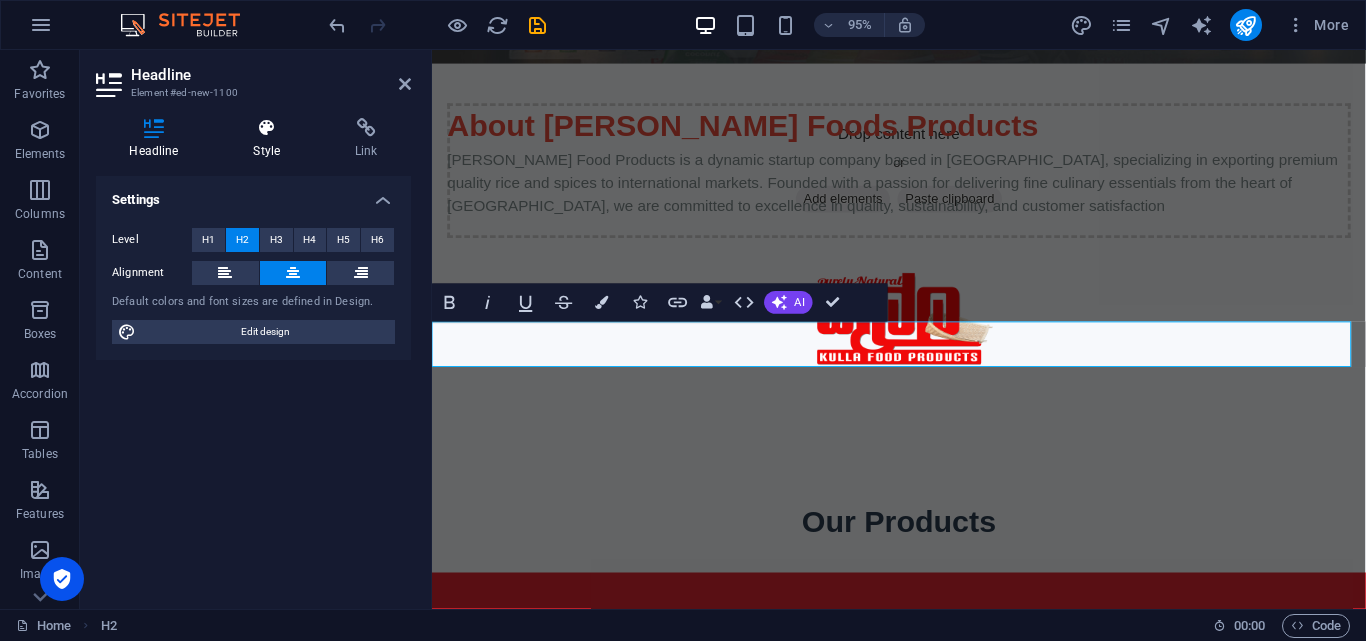 click on "Style" at bounding box center [271, 139] 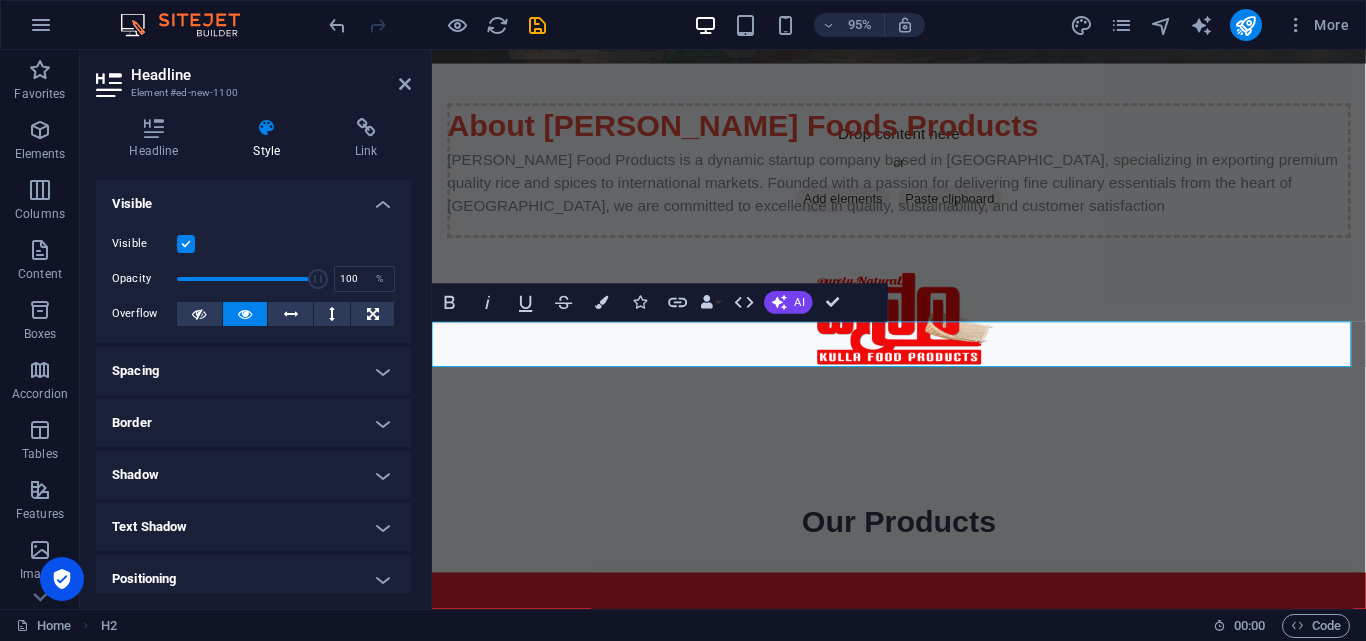 click on "Border" at bounding box center (253, 423) 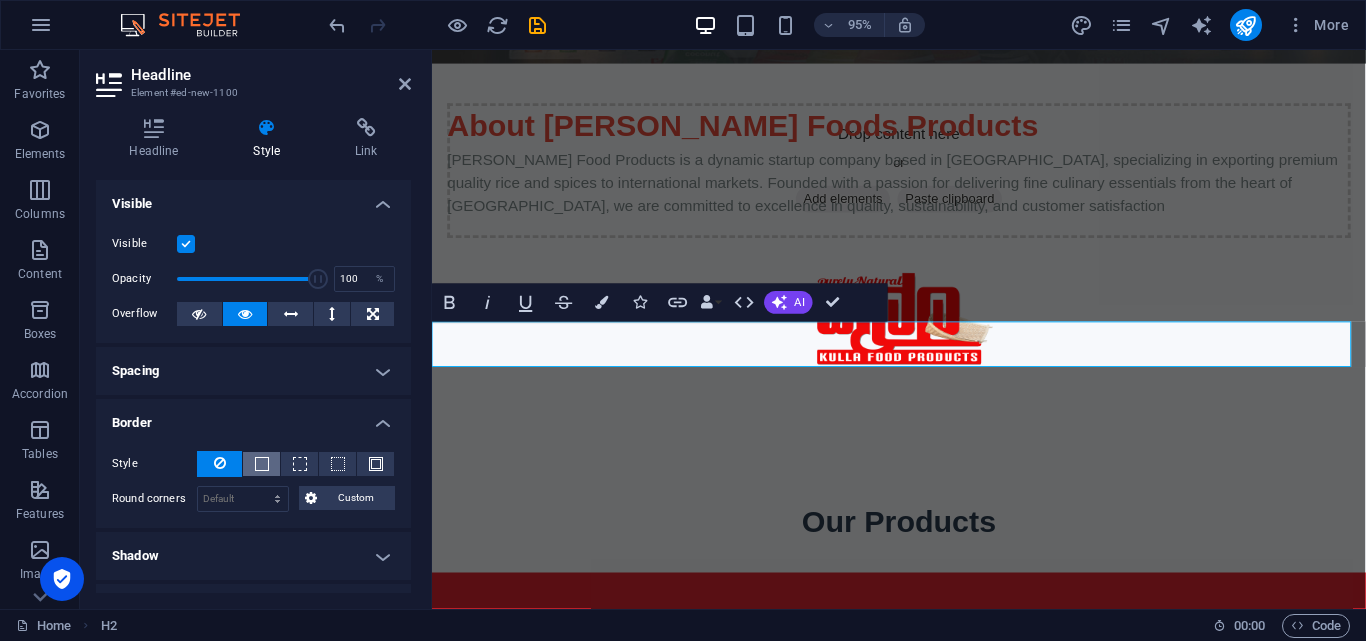 click at bounding box center (261, 464) 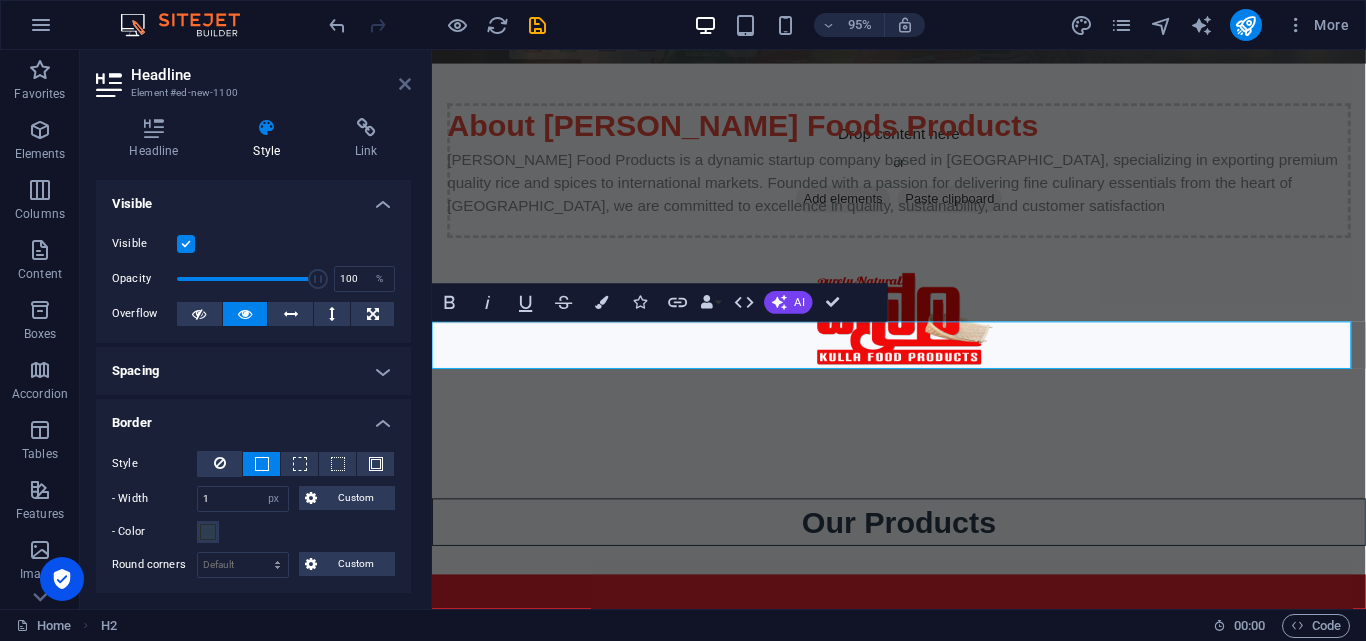 click at bounding box center [405, 84] 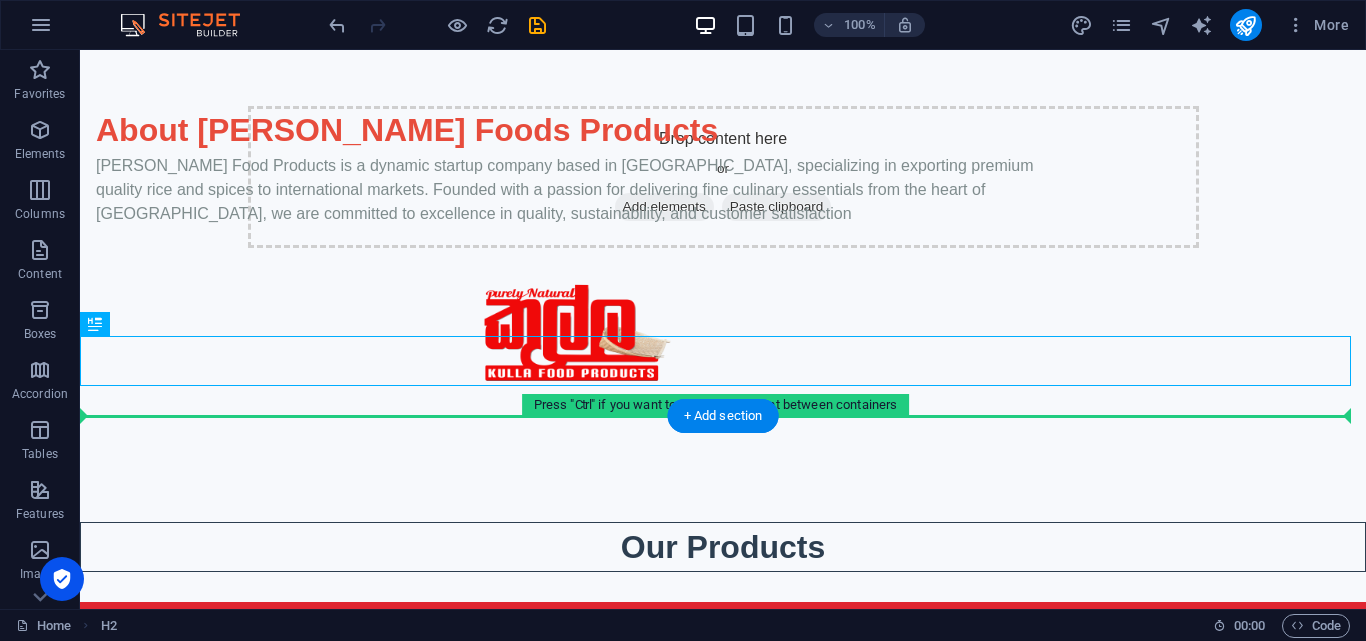 drag, startPoint x: 500, startPoint y: 361, endPoint x: 559, endPoint y: 494, distance: 145.49915 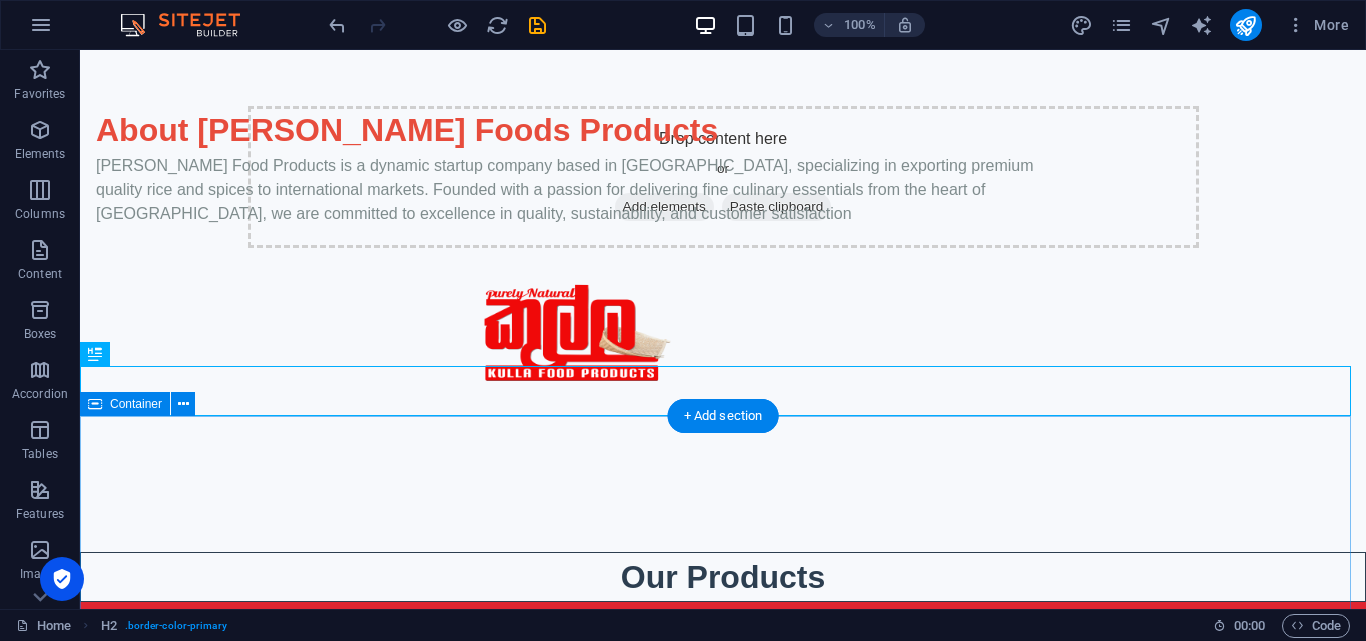 click on "Spices Pastes Rices Spices" at bounding box center (723, 2180) 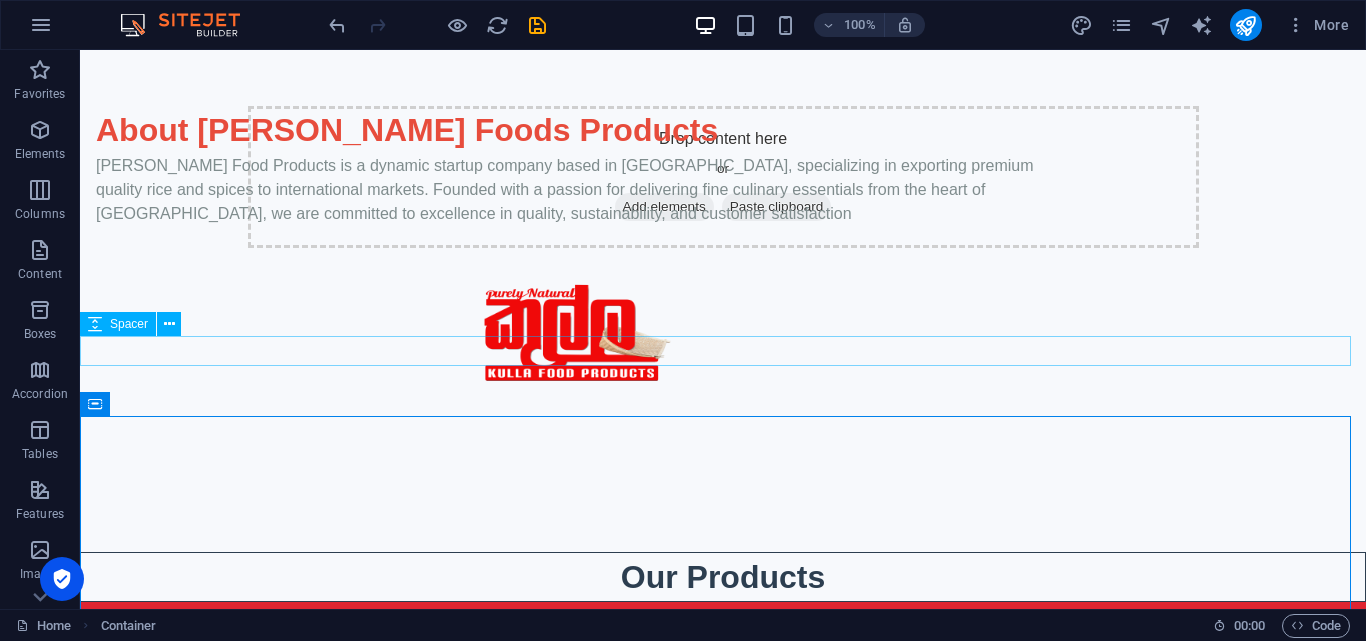 click at bounding box center [723, 537] 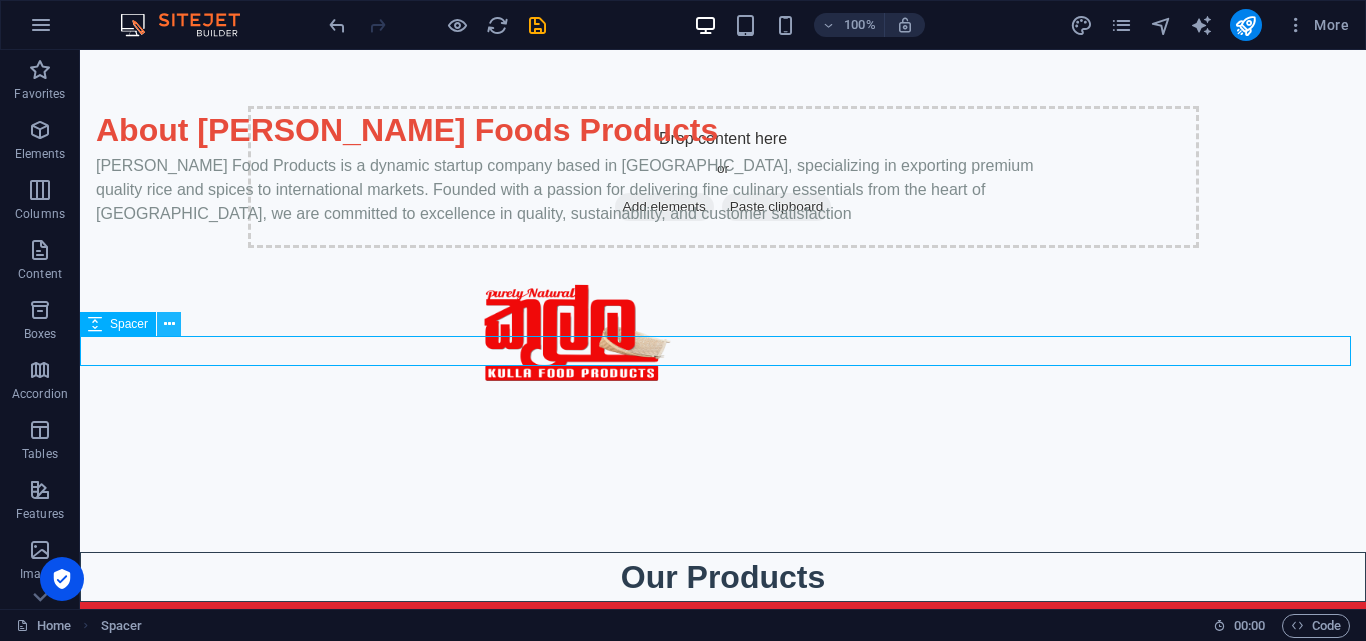 click at bounding box center (169, 324) 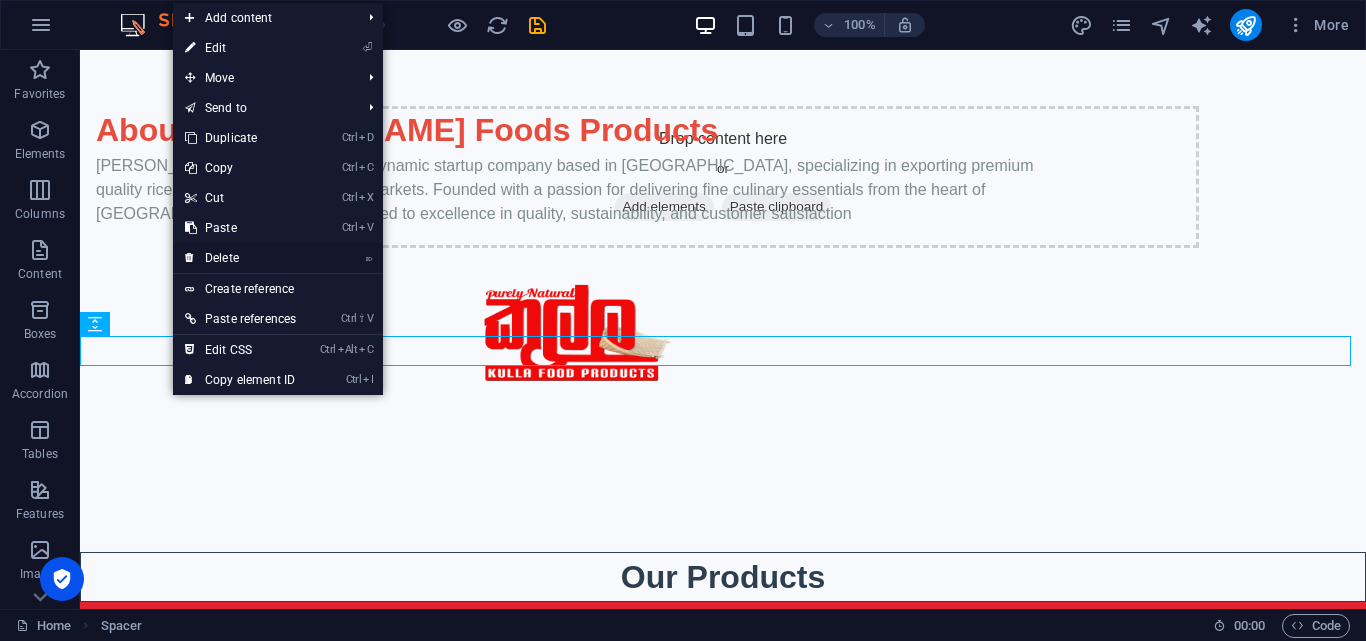 click on "⌦  Delete" at bounding box center [240, 258] 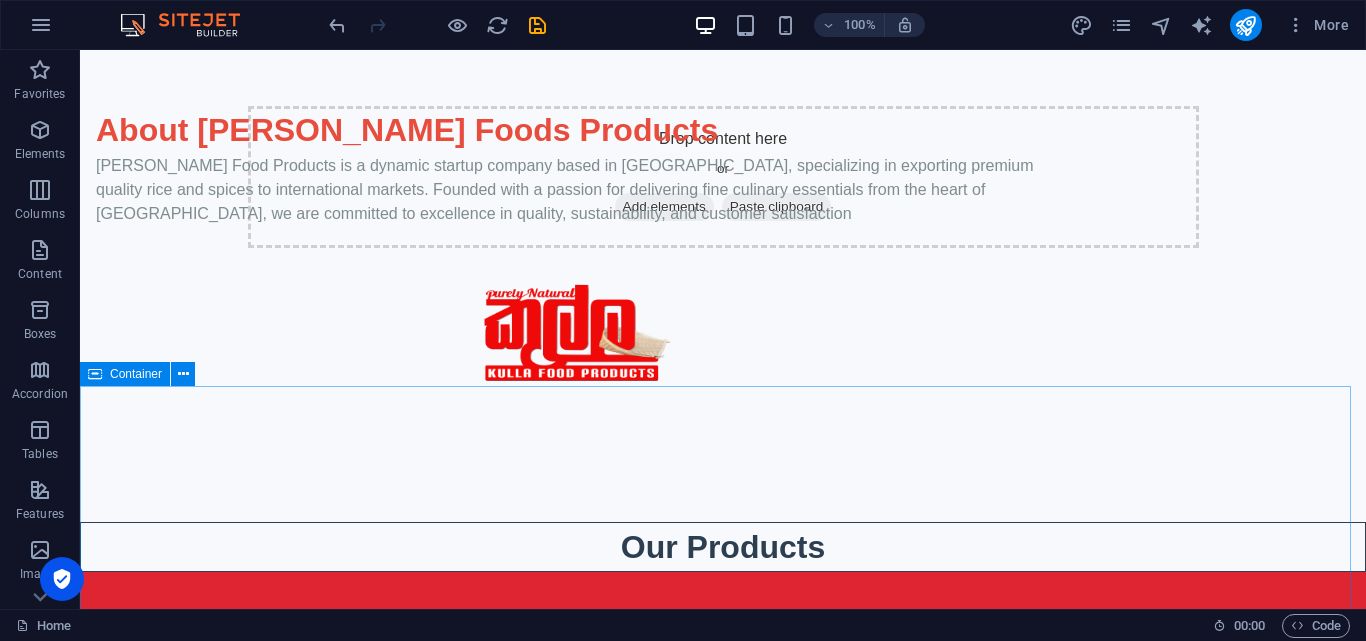 click at bounding box center [95, 374] 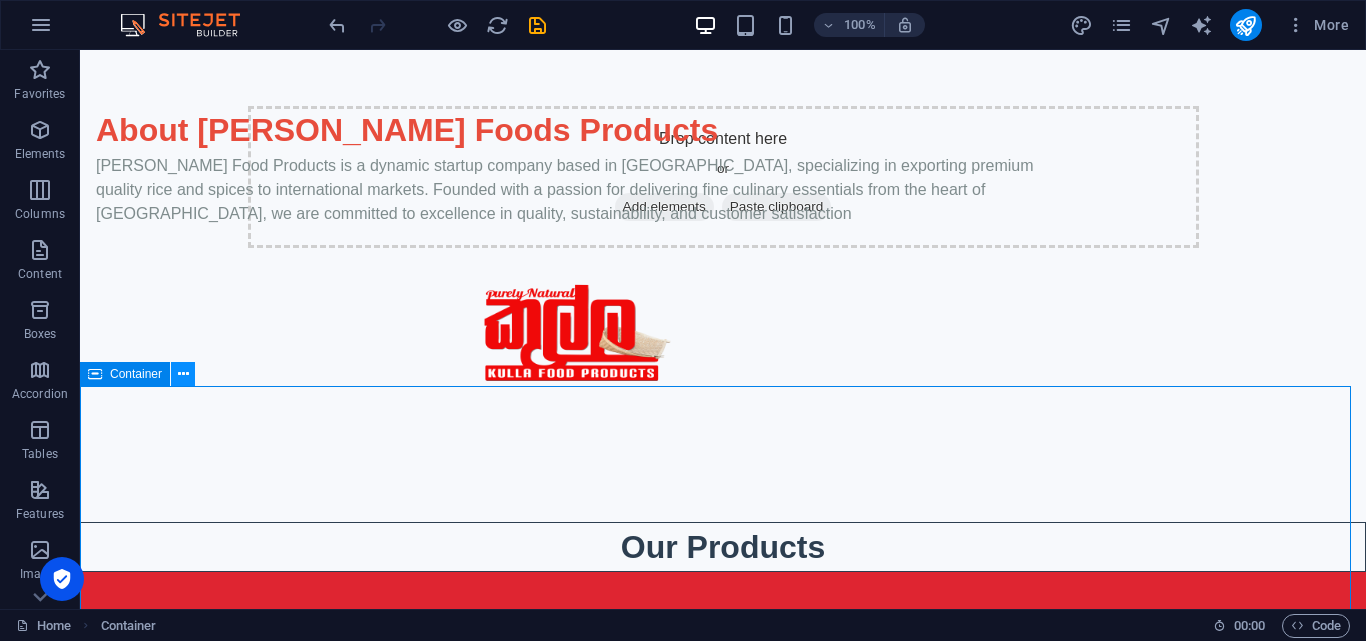 click at bounding box center (183, 374) 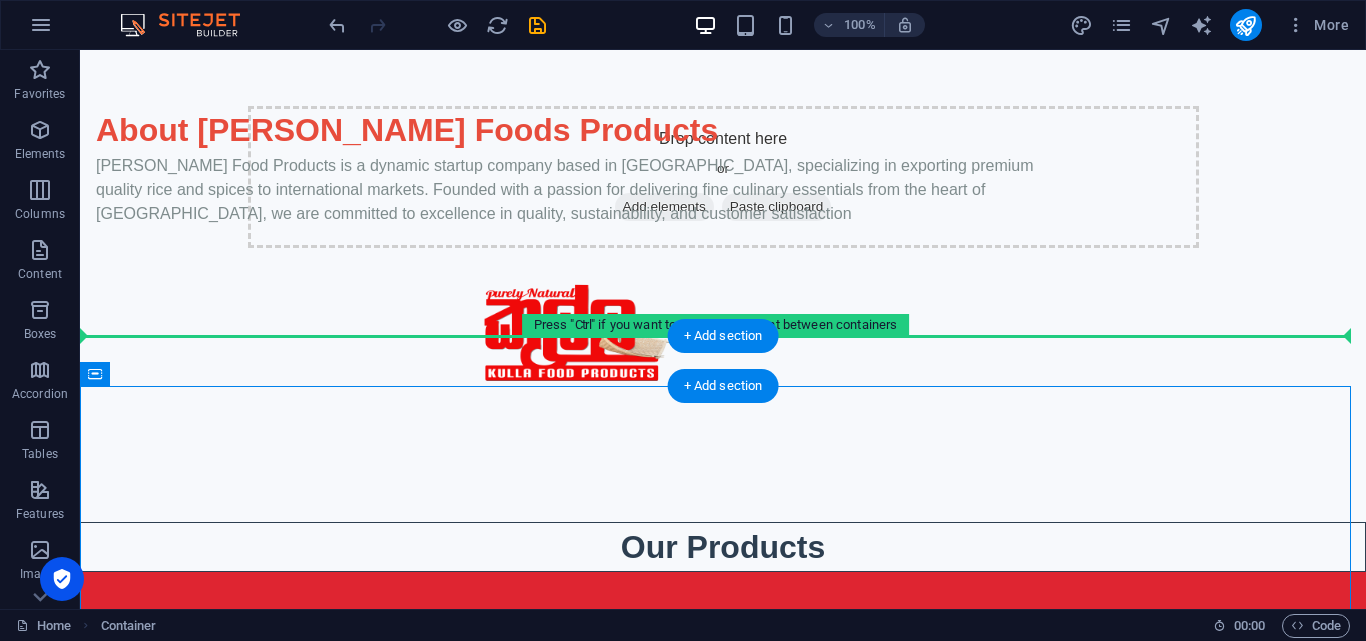 drag, startPoint x: 176, startPoint y: 417, endPoint x: 137, endPoint y: 352, distance: 75.802376 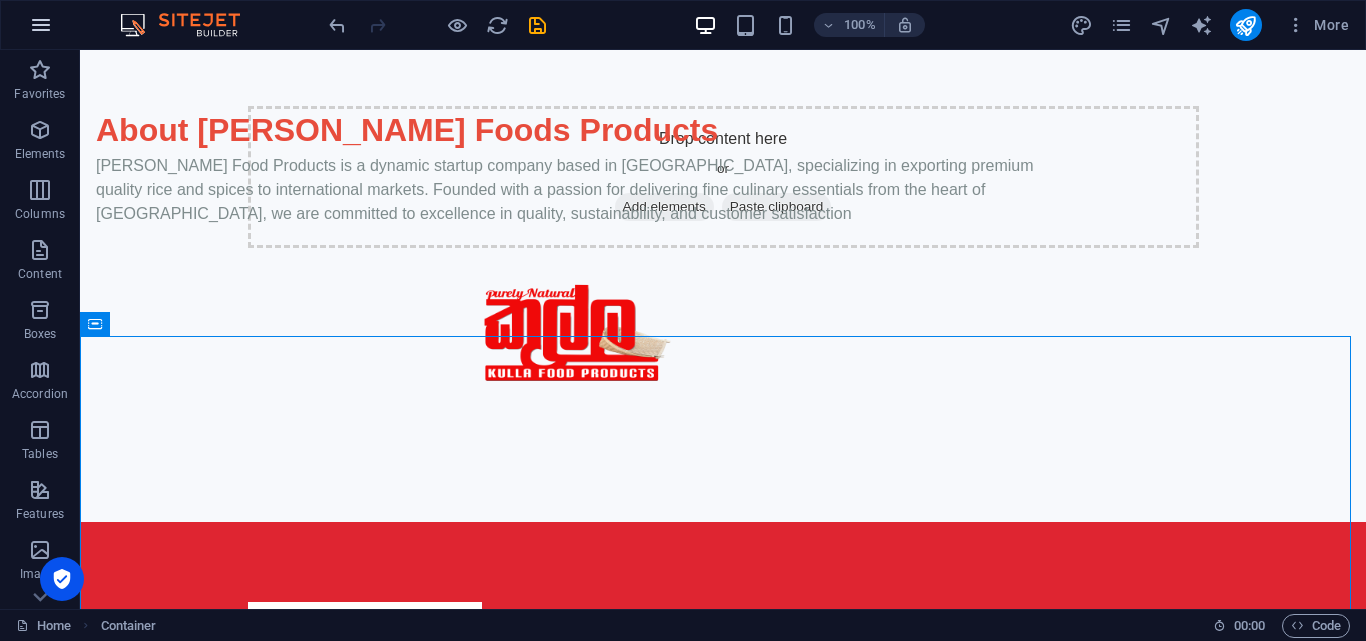 click at bounding box center (41, 25) 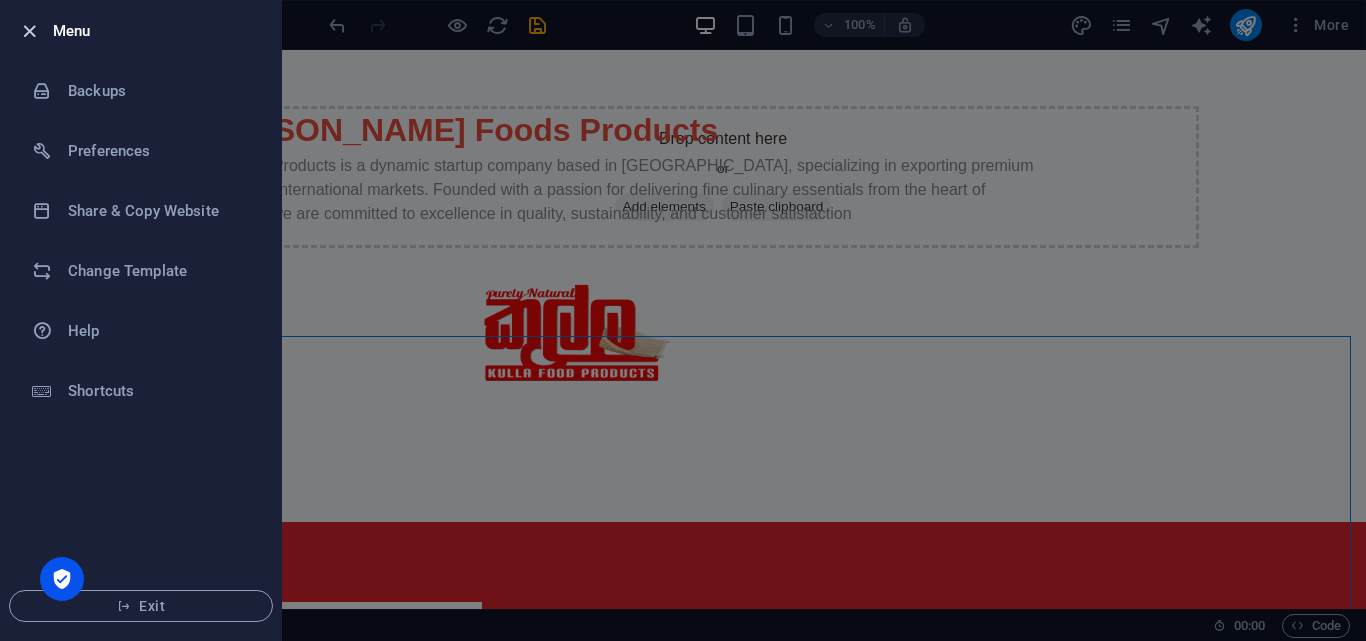 click at bounding box center [29, 31] 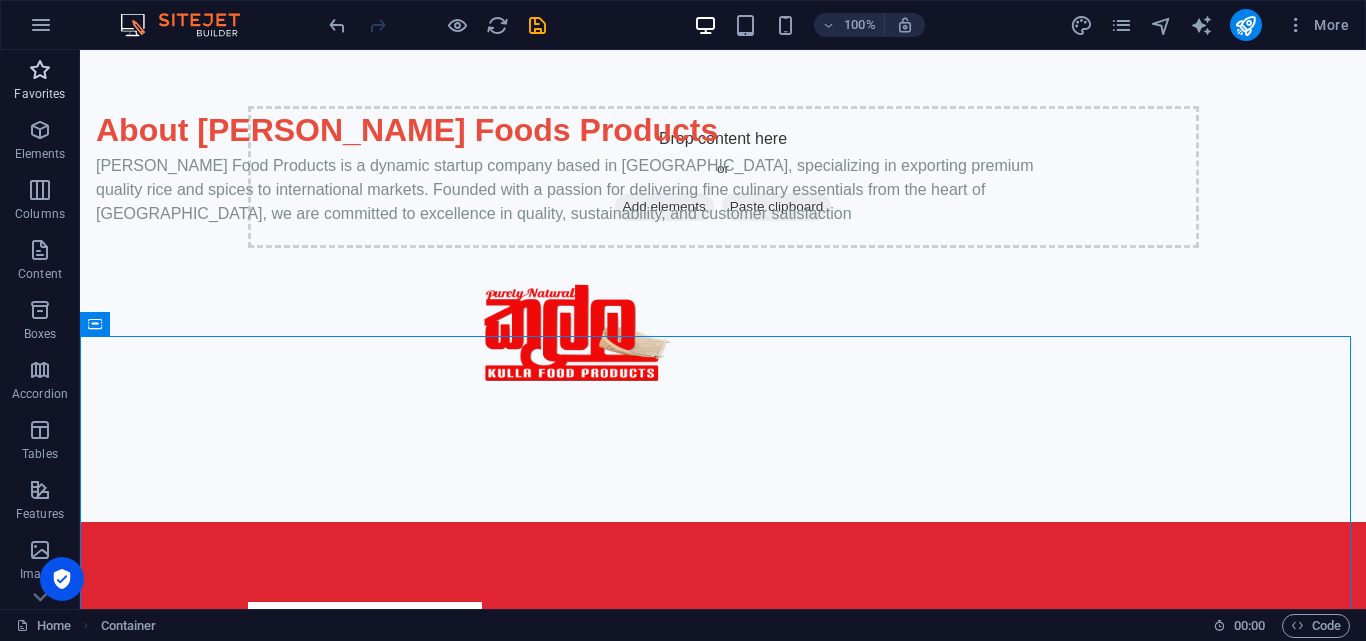 click at bounding box center [40, 70] 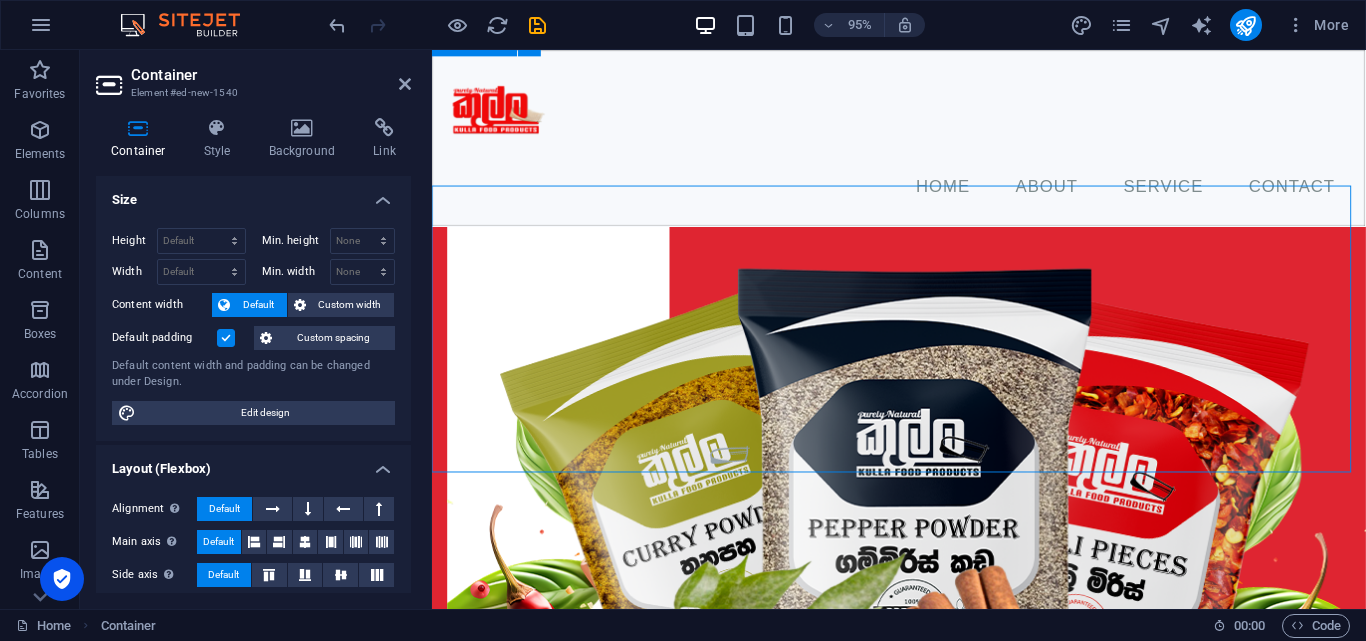 scroll, scrollTop: 903, scrollLeft: 0, axis: vertical 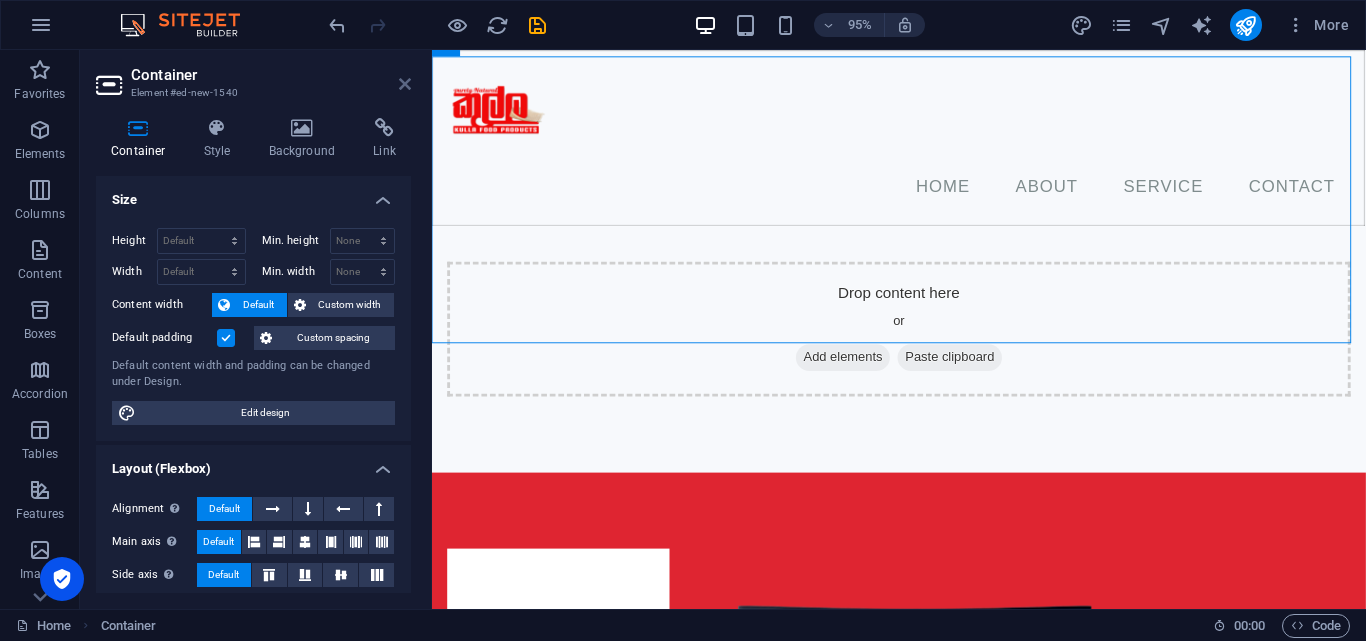 click at bounding box center [405, 84] 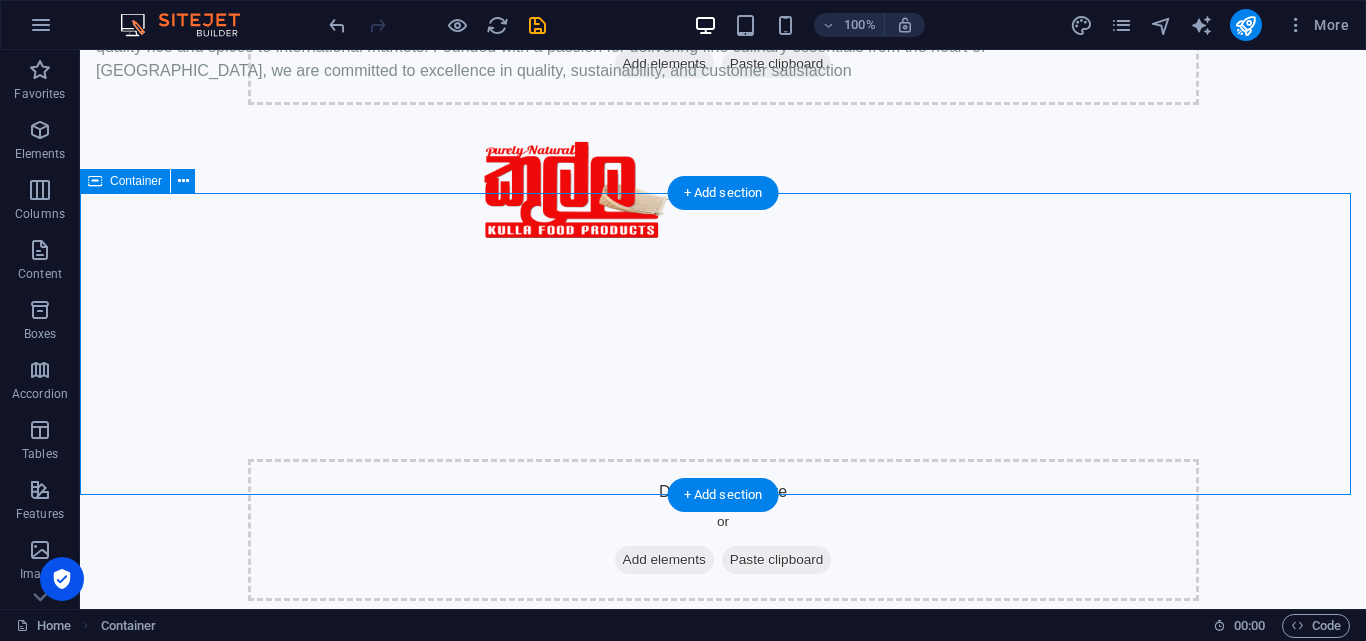 drag, startPoint x: 195, startPoint y: 534, endPoint x: 337, endPoint y: 287, distance: 284.90875 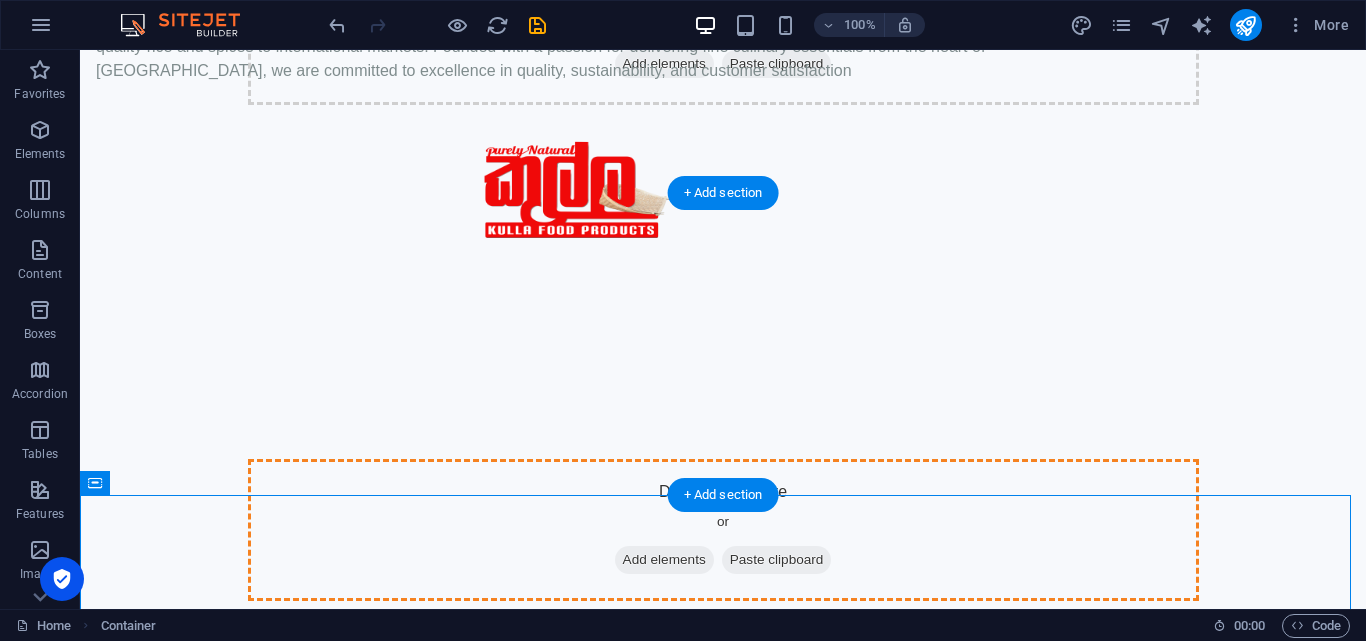 drag, startPoint x: 211, startPoint y: 527, endPoint x: 360, endPoint y: 359, distance: 224.55511 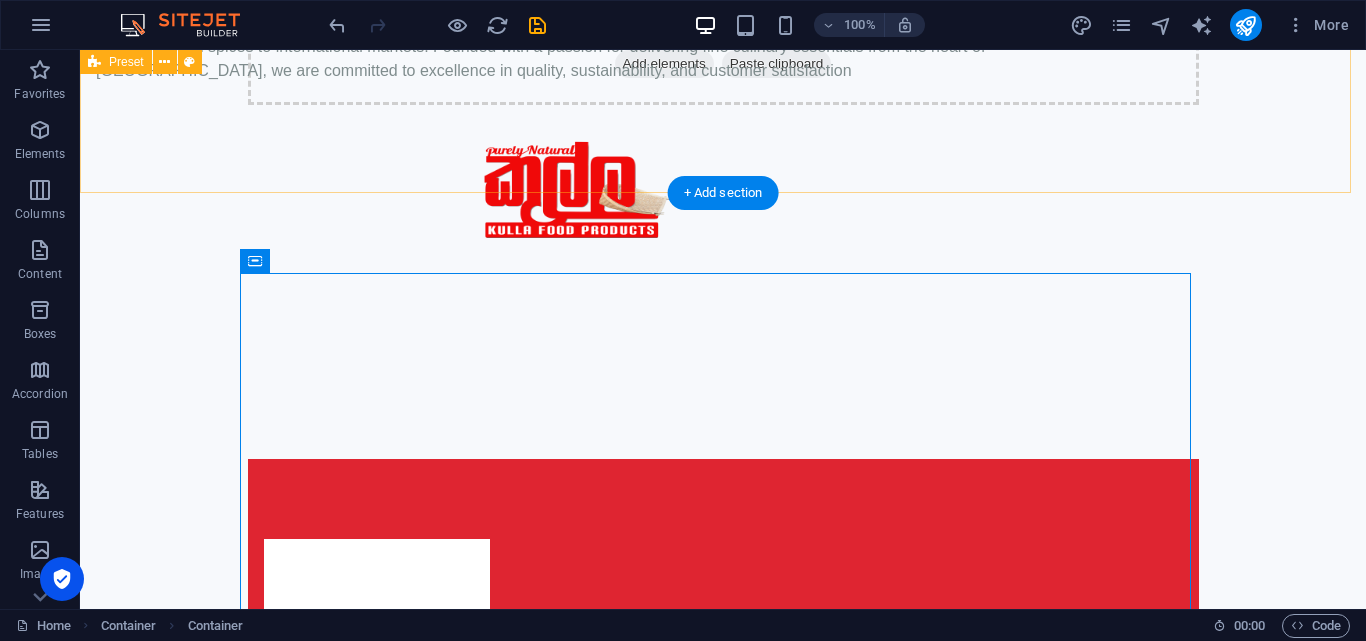 click on "About [PERSON_NAME] Foods Products [PERSON_NAME] Food Products is a dynamic startup company based in [GEOGRAPHIC_DATA], specializing in exporting premium quality rice and spices to international markets. Founded with a passion for delivering fine culinary essentials from the heart of [GEOGRAPHIC_DATA], we are committed to excellence in quality, sustainability, and customer satisfaction" at bounding box center [723, 131] 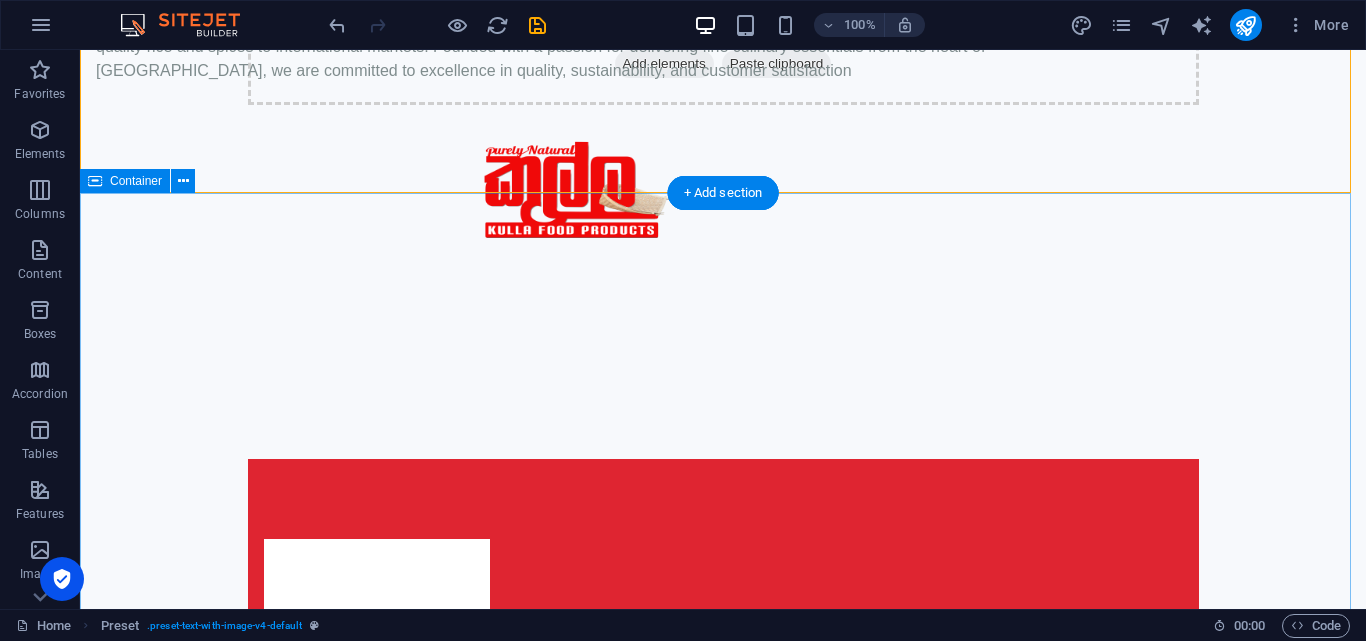 click on "Spices Pastes Rices Spices" at bounding box center (723, 2037) 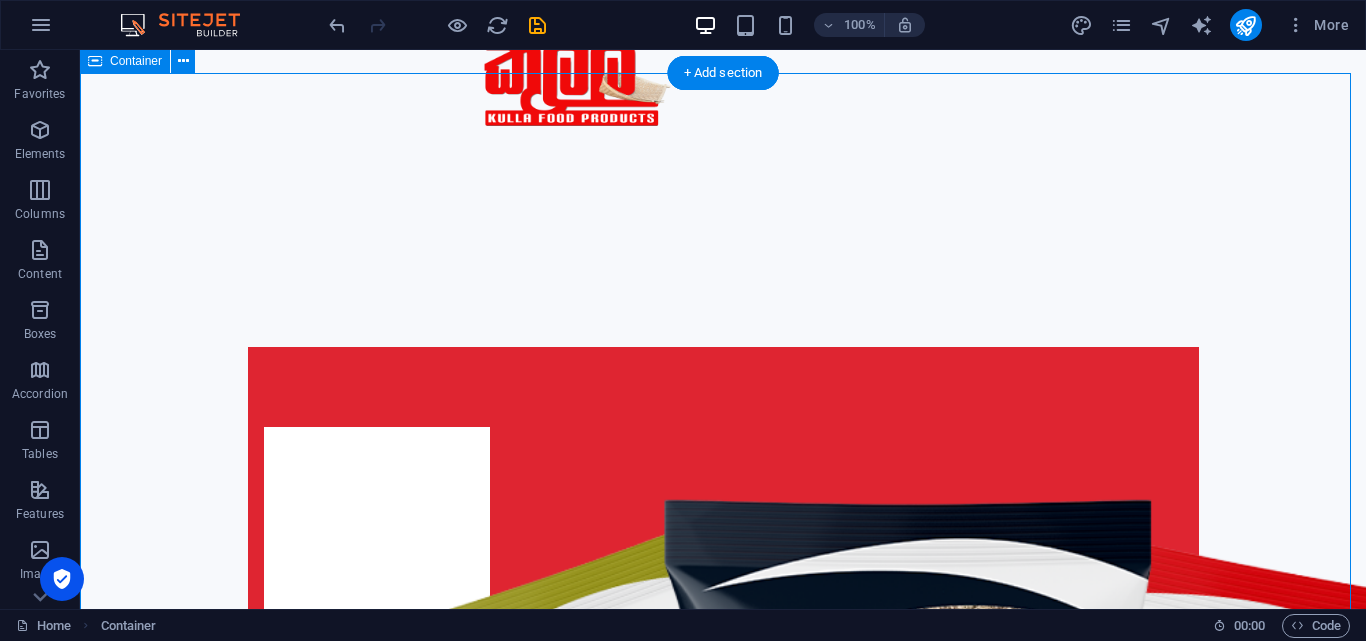 scroll, scrollTop: 1023, scrollLeft: 0, axis: vertical 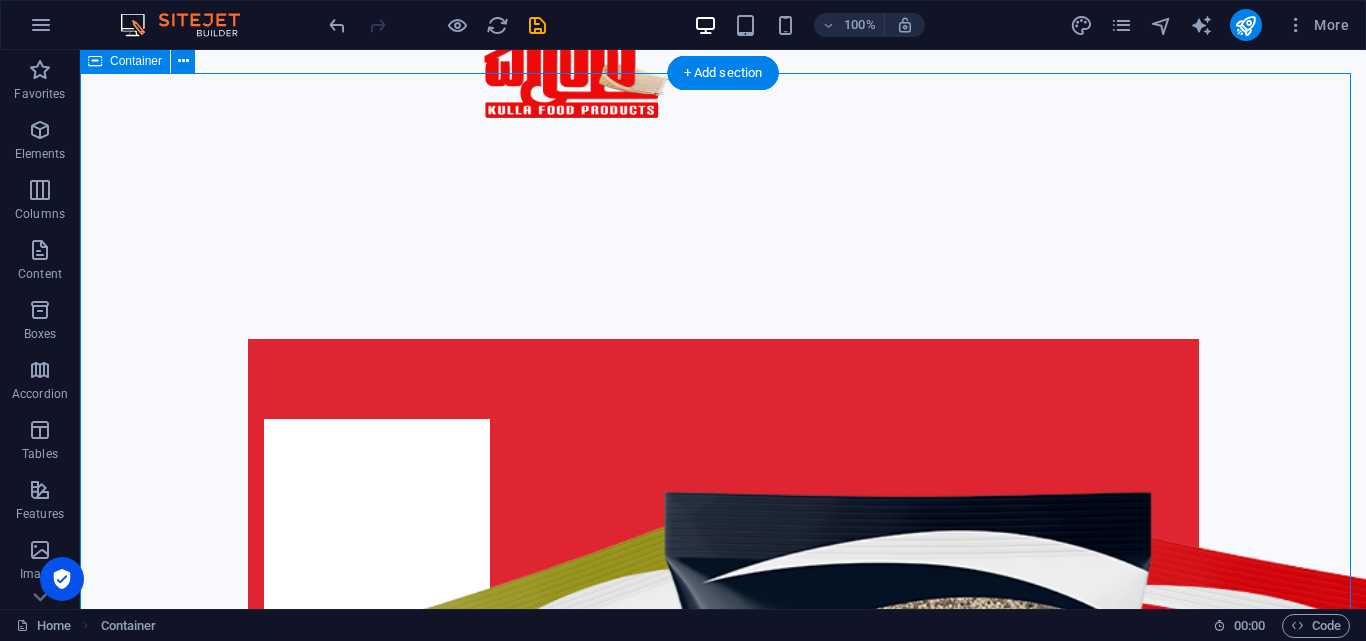 click on "Spices Pastes Rices Spices" at bounding box center (723, 1917) 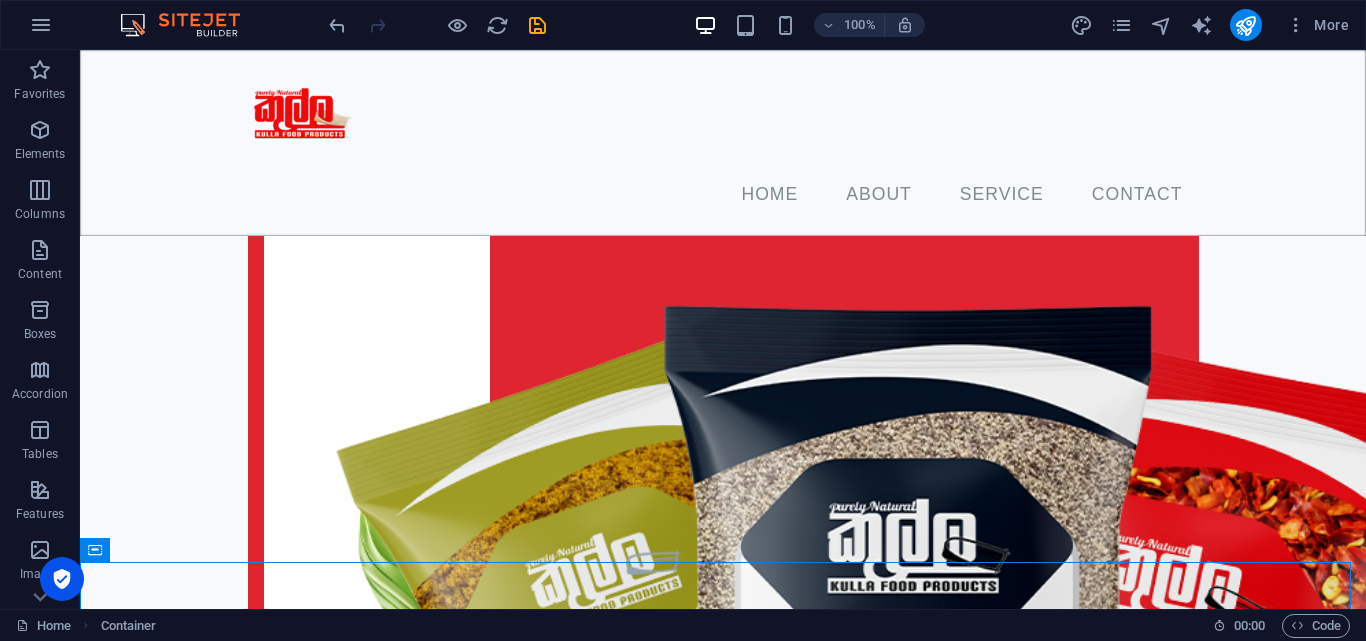 scroll, scrollTop: 534, scrollLeft: 0, axis: vertical 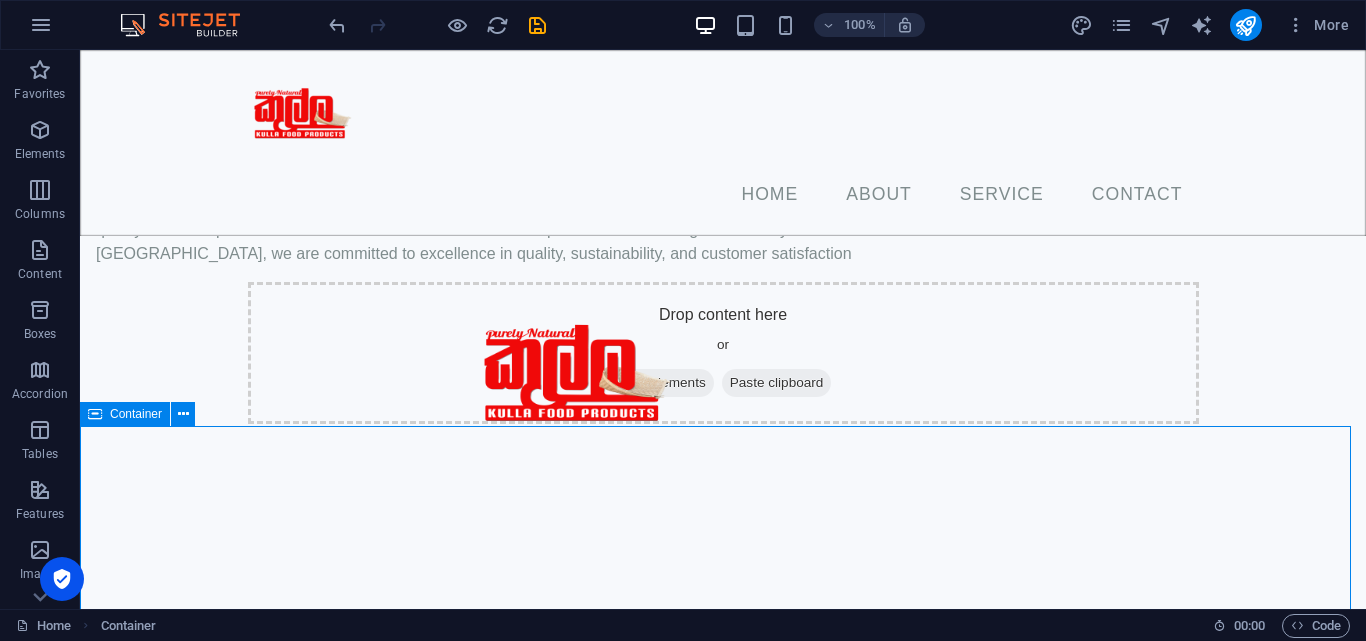 click on "Container" at bounding box center (136, 414) 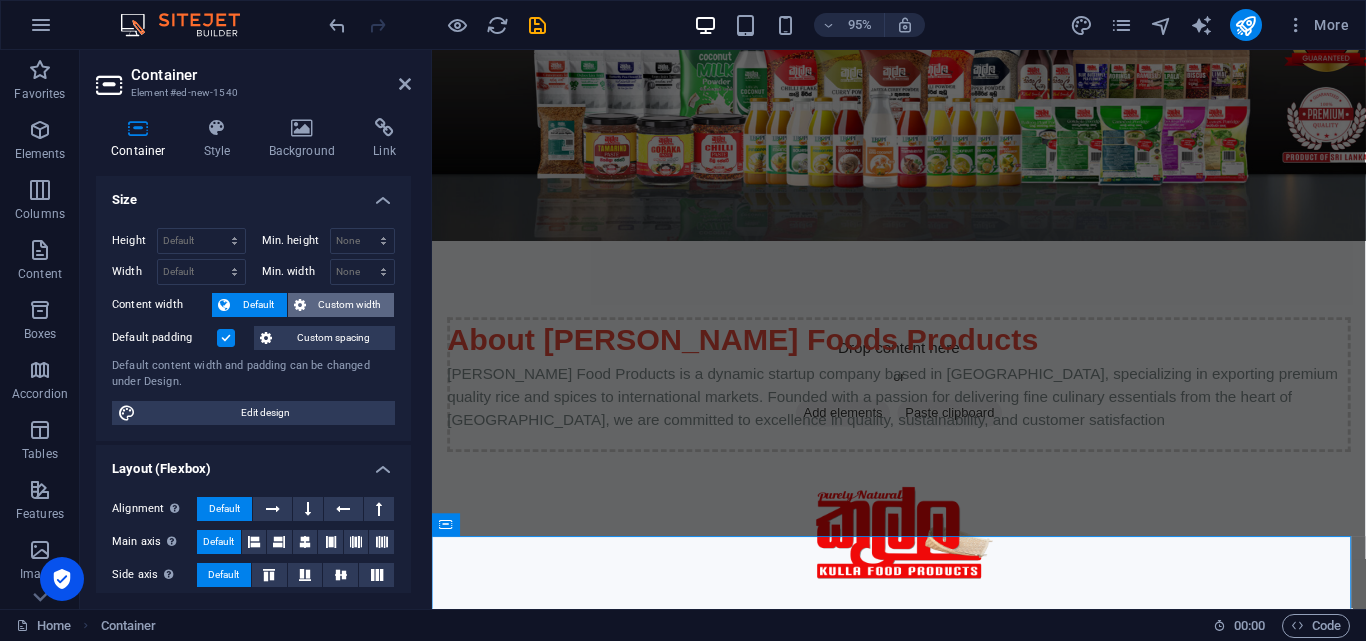 click on "Custom width" at bounding box center (341, 305) 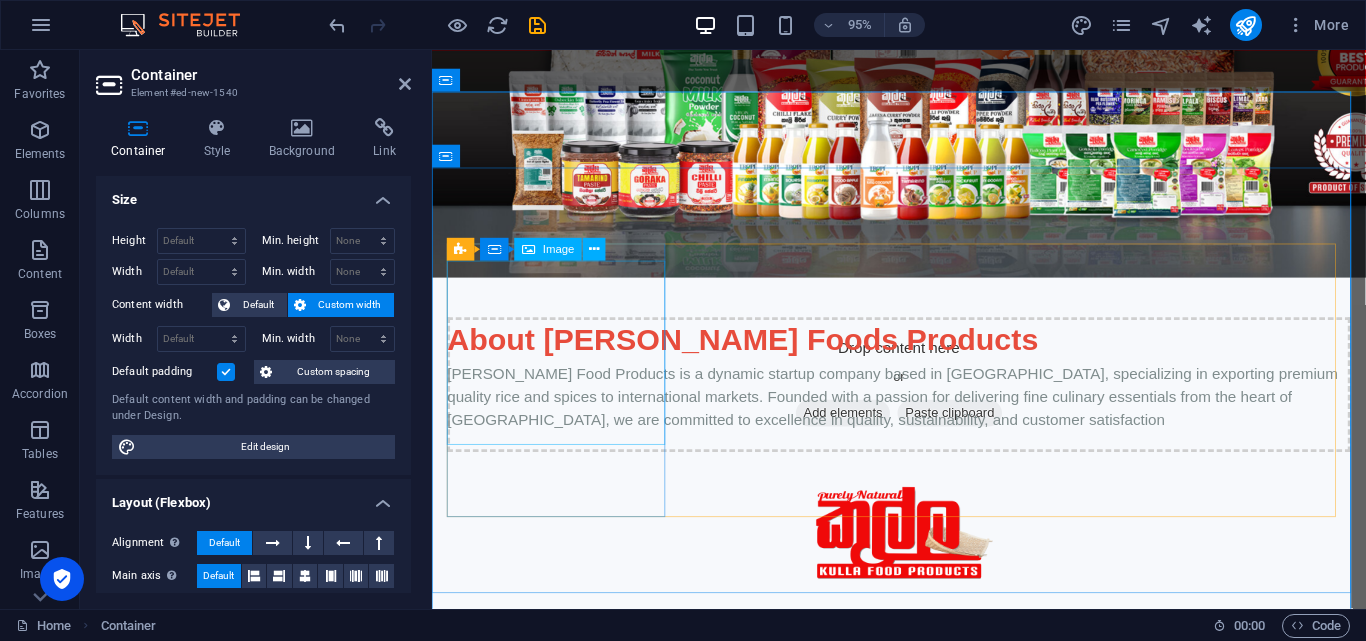 scroll, scrollTop: 1029, scrollLeft: 0, axis: vertical 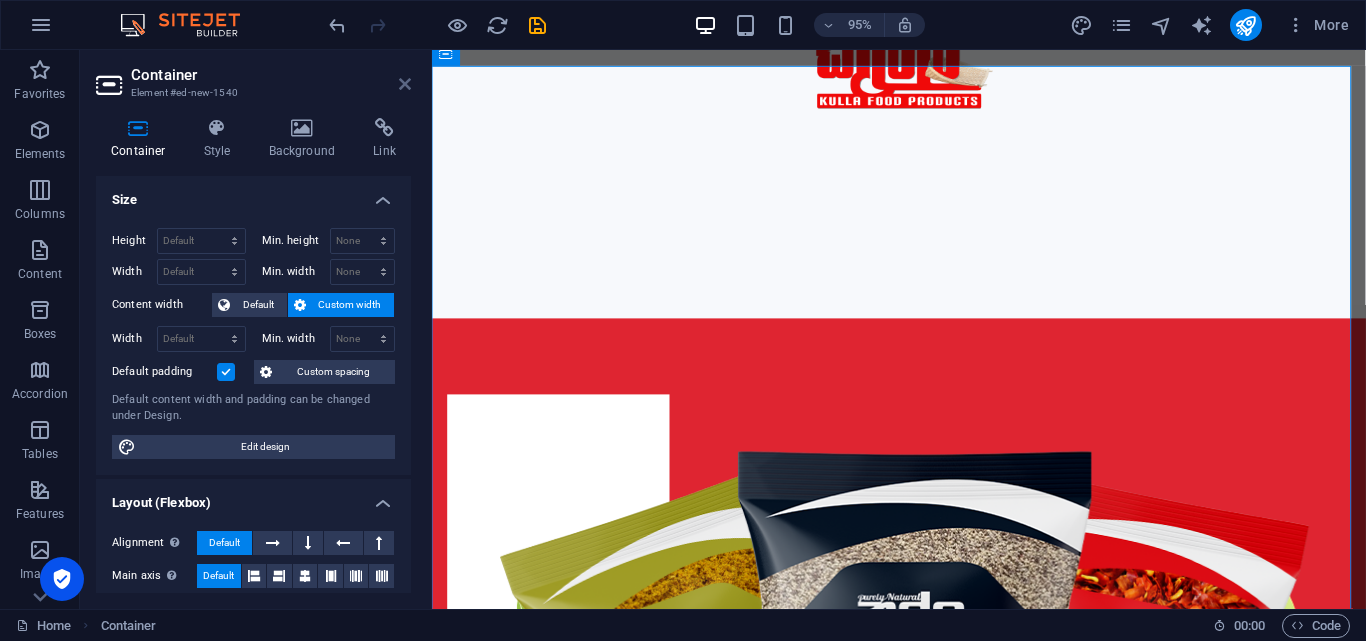 click at bounding box center (405, 84) 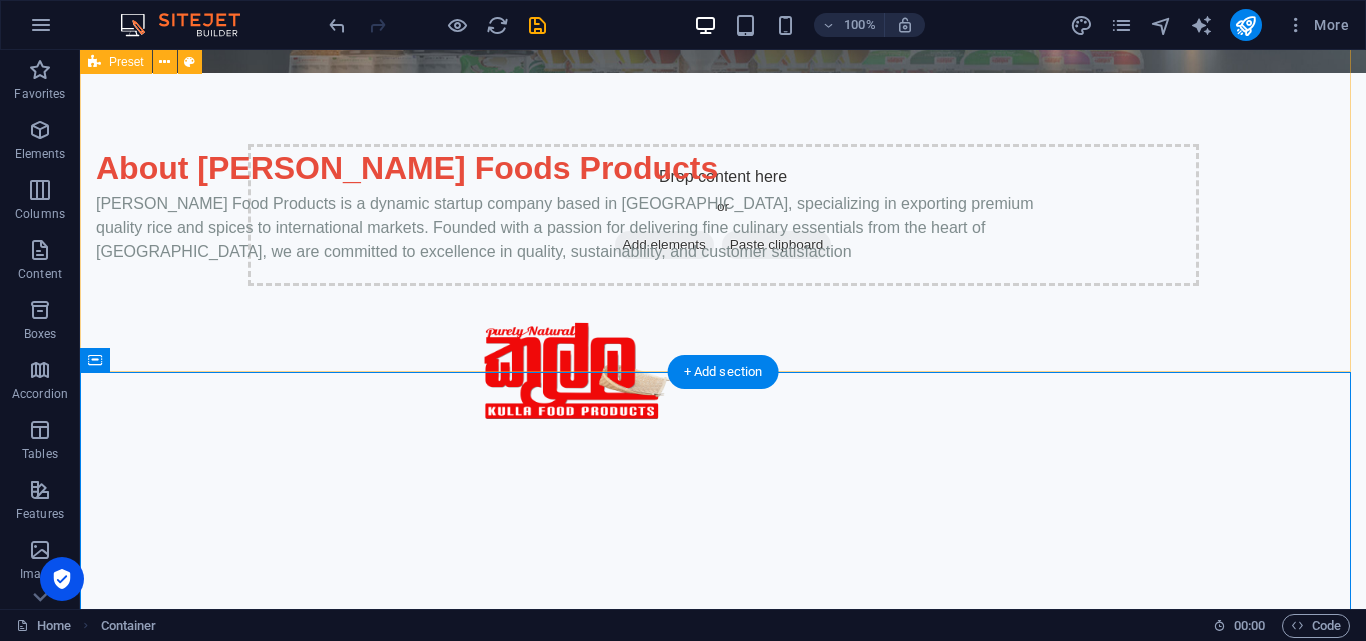 scroll, scrollTop: 724, scrollLeft: 0, axis: vertical 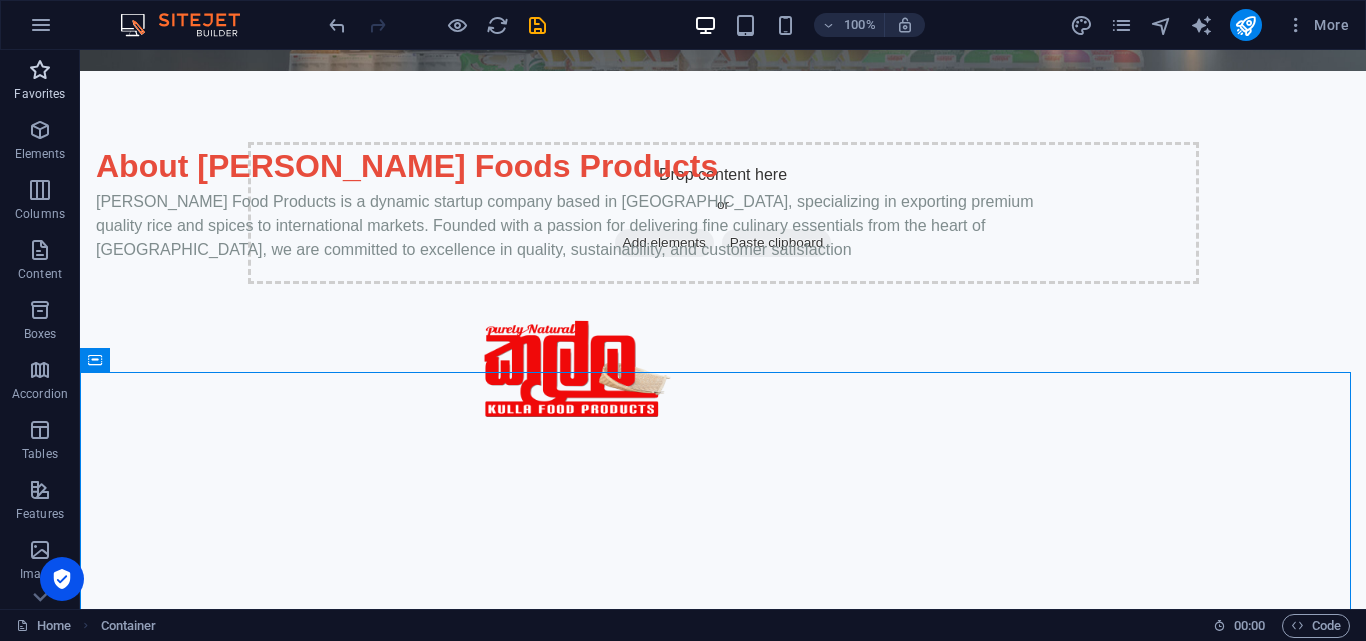 click at bounding box center [40, 70] 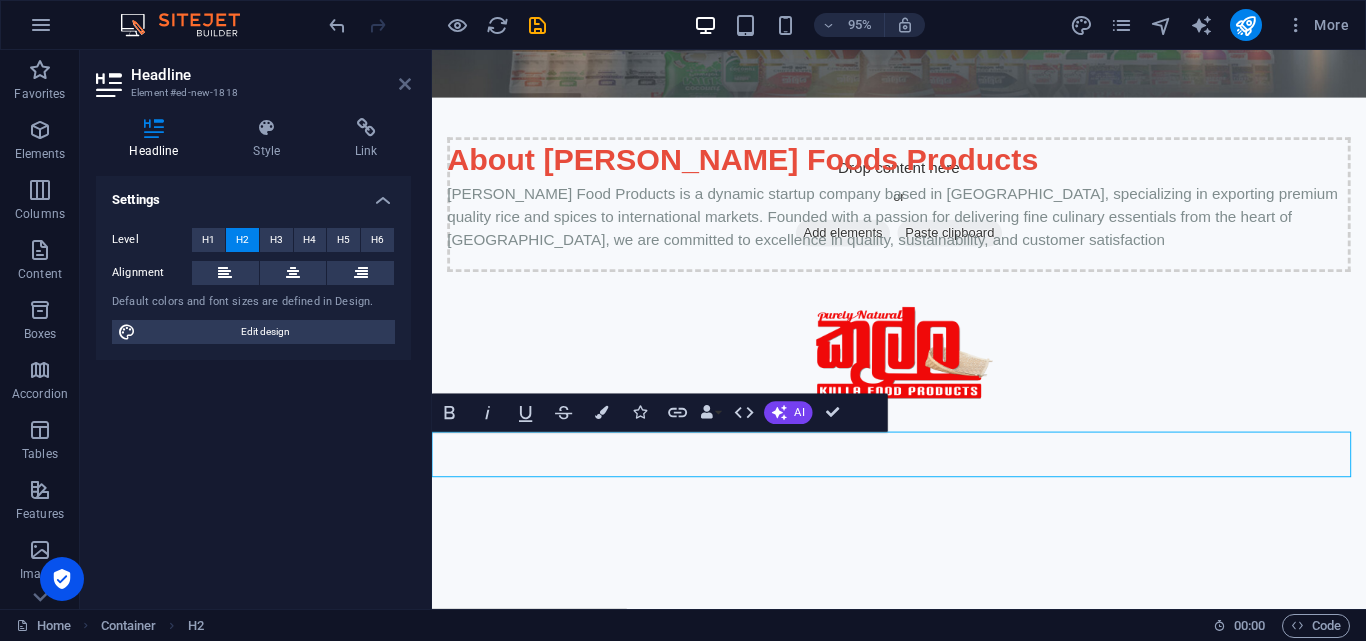 click at bounding box center [405, 84] 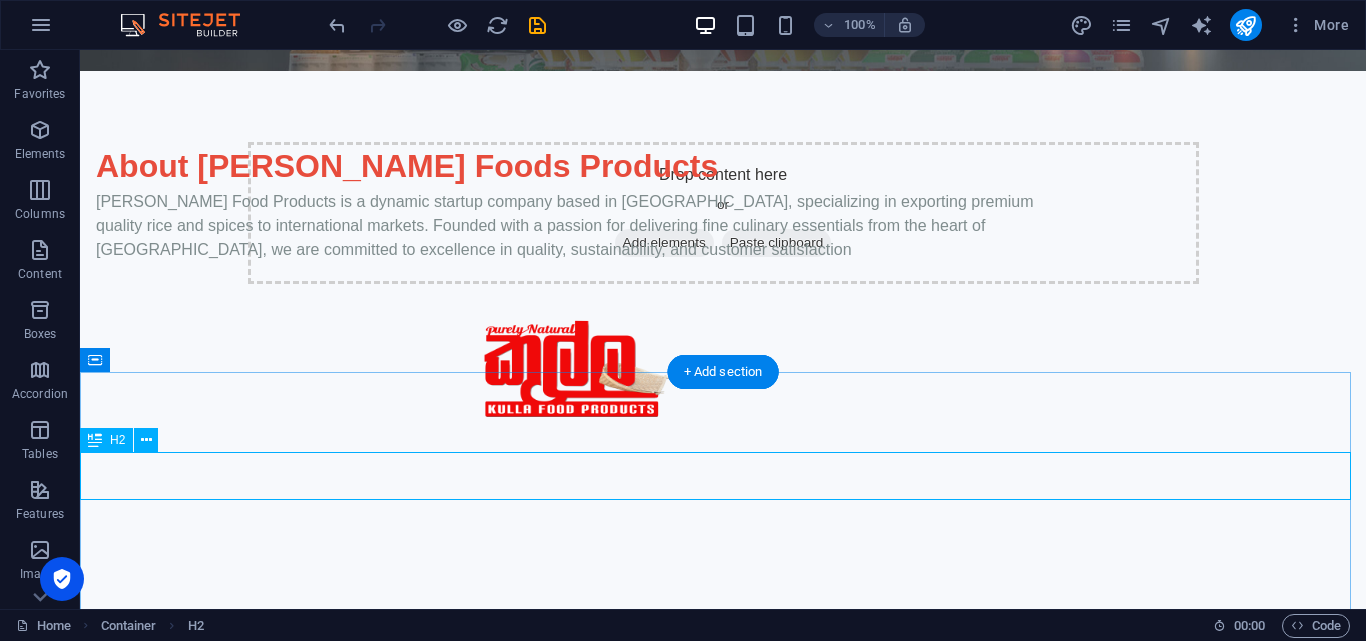 click on "New headline" at bounding box center (723, 662) 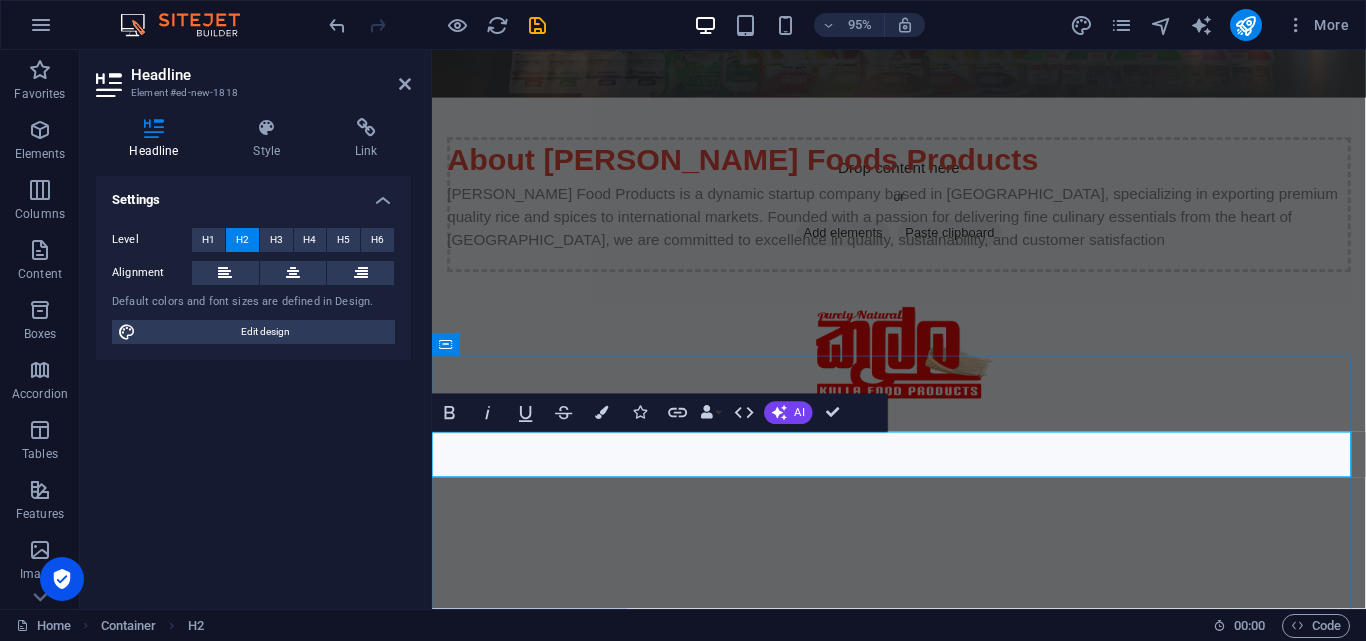 type 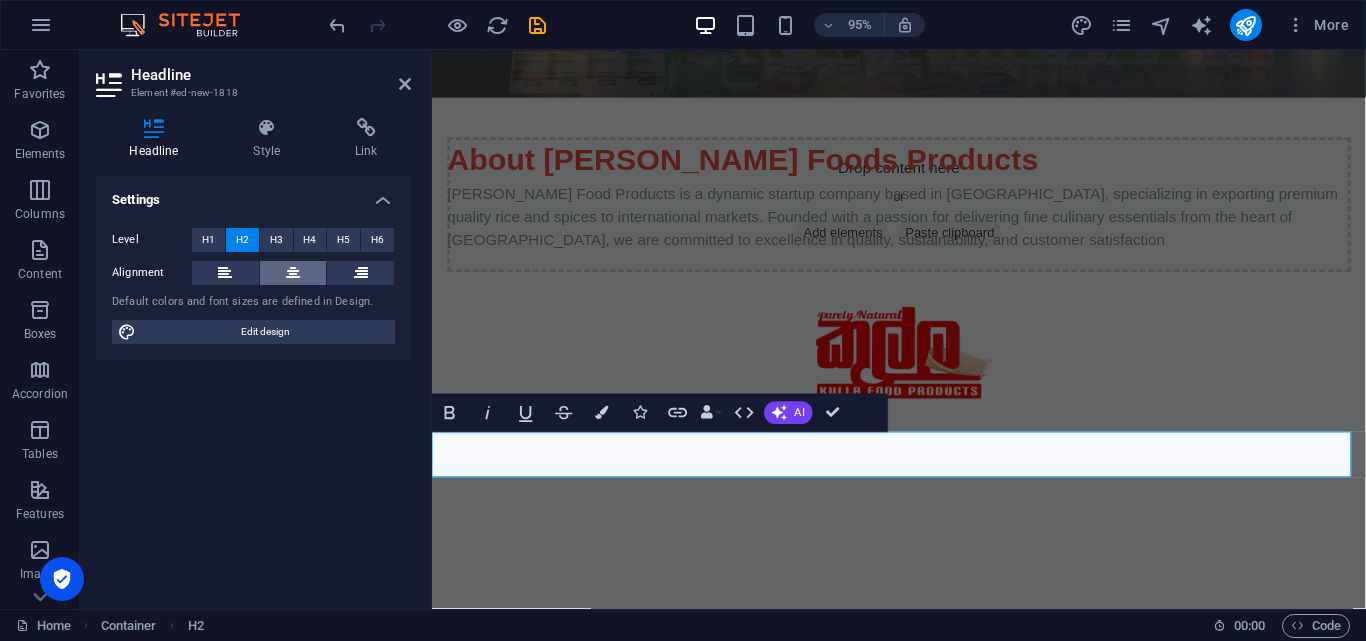 click at bounding box center [293, 273] 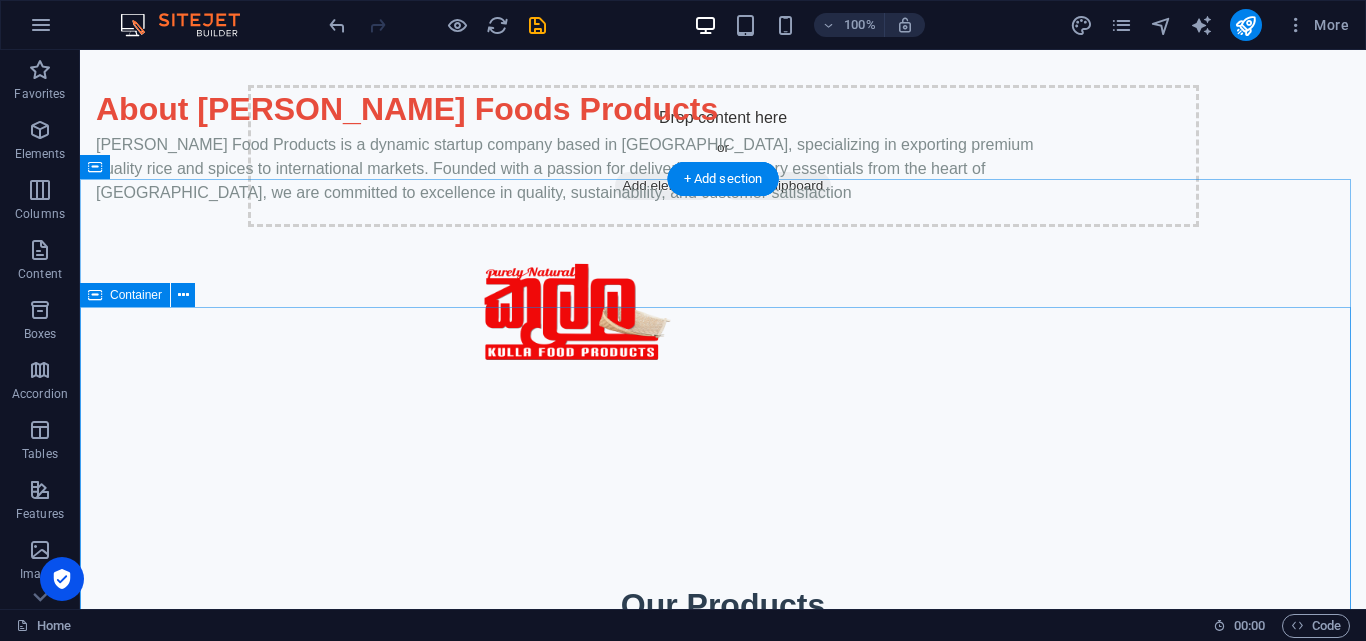 scroll, scrollTop: 849, scrollLeft: 0, axis: vertical 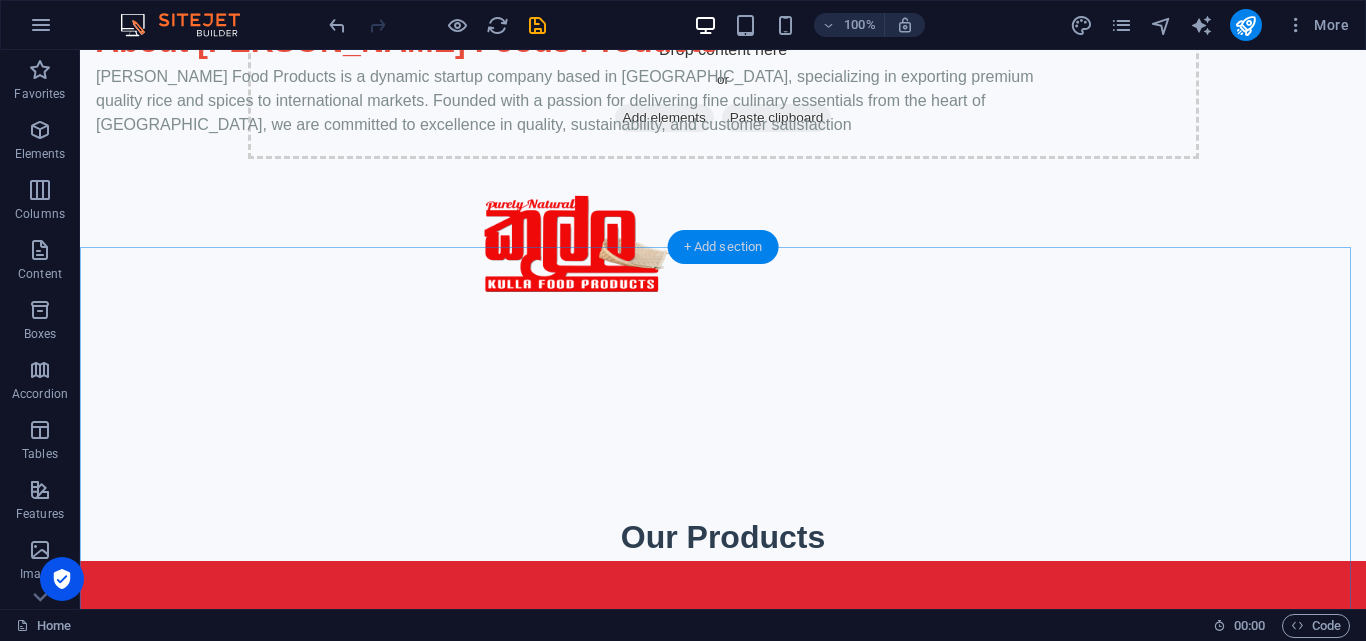 drag, startPoint x: 754, startPoint y: 261, endPoint x: 25, endPoint y: 292, distance: 729.6588 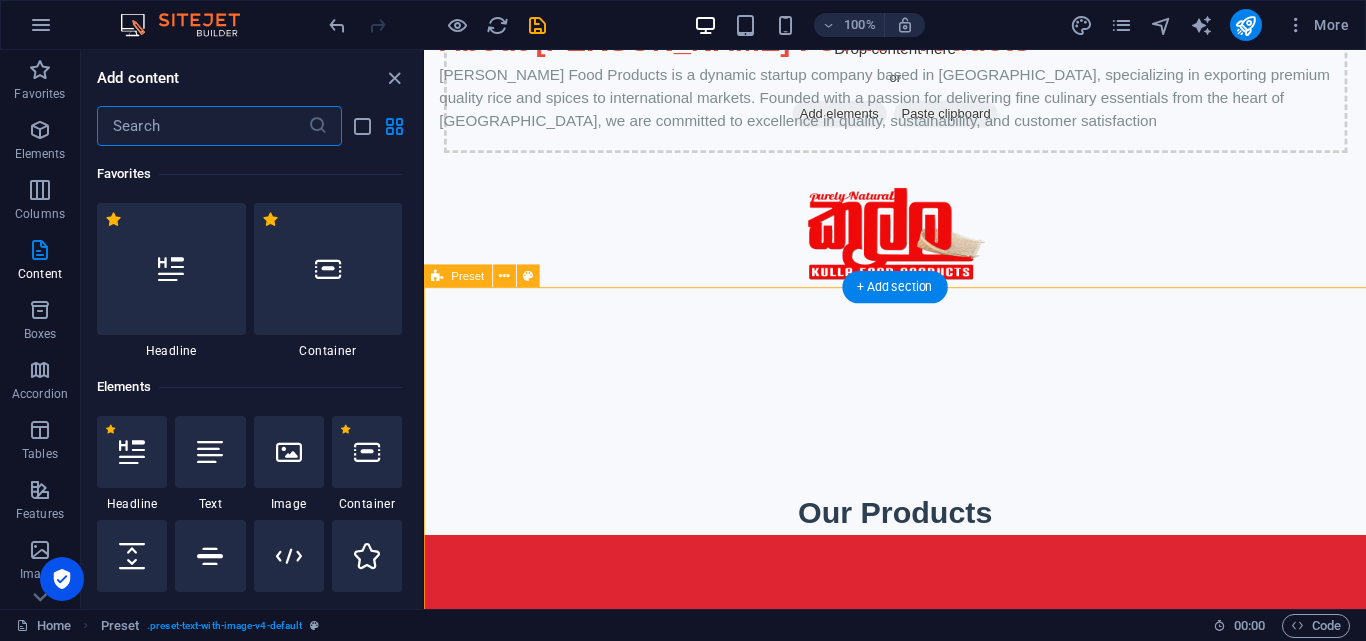 scroll, scrollTop: 436, scrollLeft: 0, axis: vertical 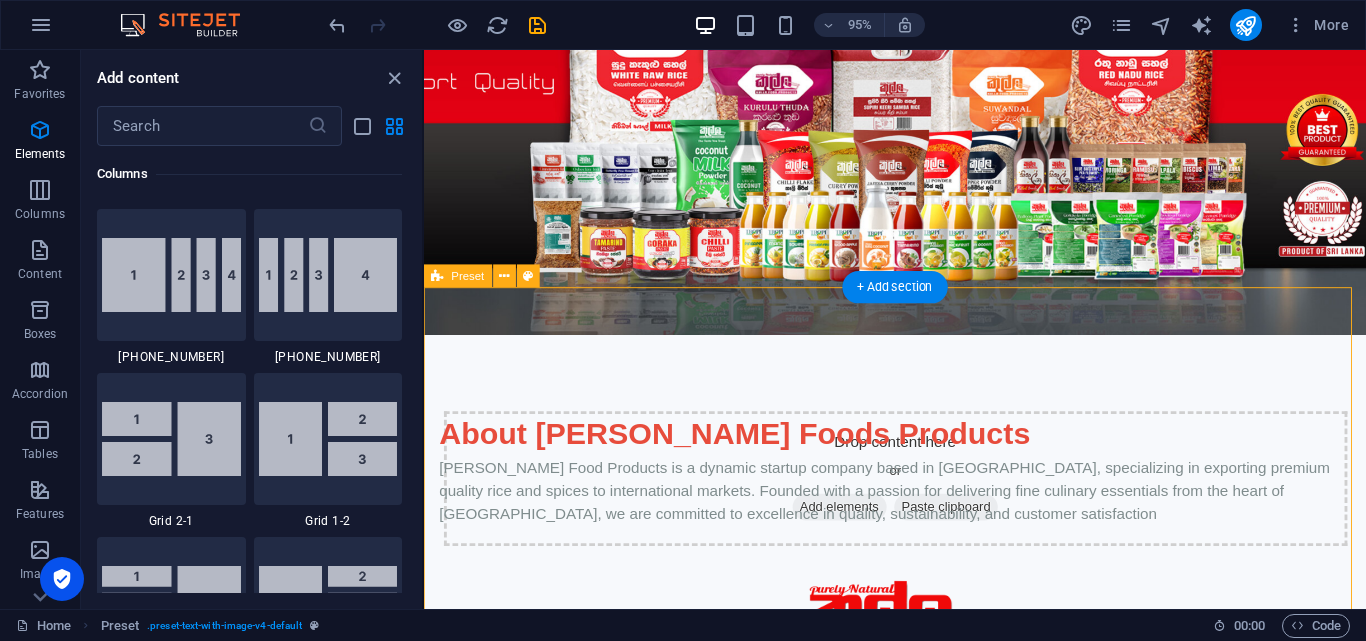 click on "About [PERSON_NAME] Foods Products [PERSON_NAME] Food Products is a dynamic startup company based in [GEOGRAPHIC_DATA], specializing in exporting premium quality rice and spices to international markets. Founded with a passion for delivering fine culinary essentials from the heart of [GEOGRAPHIC_DATA], we are committed to excellence in quality, sustainability, and customer satisfaction" at bounding box center (920, 598) 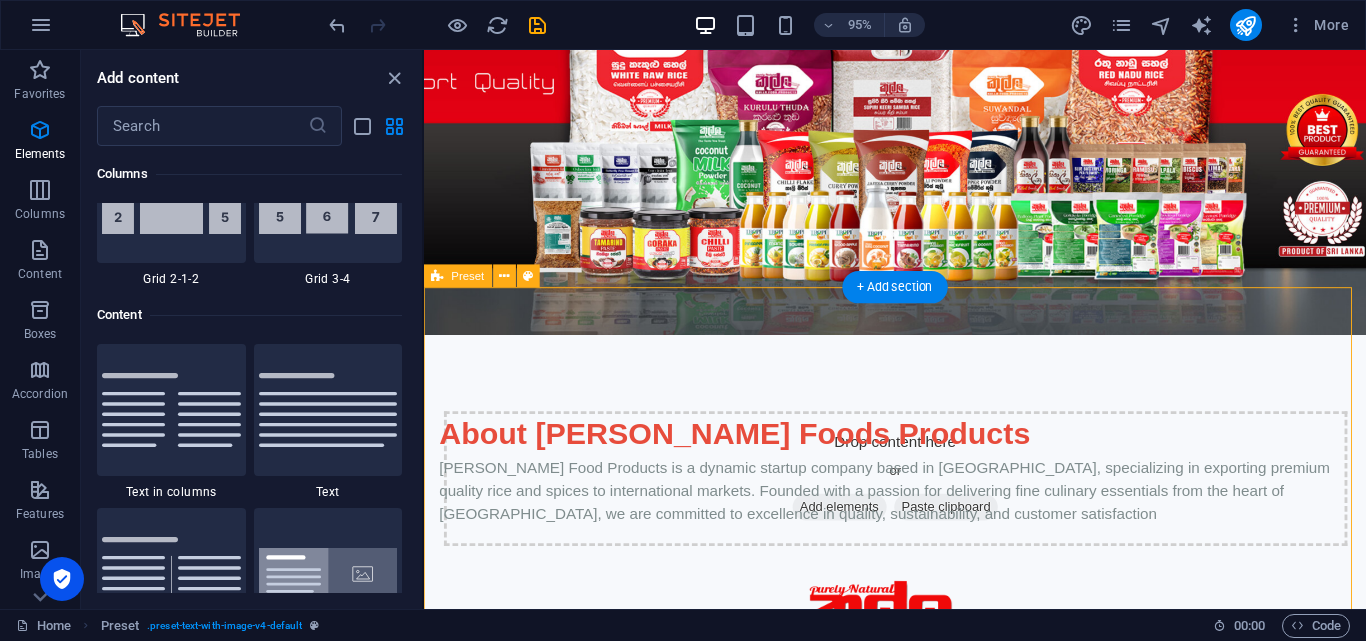 scroll, scrollTop: 3499, scrollLeft: 0, axis: vertical 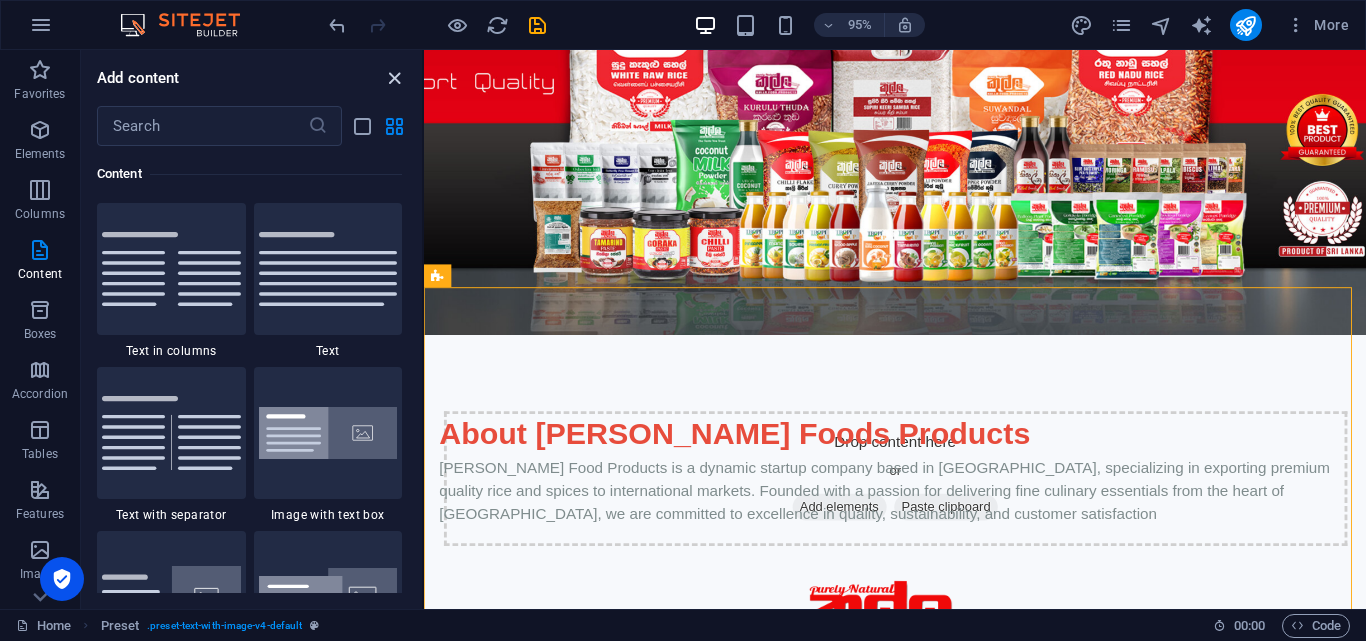 click at bounding box center [394, 78] 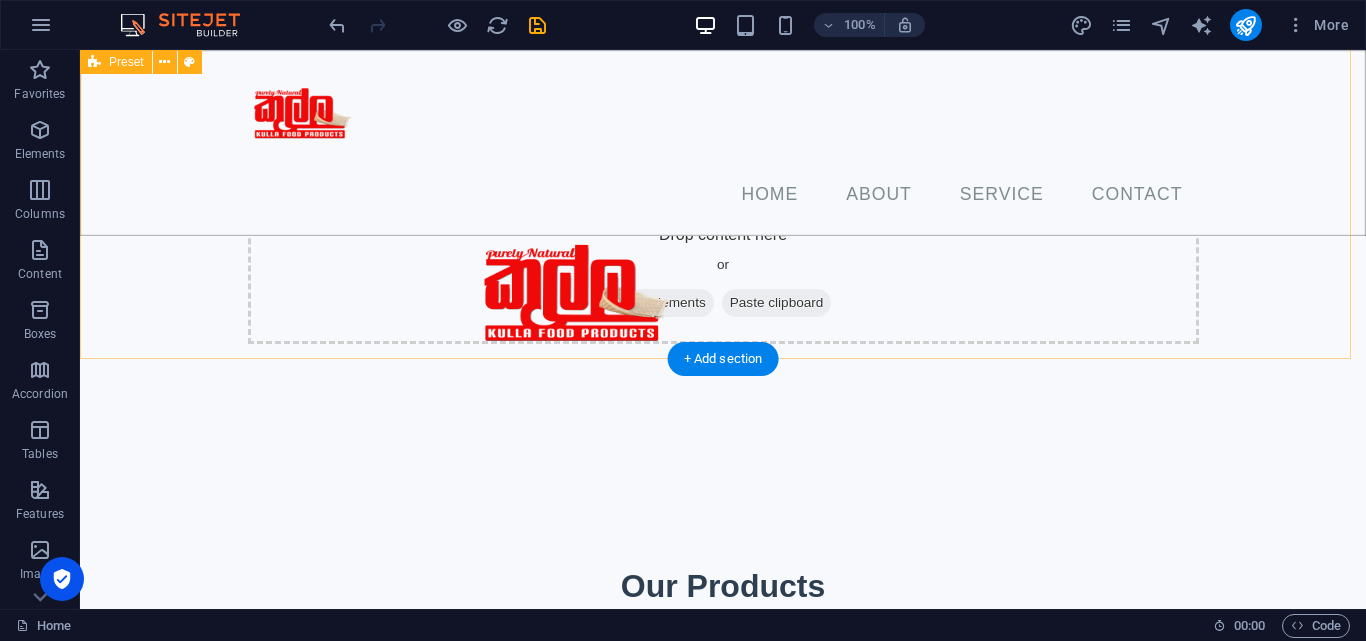 scroll, scrollTop: 600, scrollLeft: 0, axis: vertical 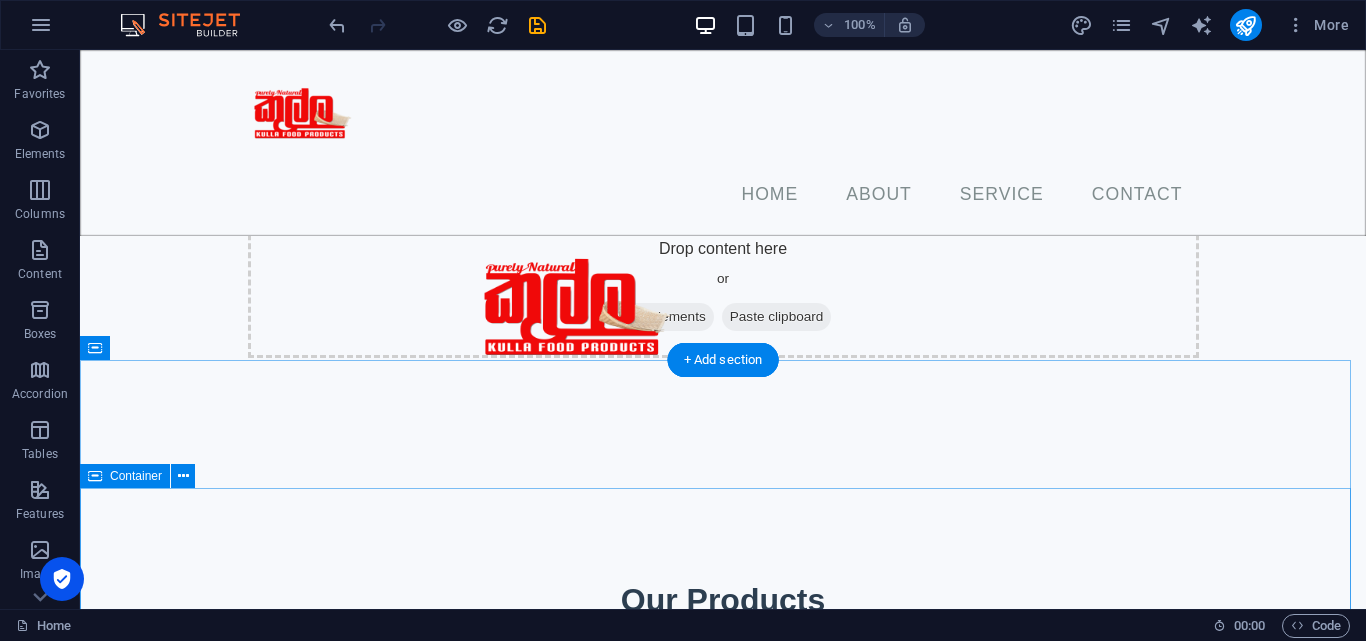 click on "Spices Pastes Rices Spices" at bounding box center [723, 2202] 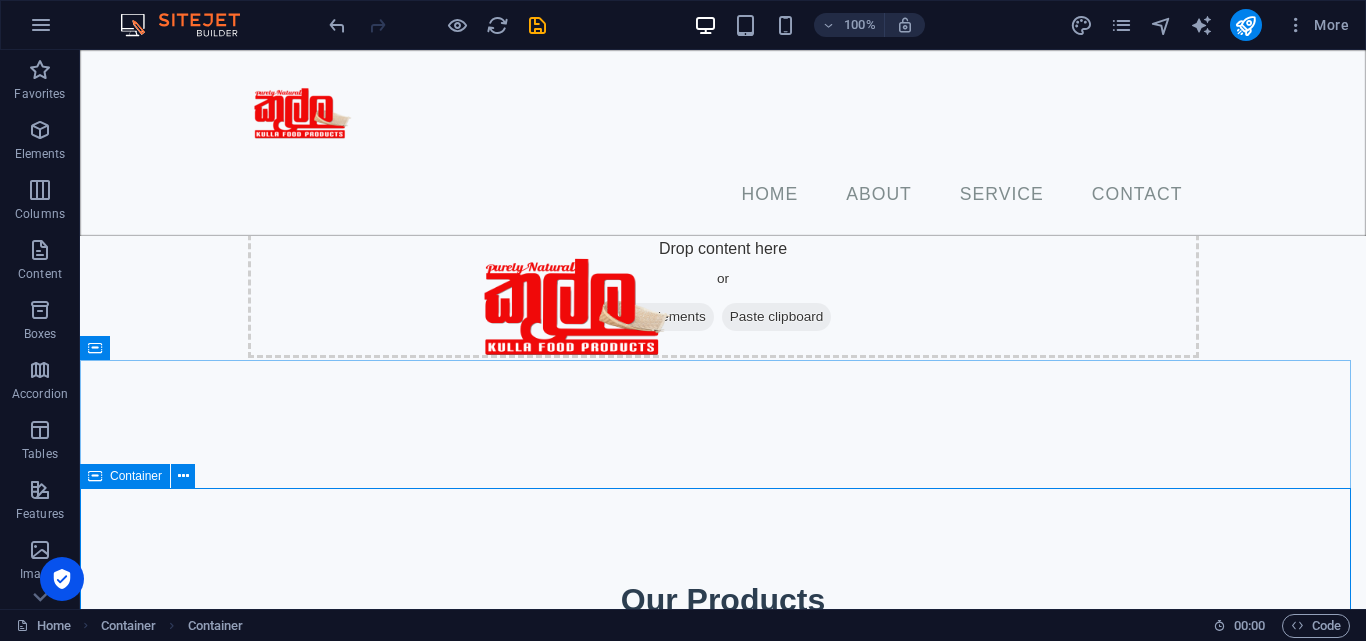 click on "Container" at bounding box center (125, 476) 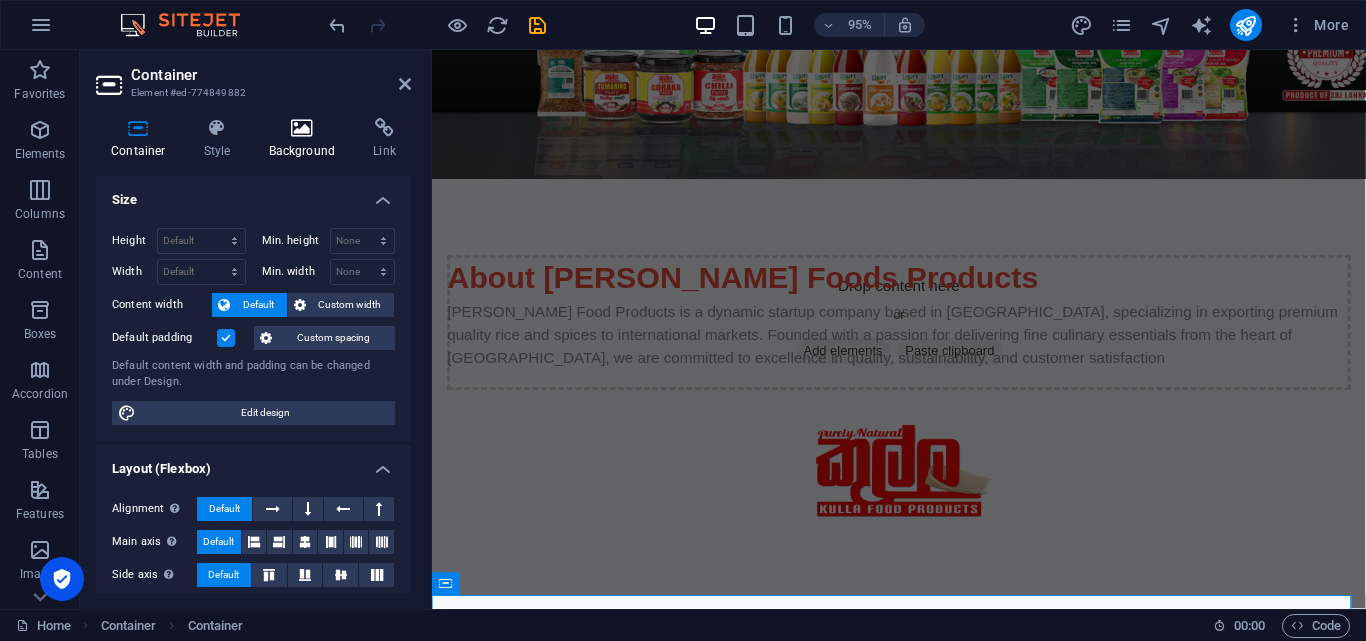 click at bounding box center [302, 128] 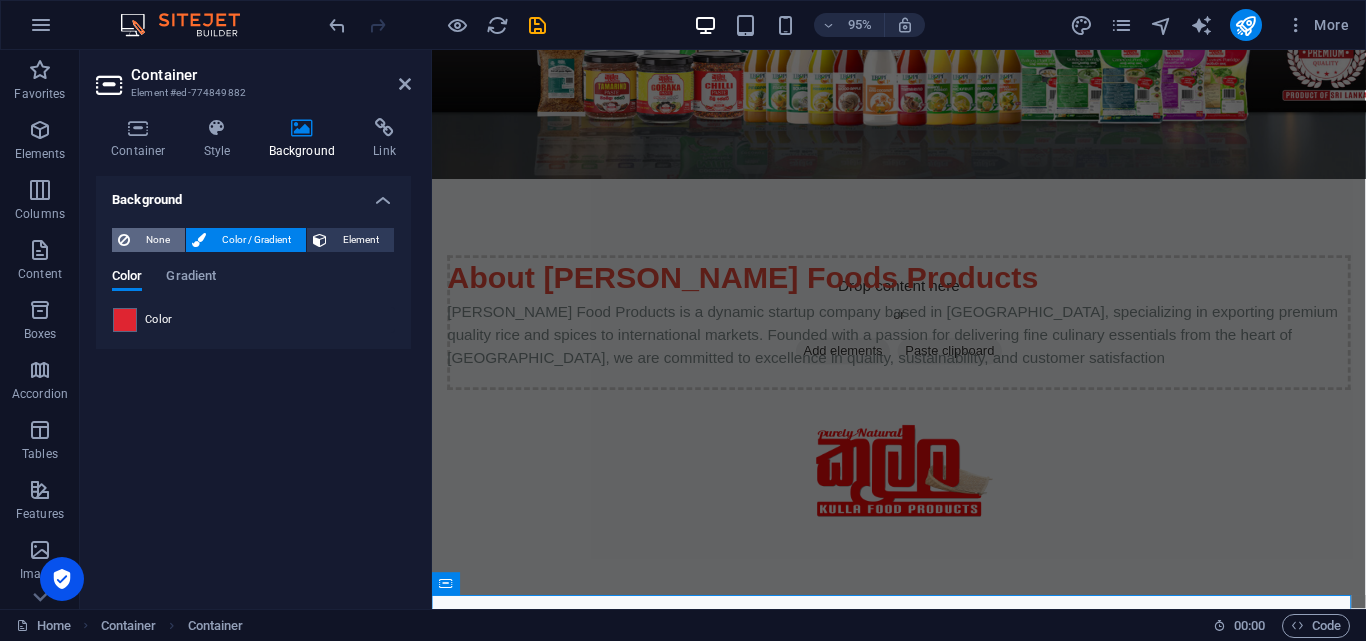 click on "None" at bounding box center (157, 240) 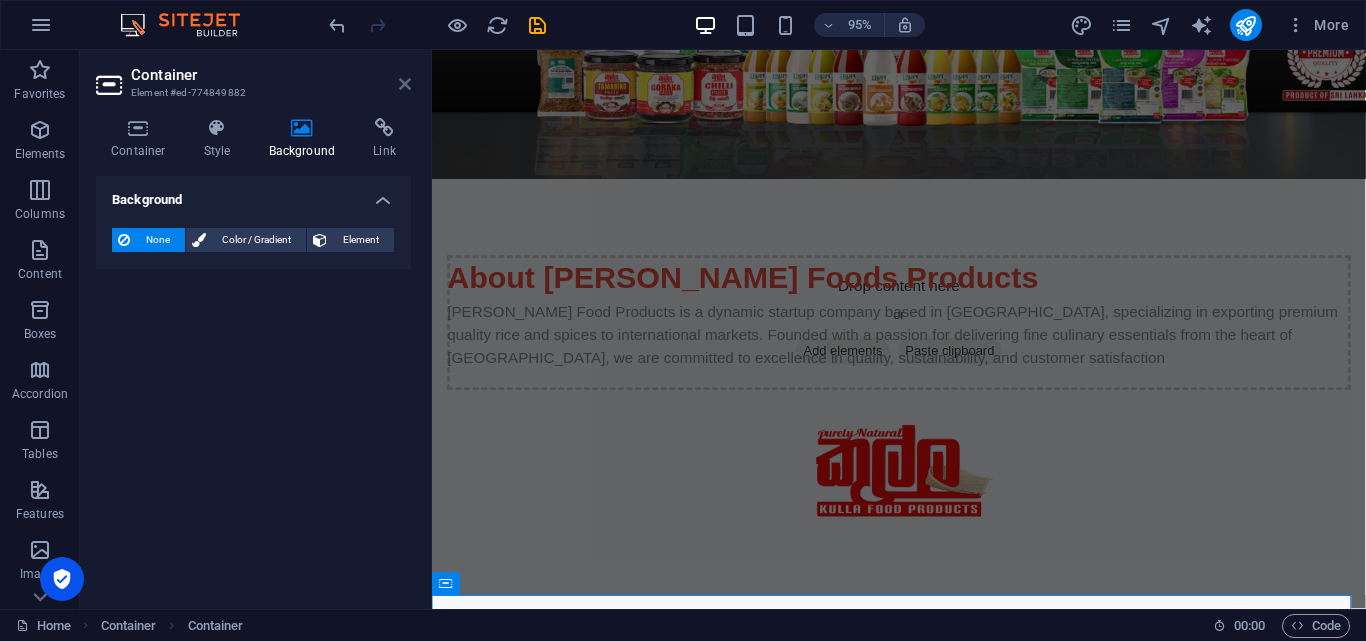click at bounding box center (405, 84) 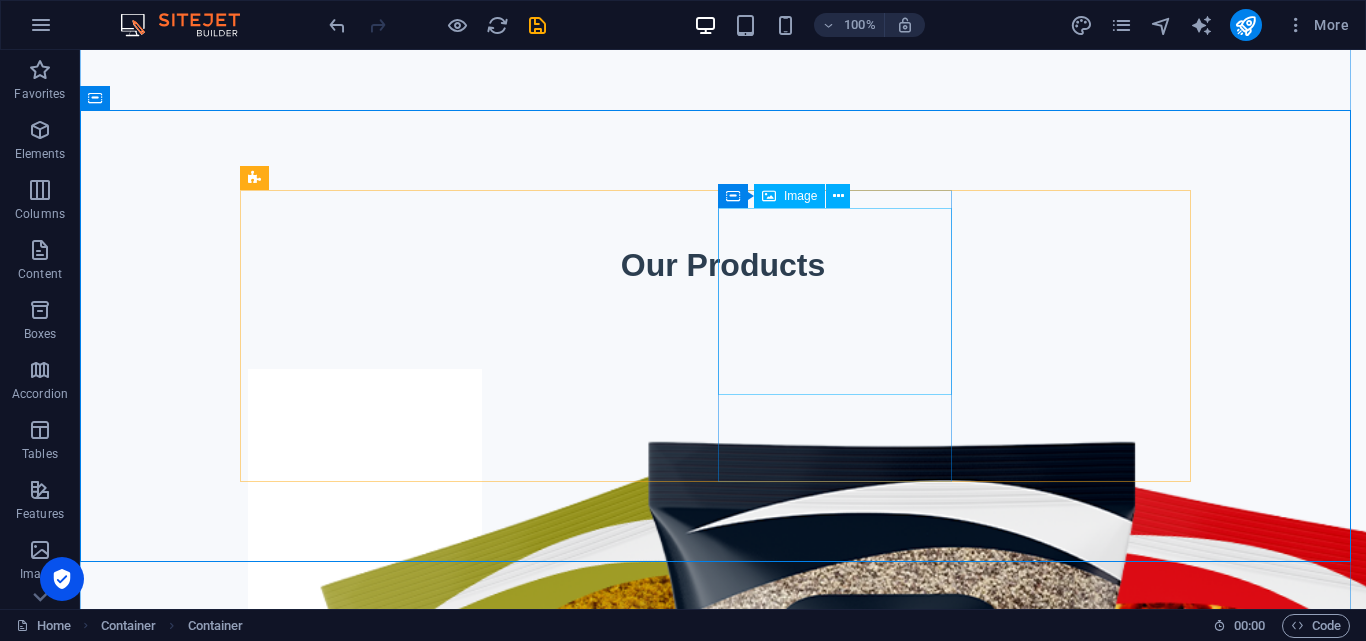 scroll, scrollTop: 1122, scrollLeft: 0, axis: vertical 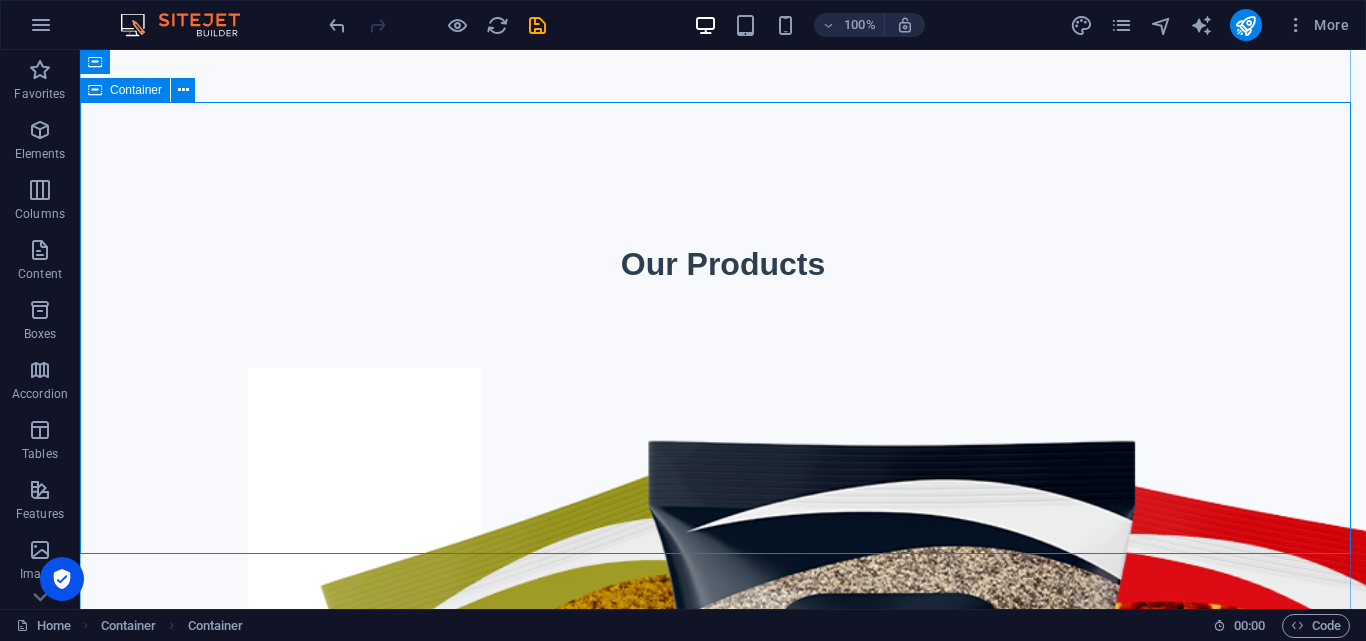 click on "Spices Pastes Rices Spices" at bounding box center (723, 1866) 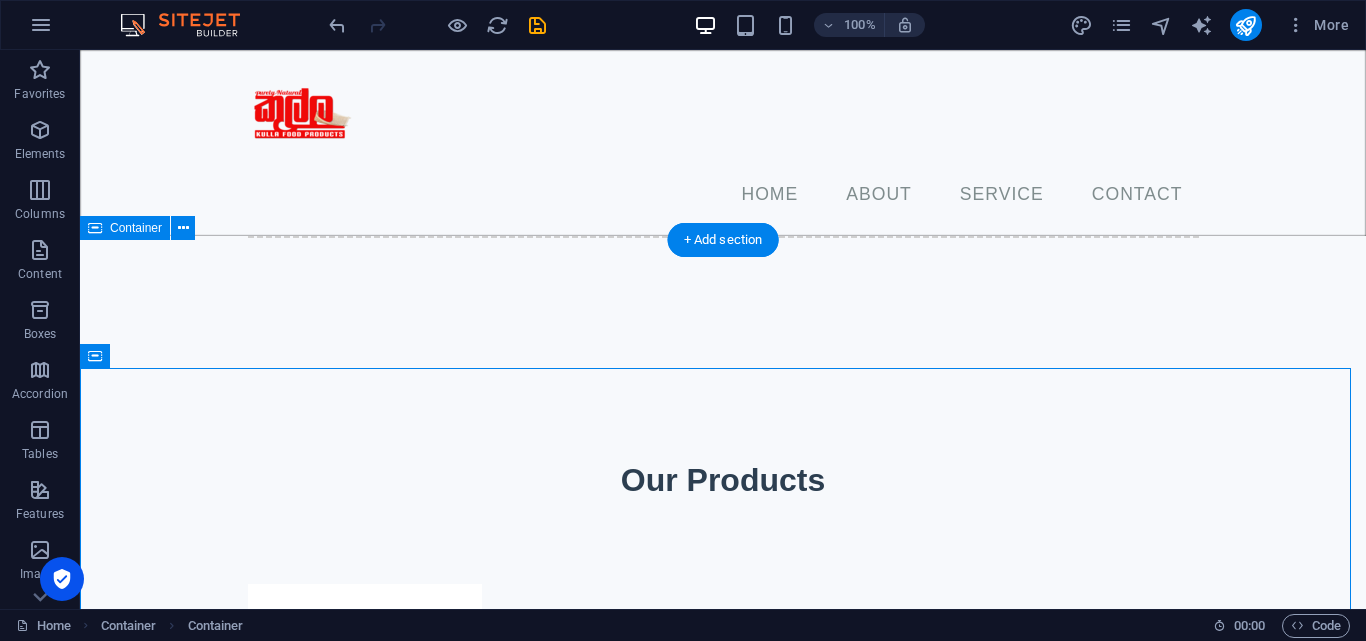 scroll, scrollTop: 719, scrollLeft: 0, axis: vertical 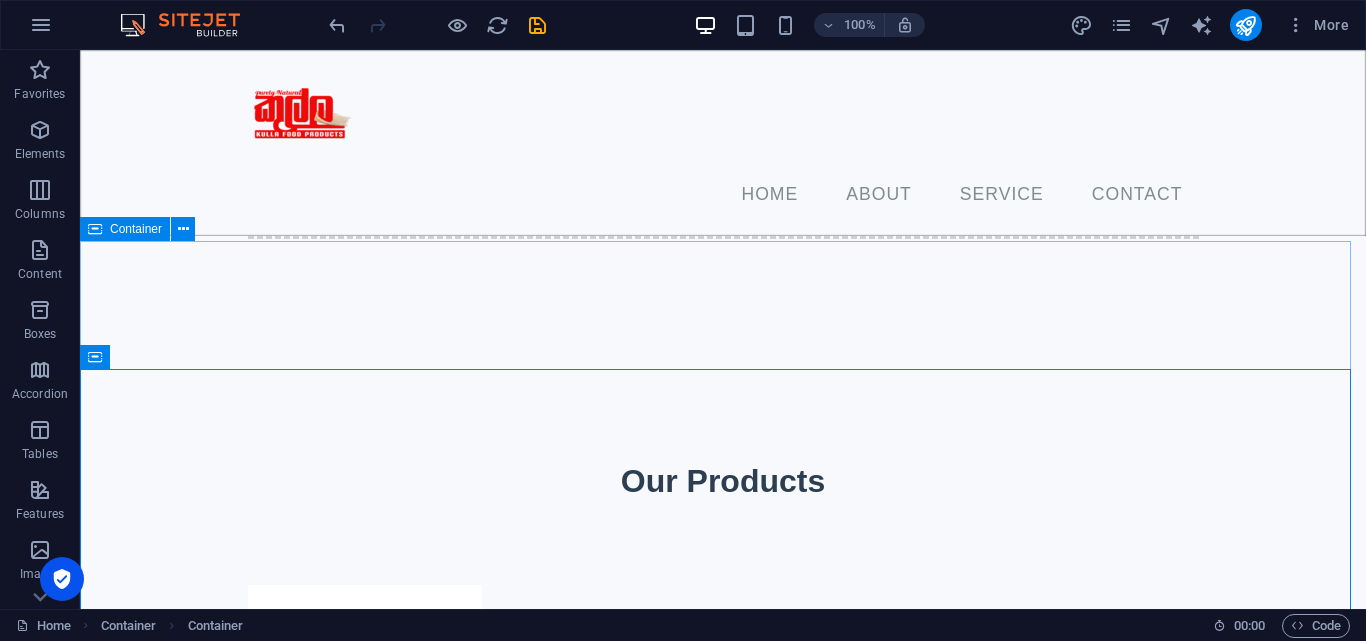 click on "Container" at bounding box center (125, 229) 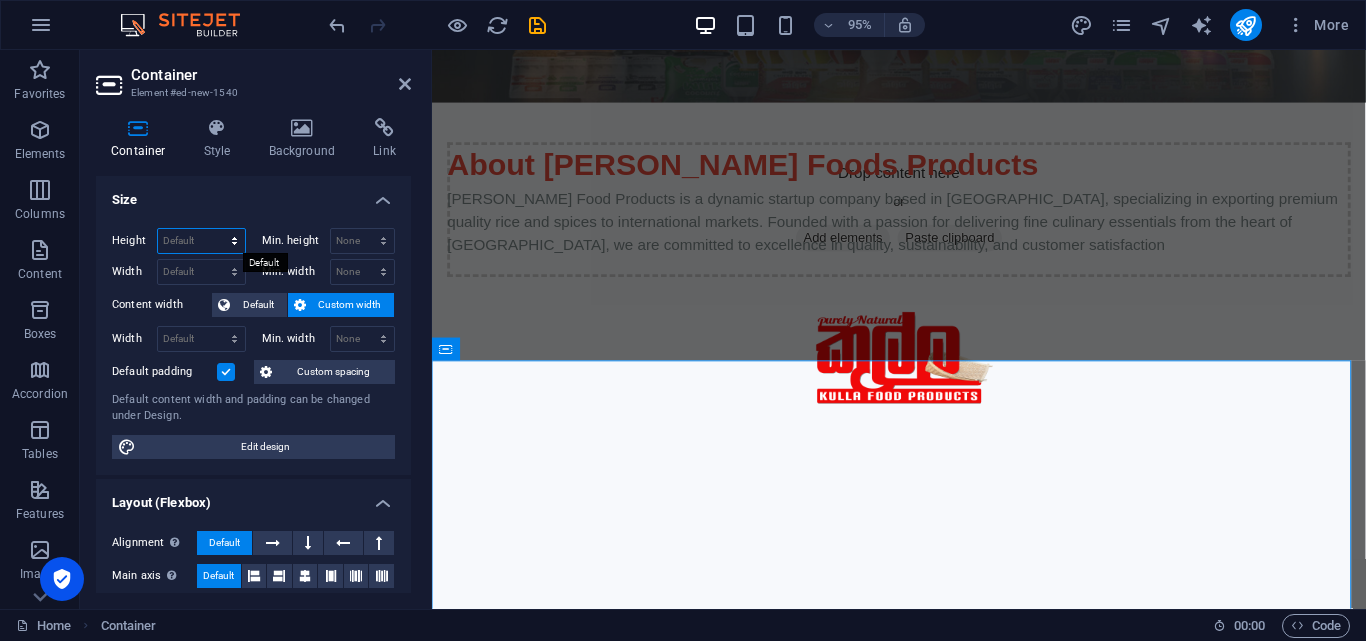 click on "Default px rem % vh vw" at bounding box center (201, 241) 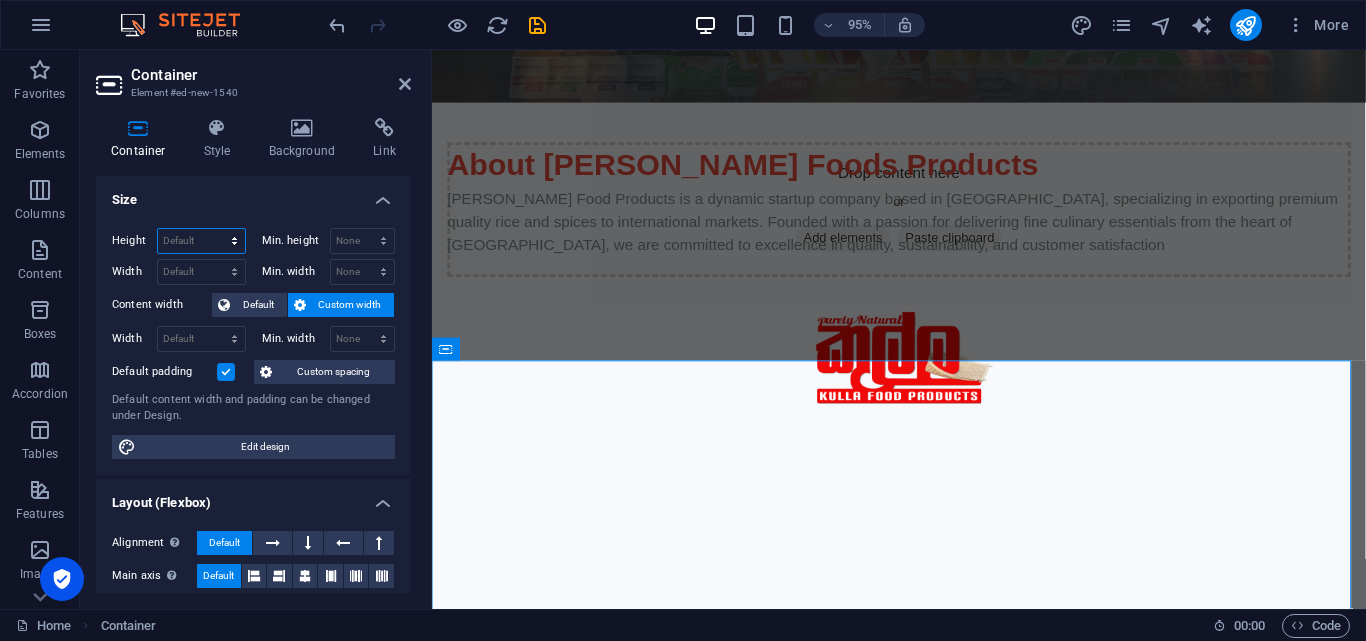select on "px" 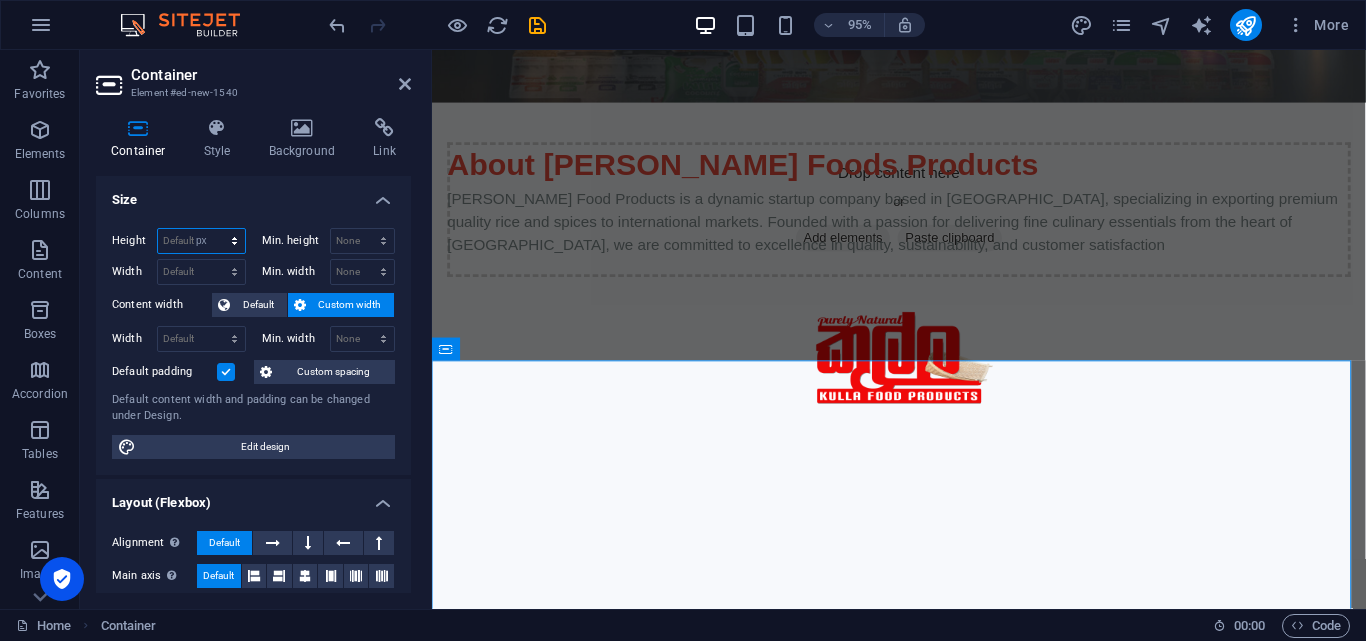click on "Default px rem % vh vw" at bounding box center [201, 241] 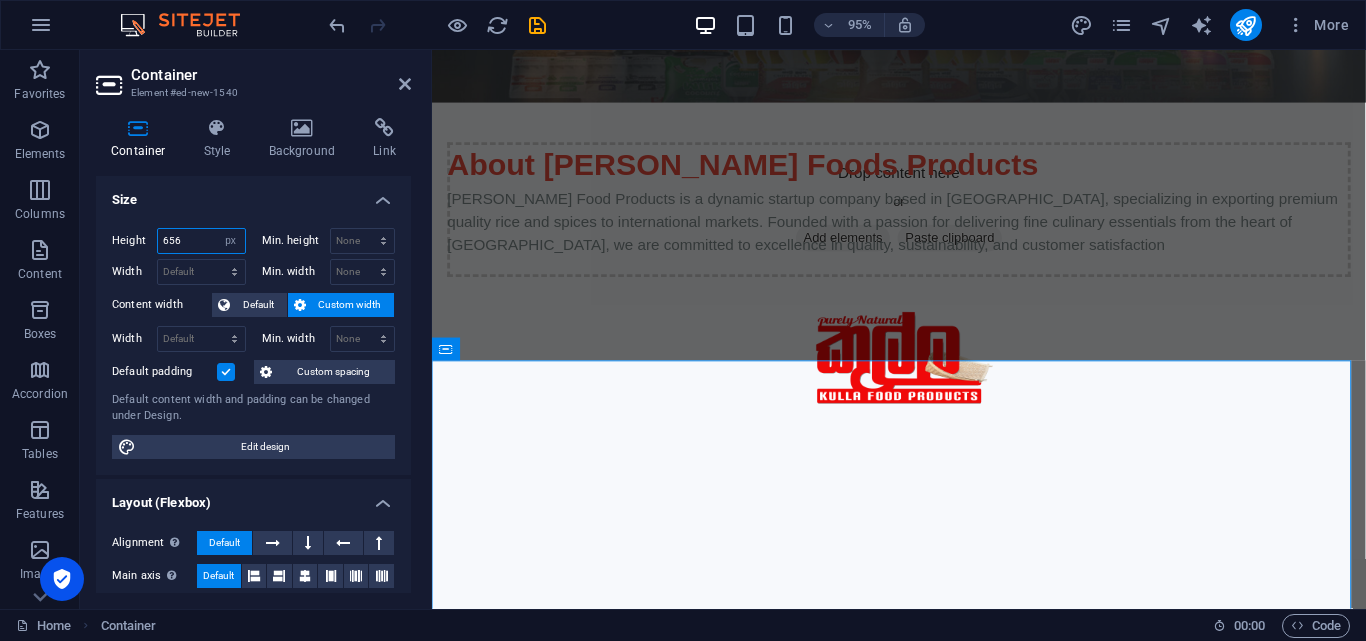 click on "656" at bounding box center [201, 241] 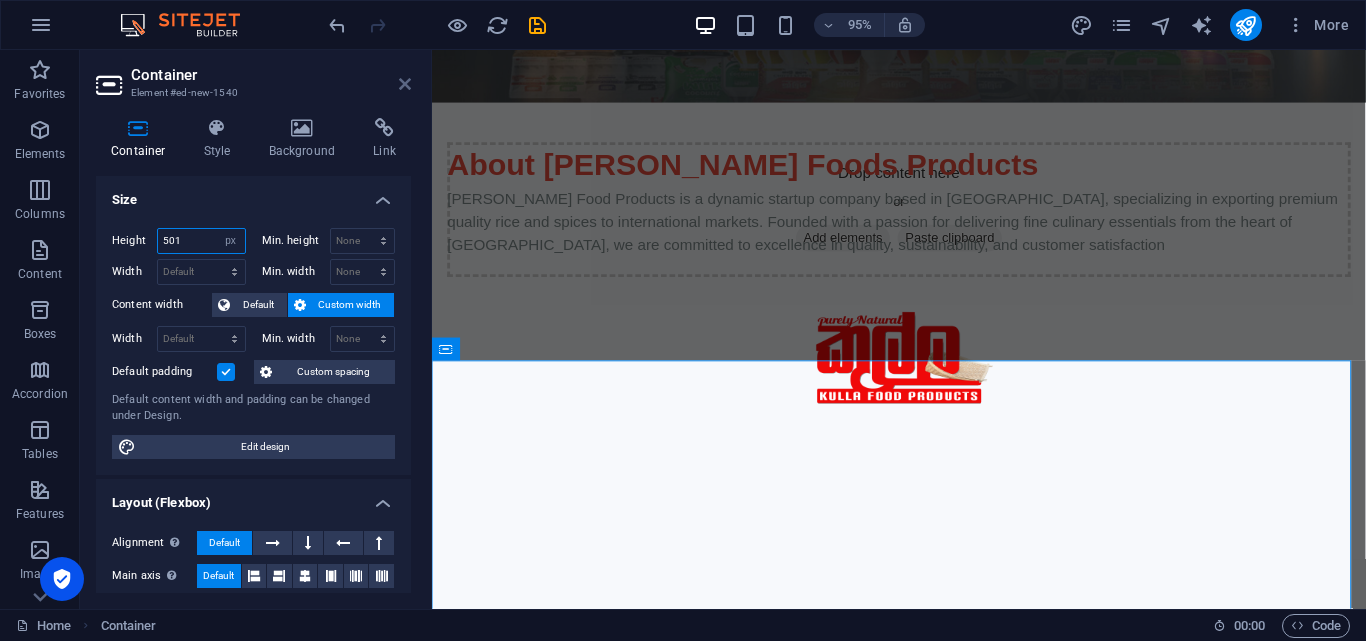 type on "501" 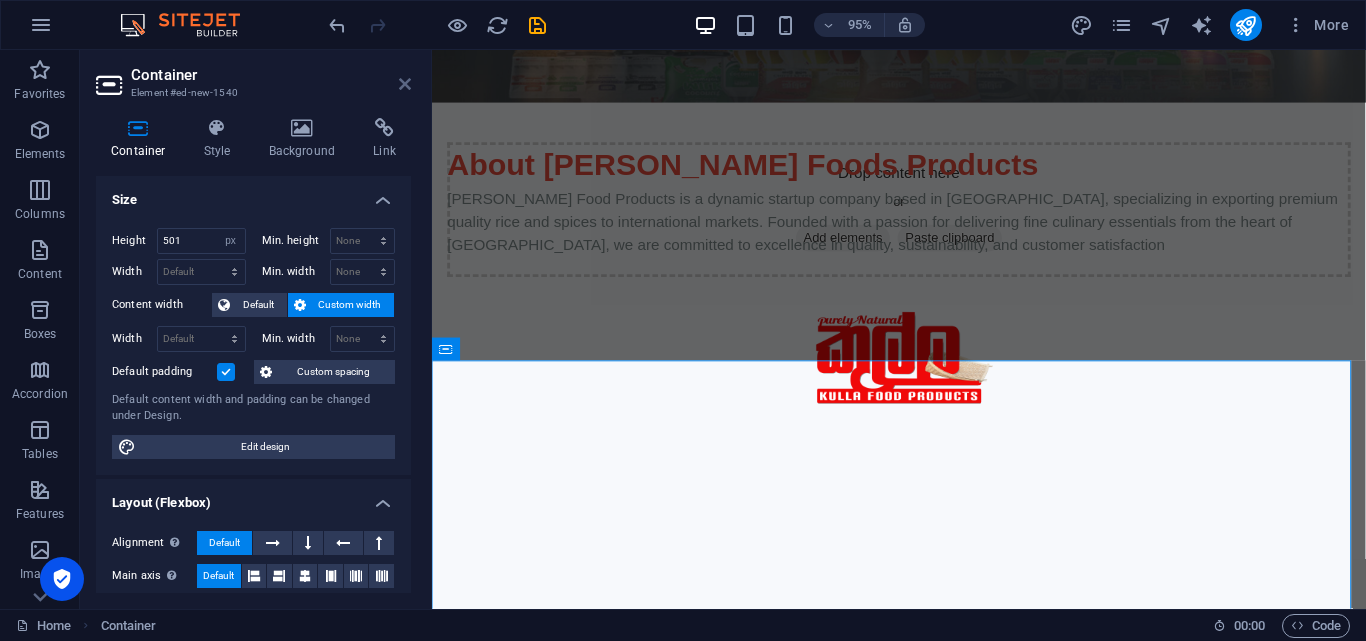 click at bounding box center [405, 84] 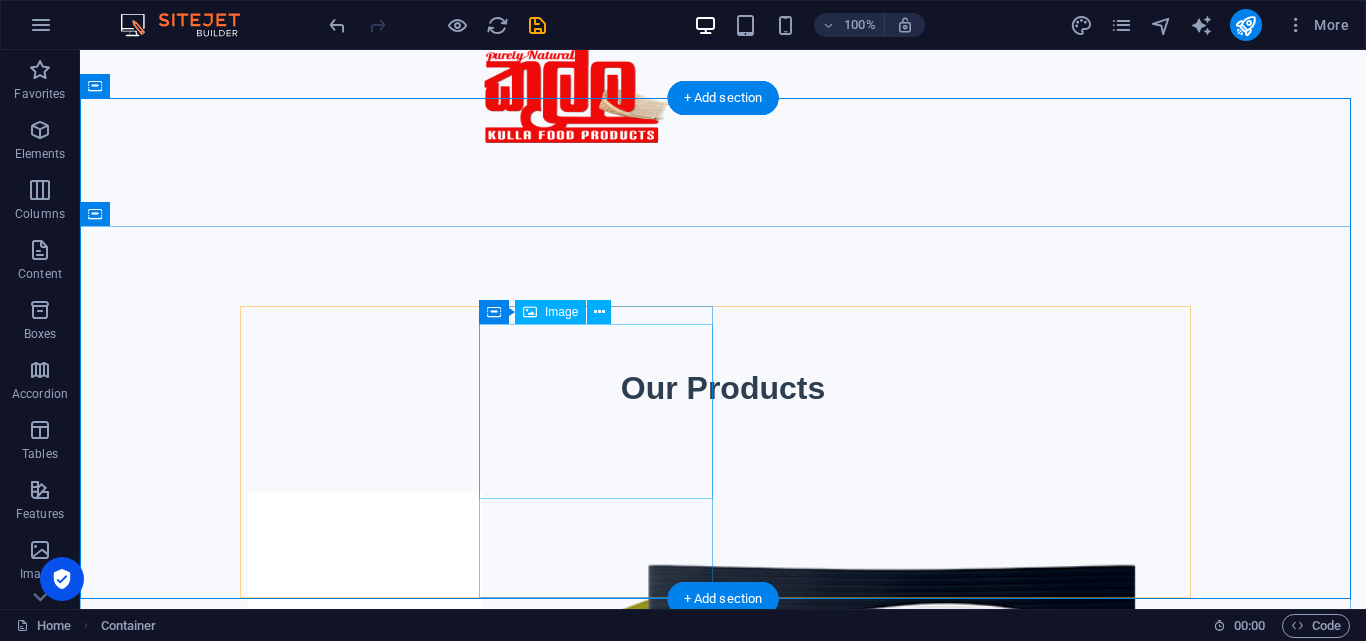 scroll, scrollTop: 1038, scrollLeft: 0, axis: vertical 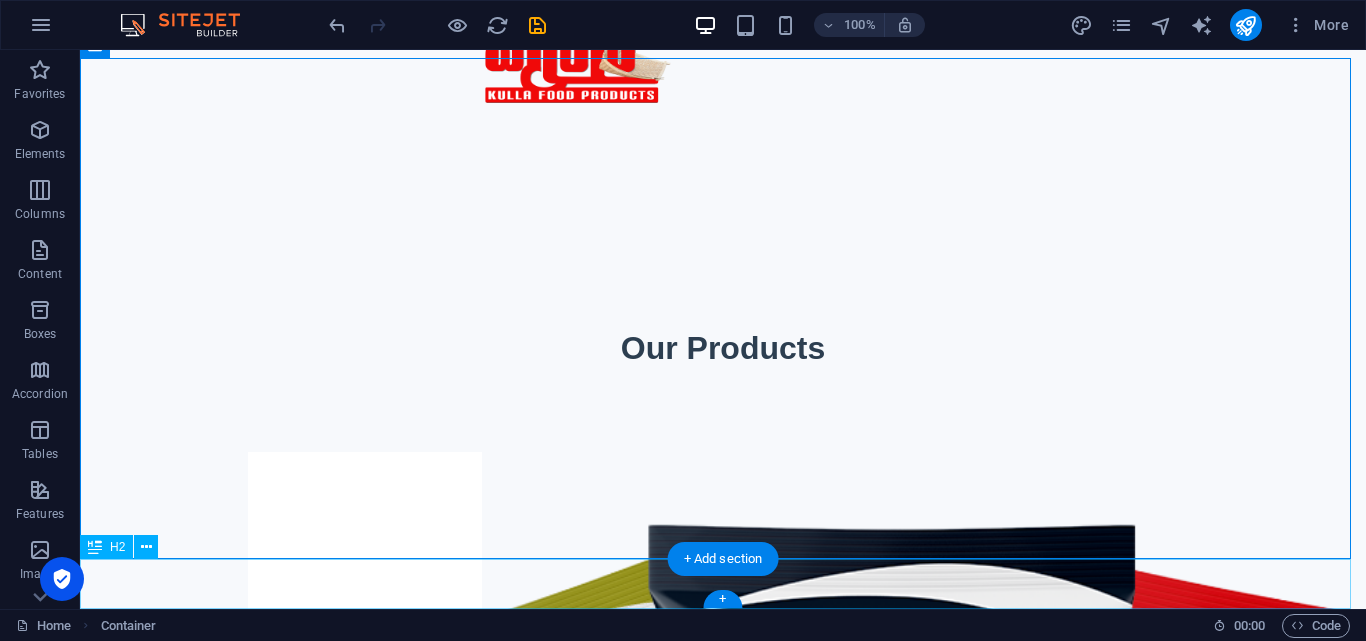 click on "Our Products" at bounding box center [723, 770] 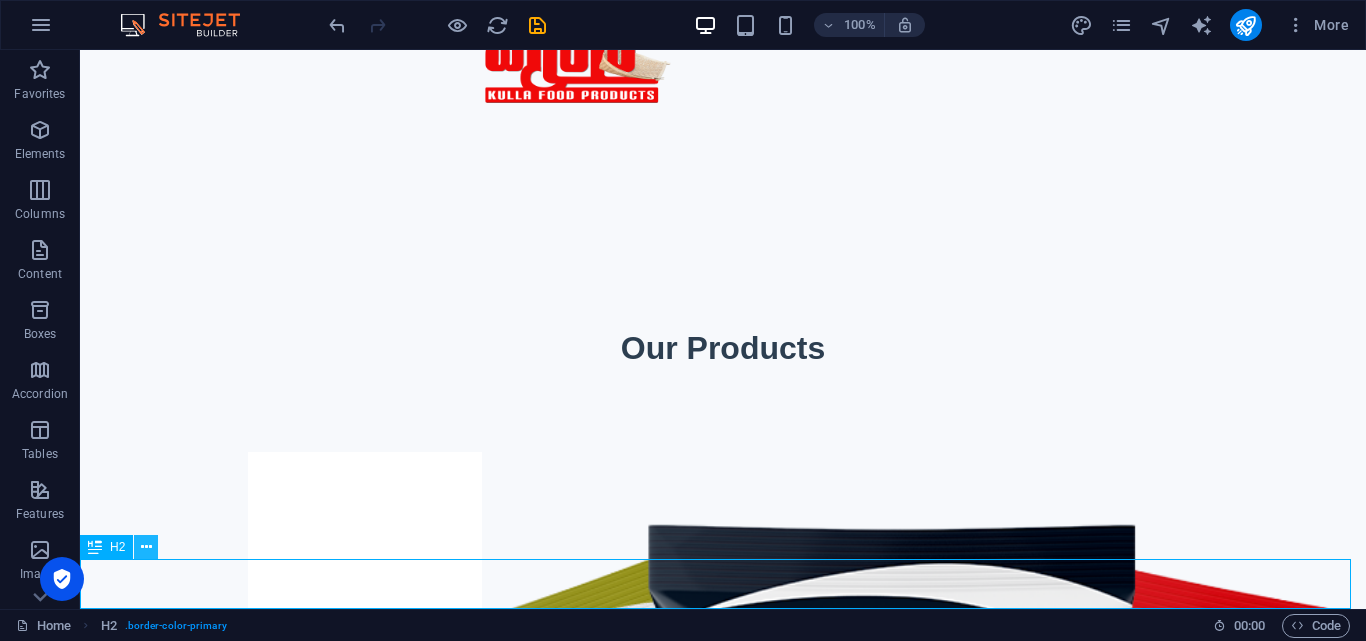 click at bounding box center (146, 547) 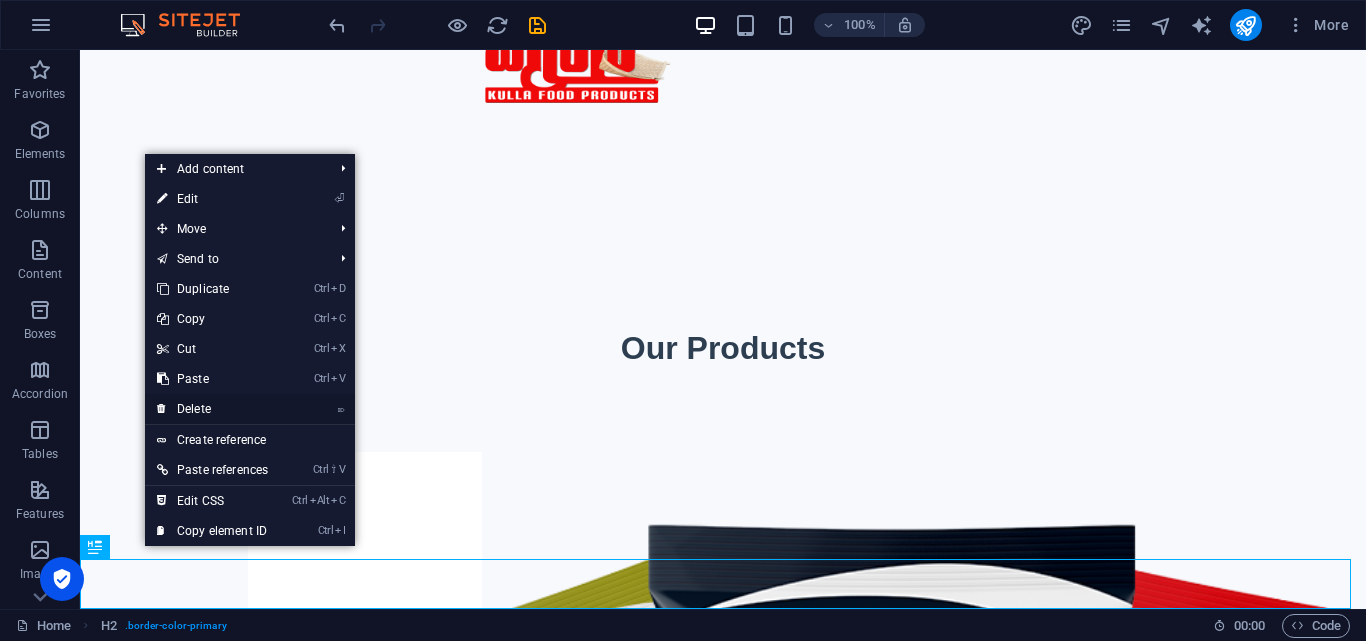 click on "⌦  Delete" at bounding box center (212, 409) 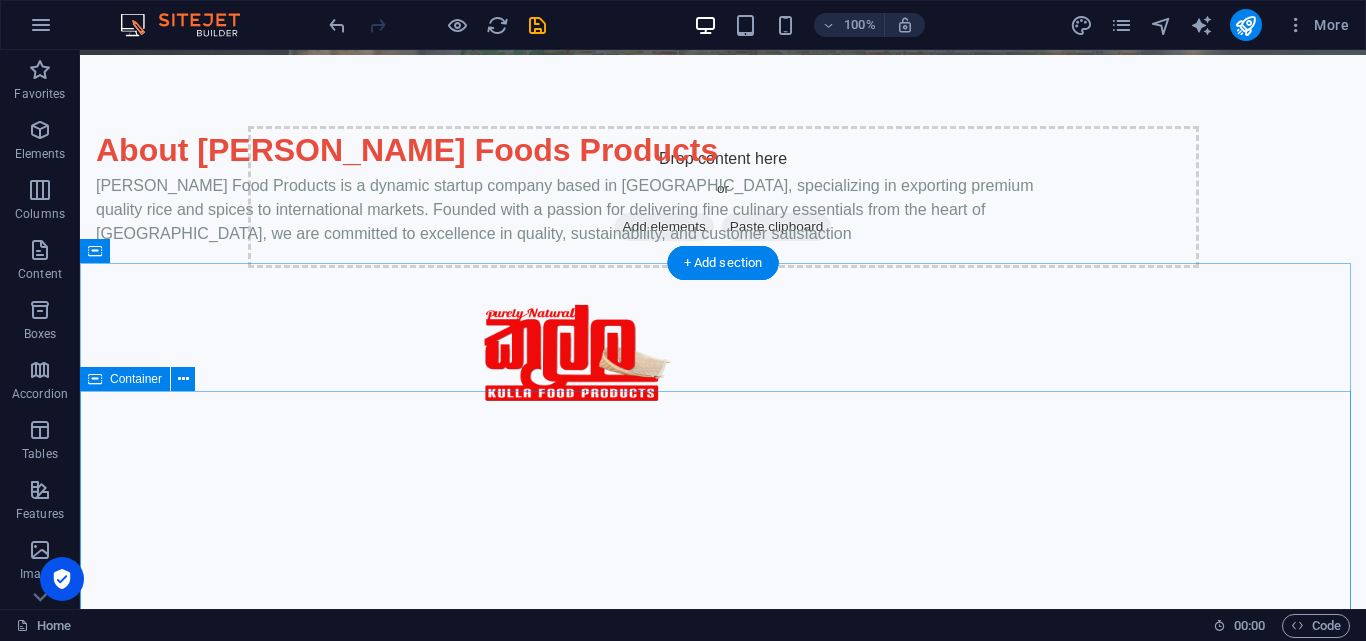 scroll, scrollTop: 923, scrollLeft: 0, axis: vertical 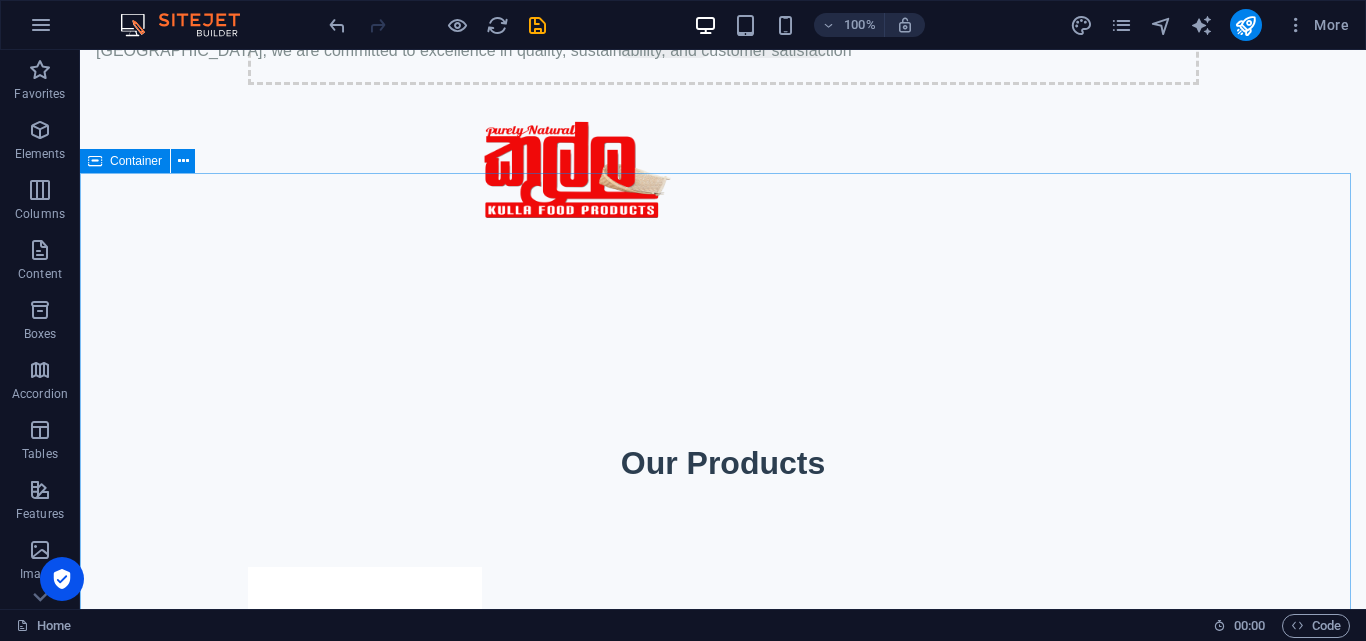 click on "Container" at bounding box center (136, 161) 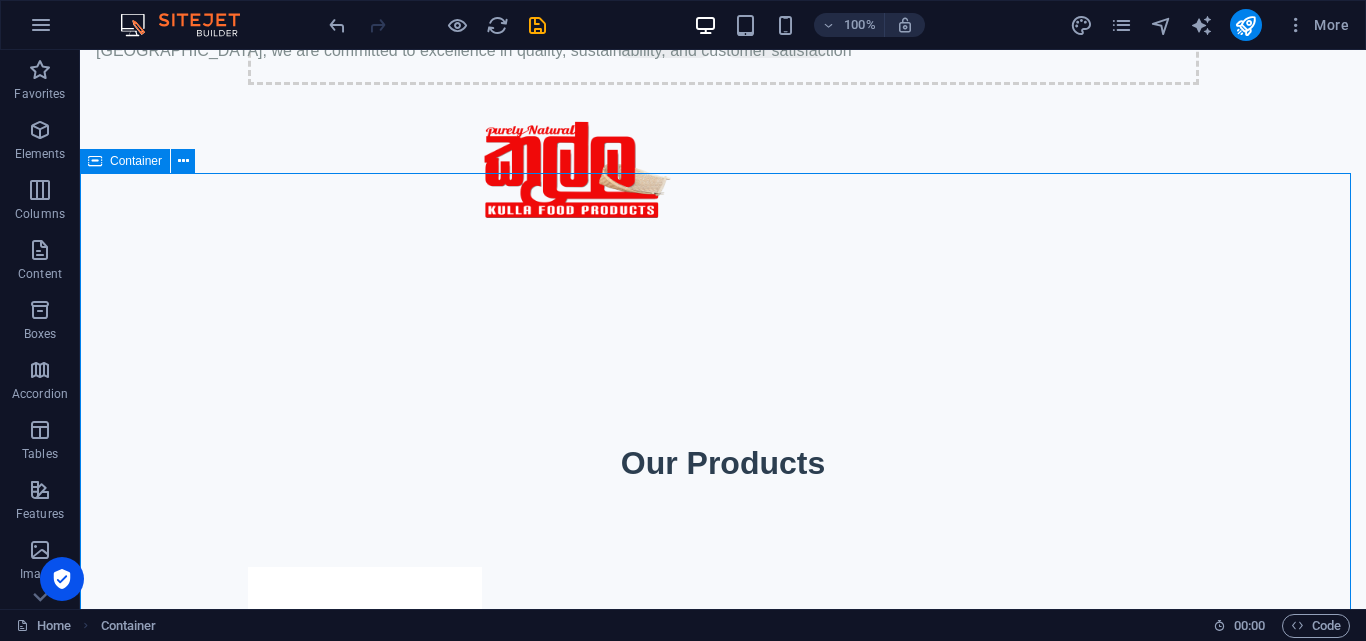 click on "Container" at bounding box center [136, 161] 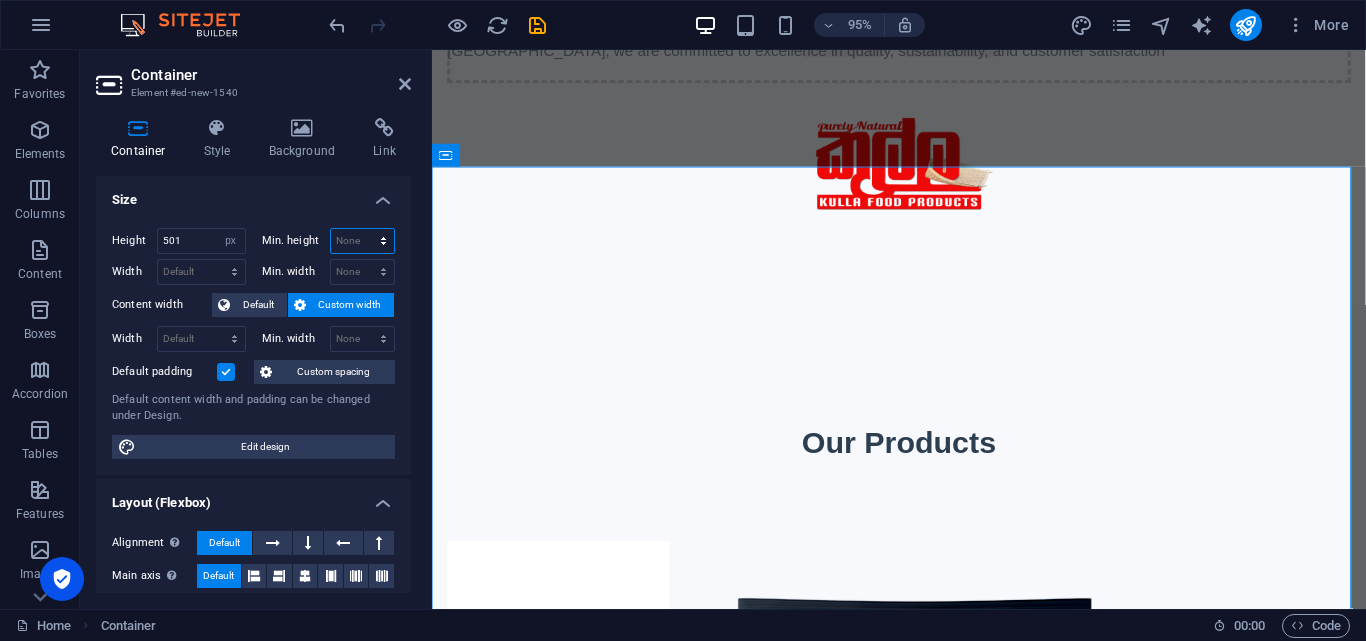 click on "None px rem % vh vw" at bounding box center [363, 241] 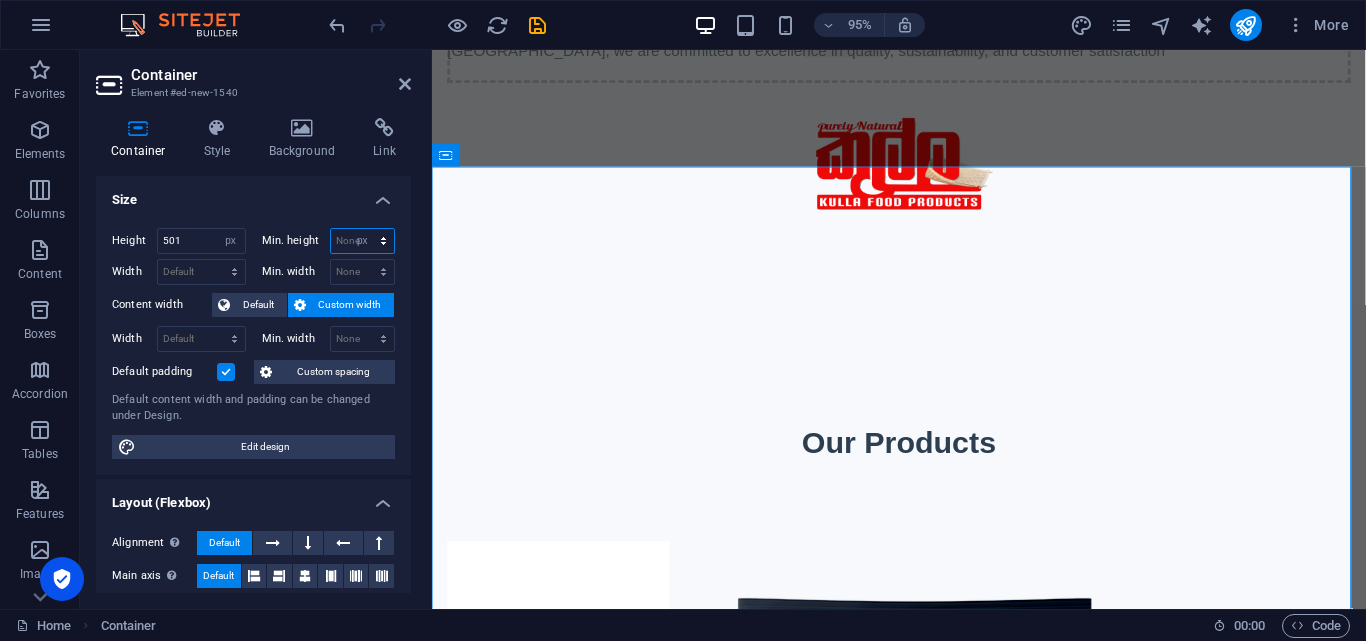 click on "None px rem % vh vw" at bounding box center (363, 241) 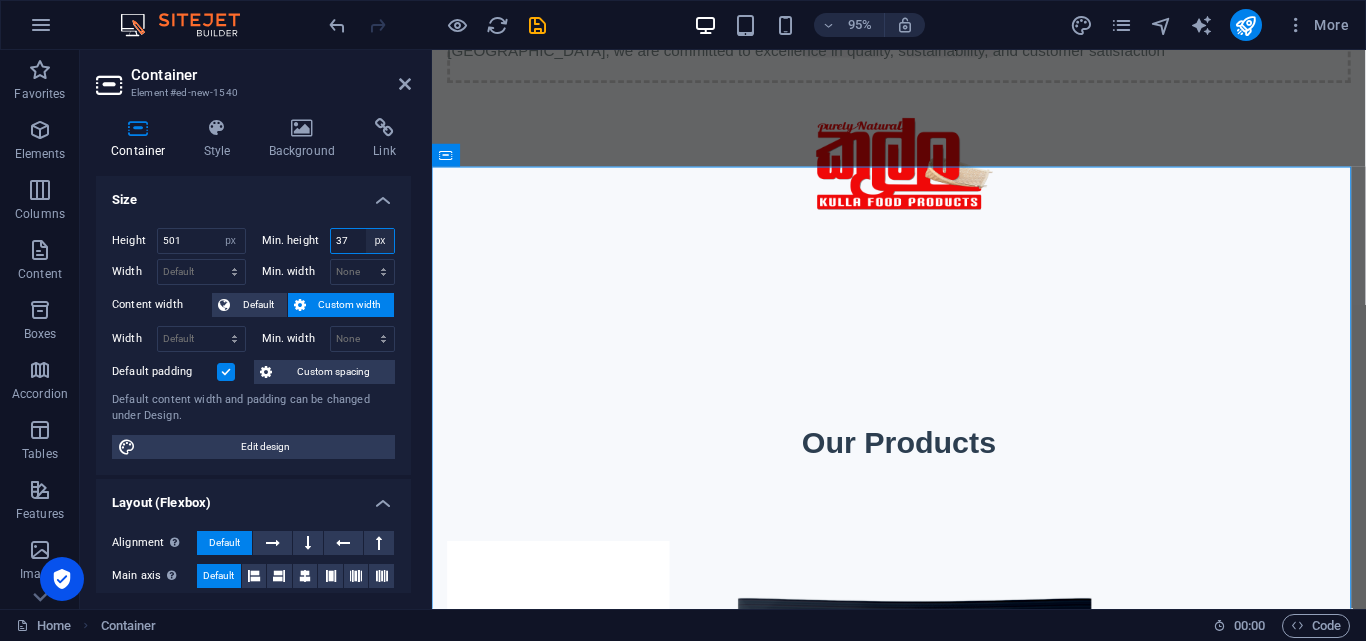 type on "37" 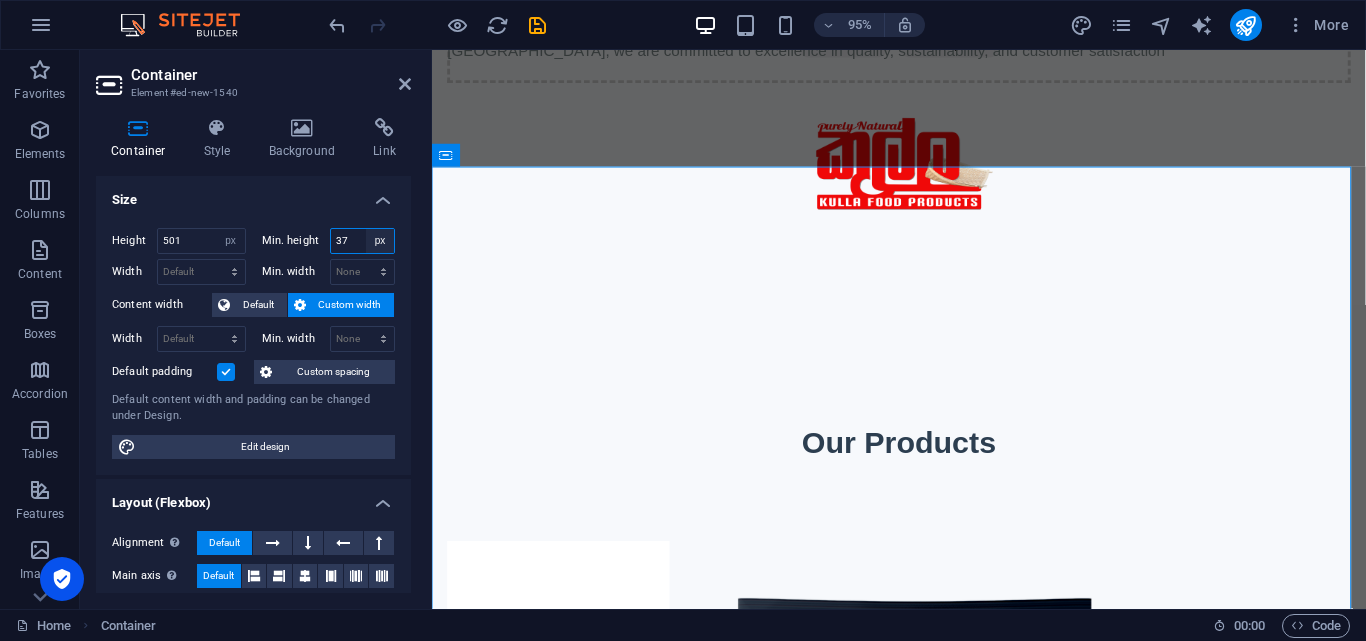 click on "None px rem % vh vw" at bounding box center [380, 241] 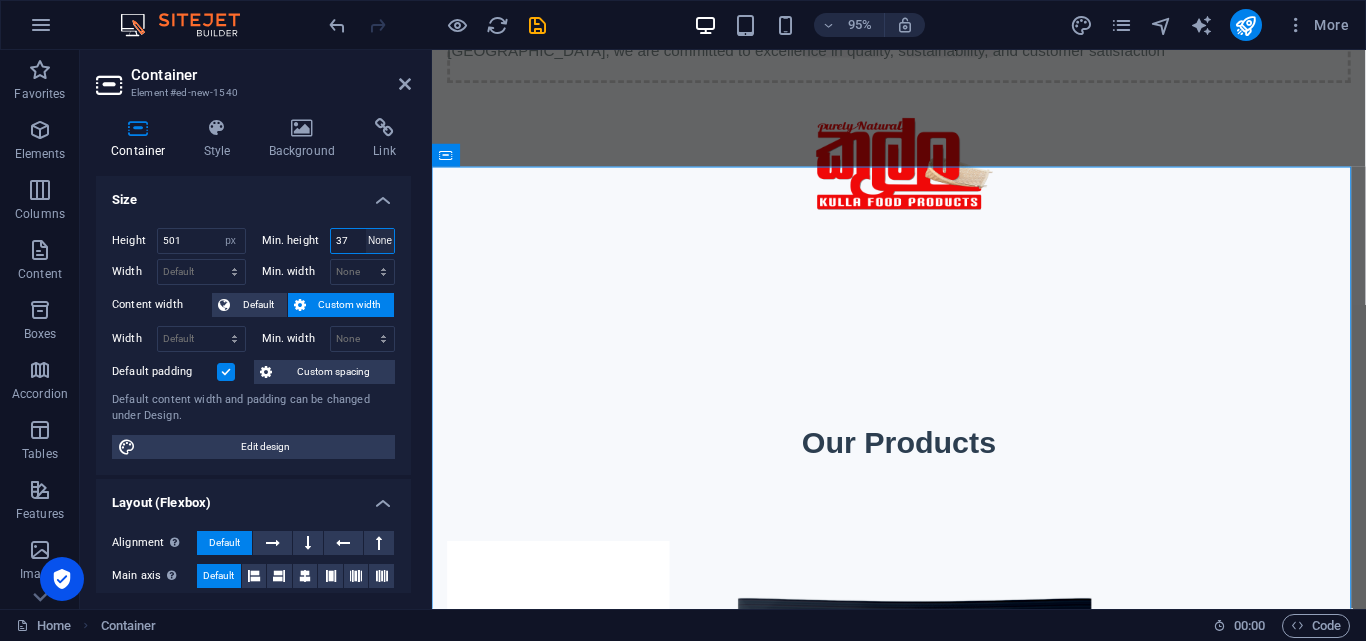 click on "None px rem % vh vw" at bounding box center [380, 241] 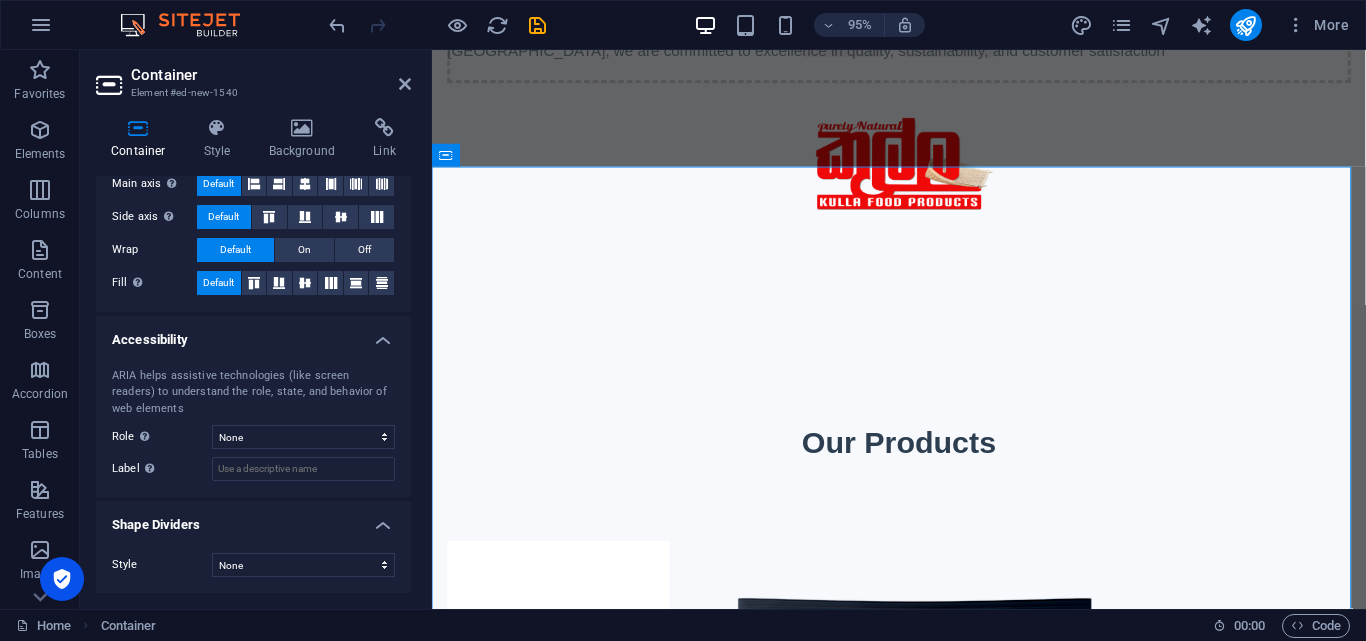 scroll, scrollTop: 0, scrollLeft: 0, axis: both 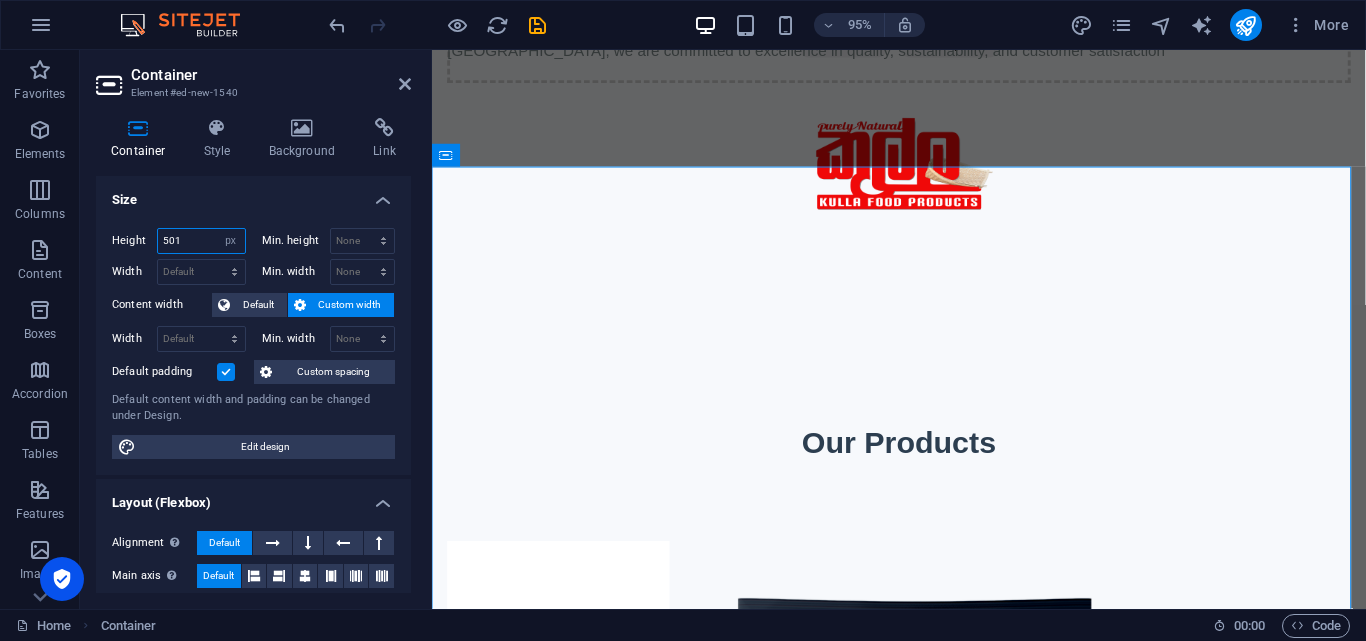 click on "501" at bounding box center (201, 241) 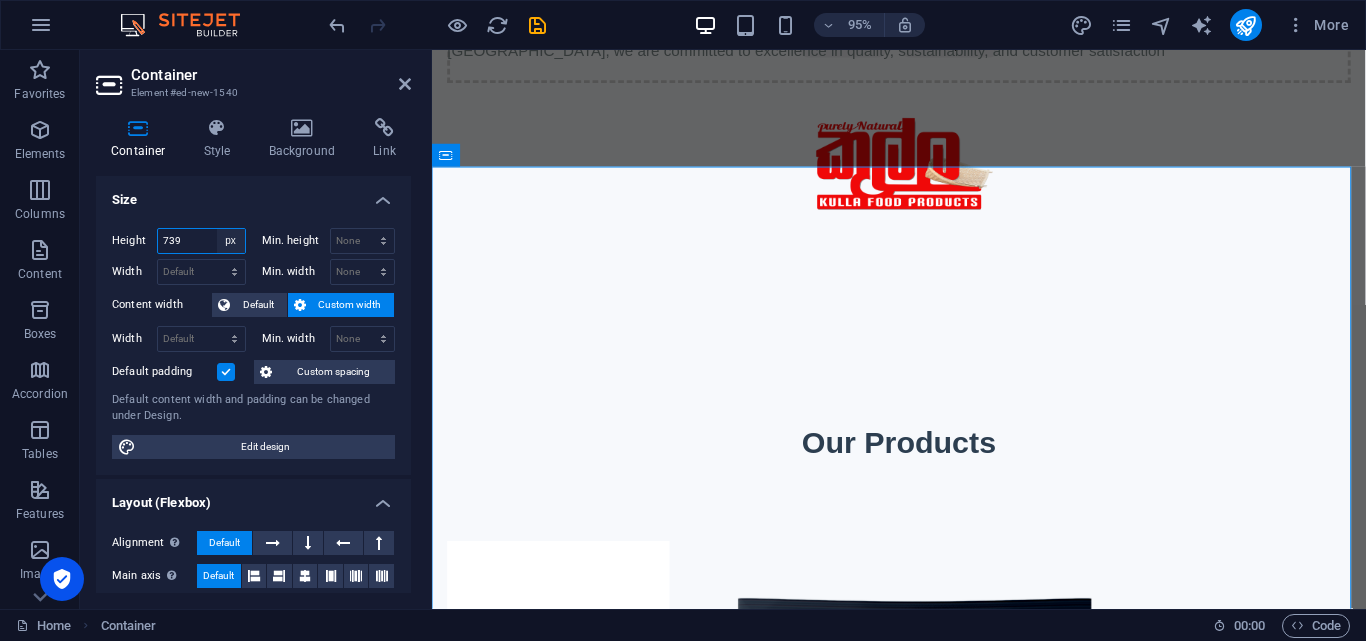 type on "739" 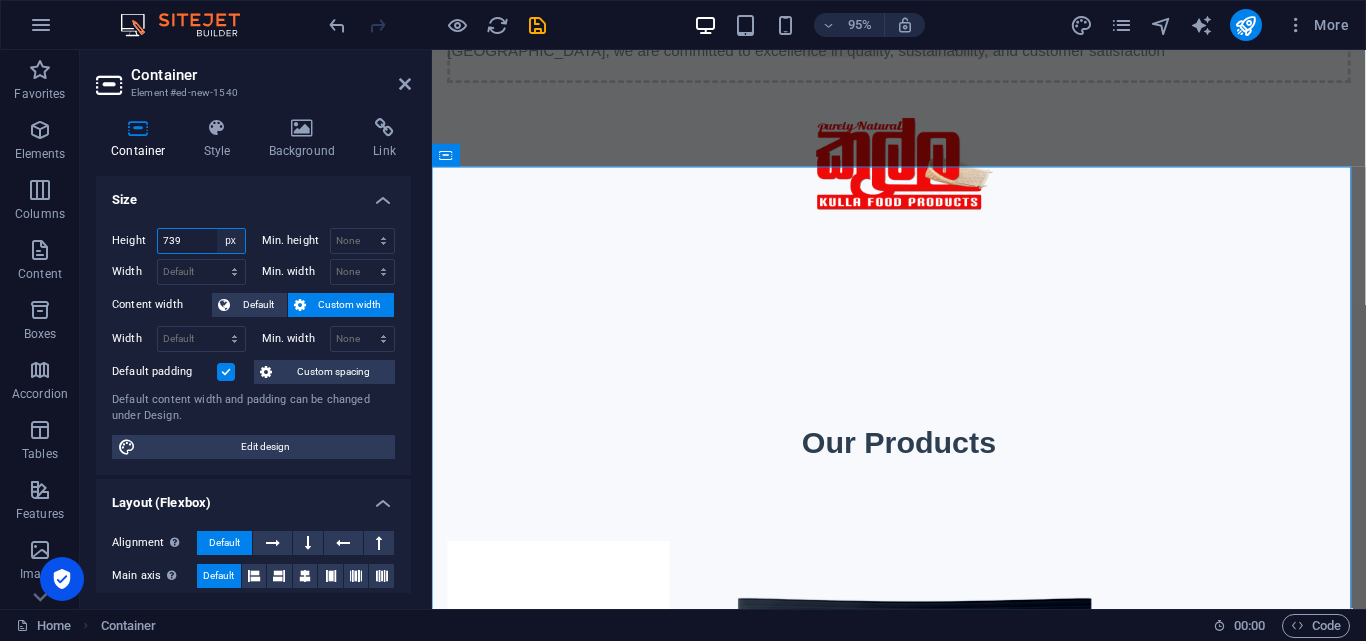 click on "Default px rem % vh vw" at bounding box center (231, 241) 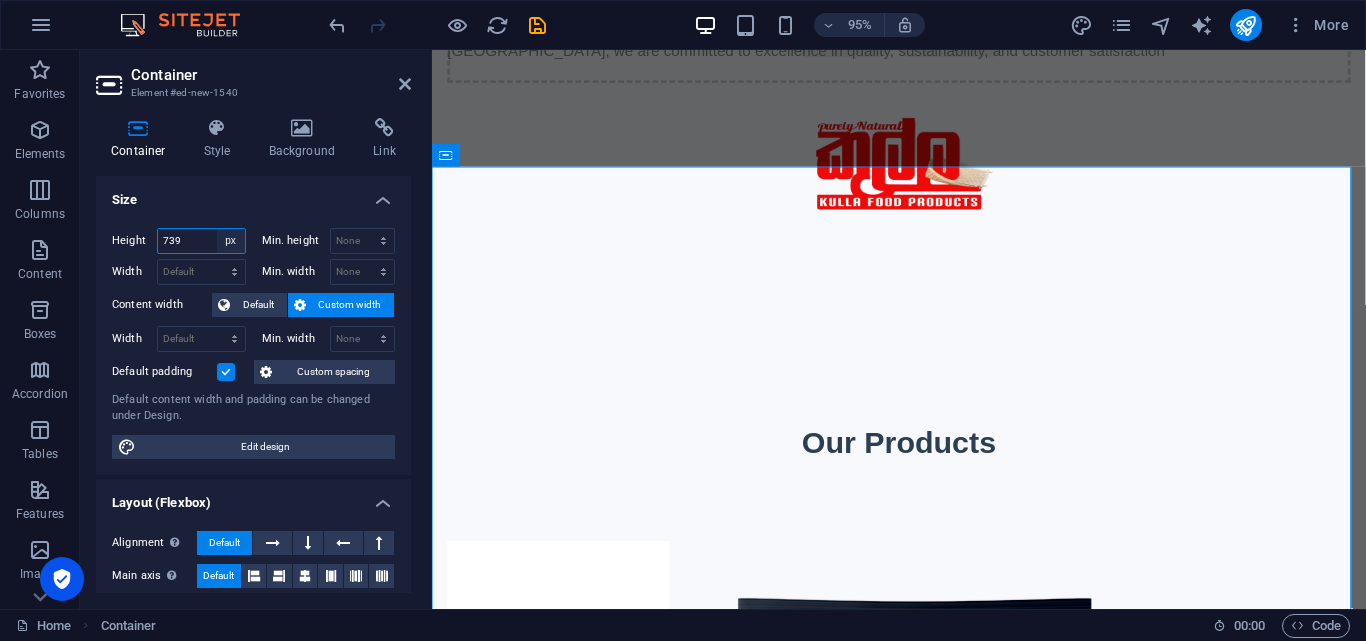 select on "default" 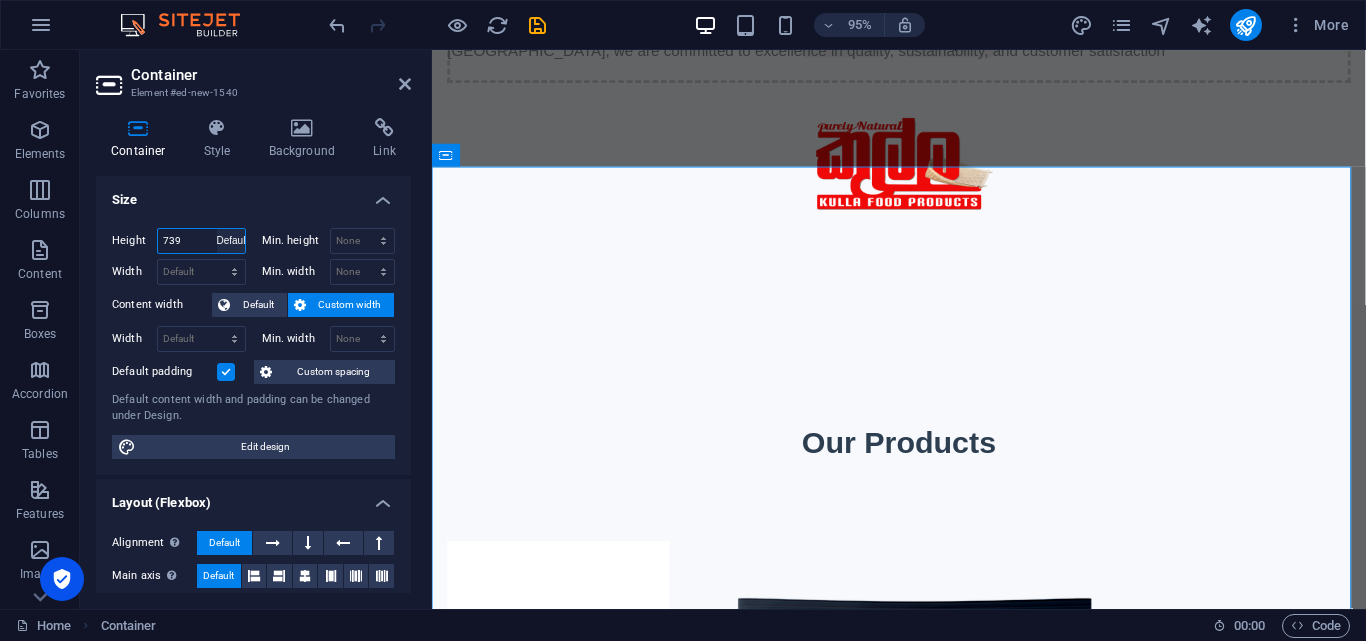 click on "Default px rem % vh vw" at bounding box center (231, 241) 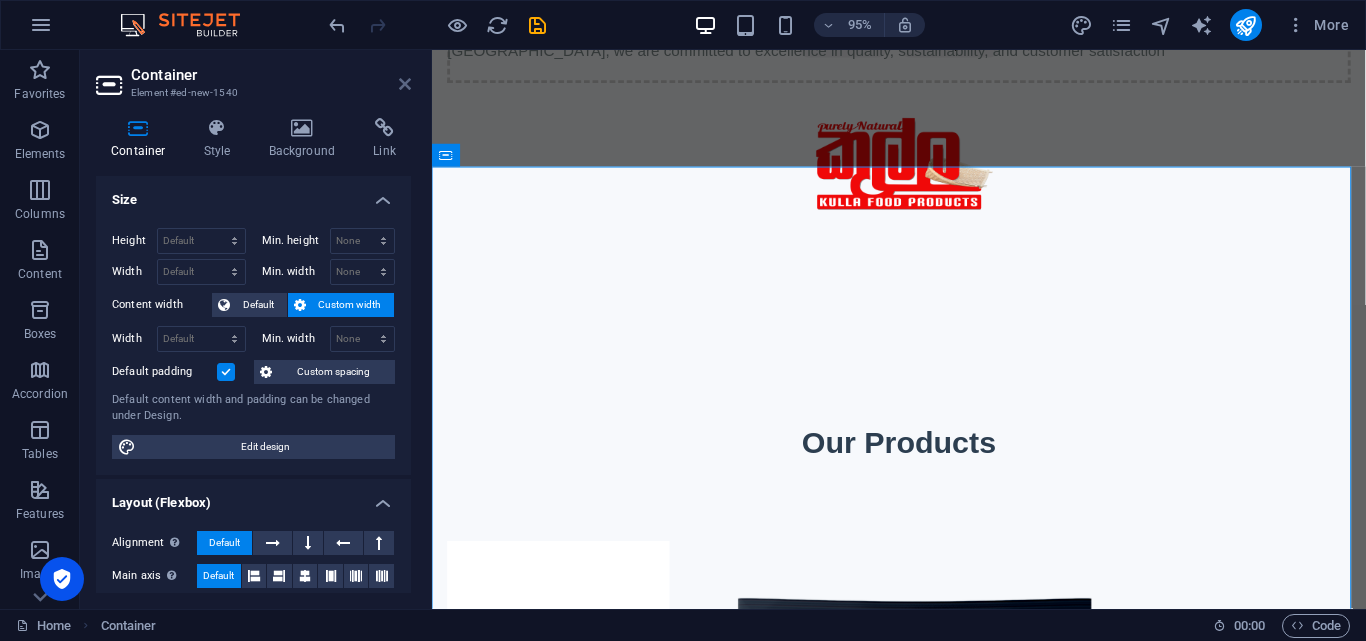 click at bounding box center [405, 84] 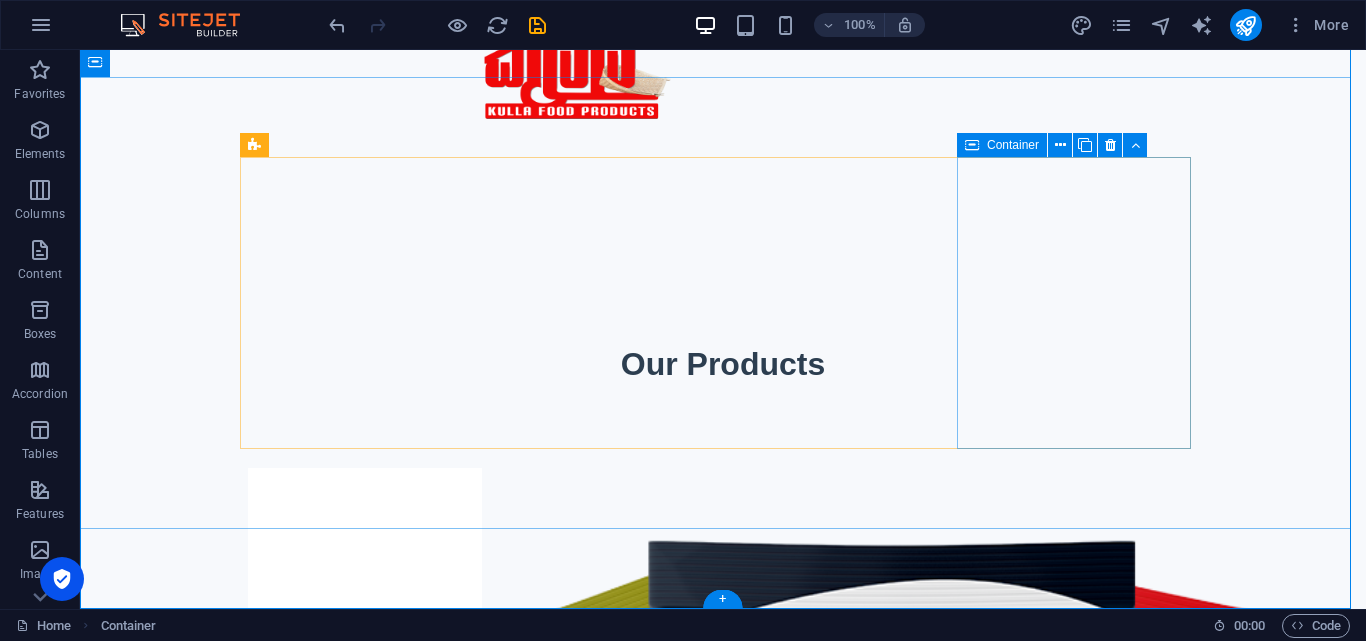 scroll, scrollTop: 1147, scrollLeft: 0, axis: vertical 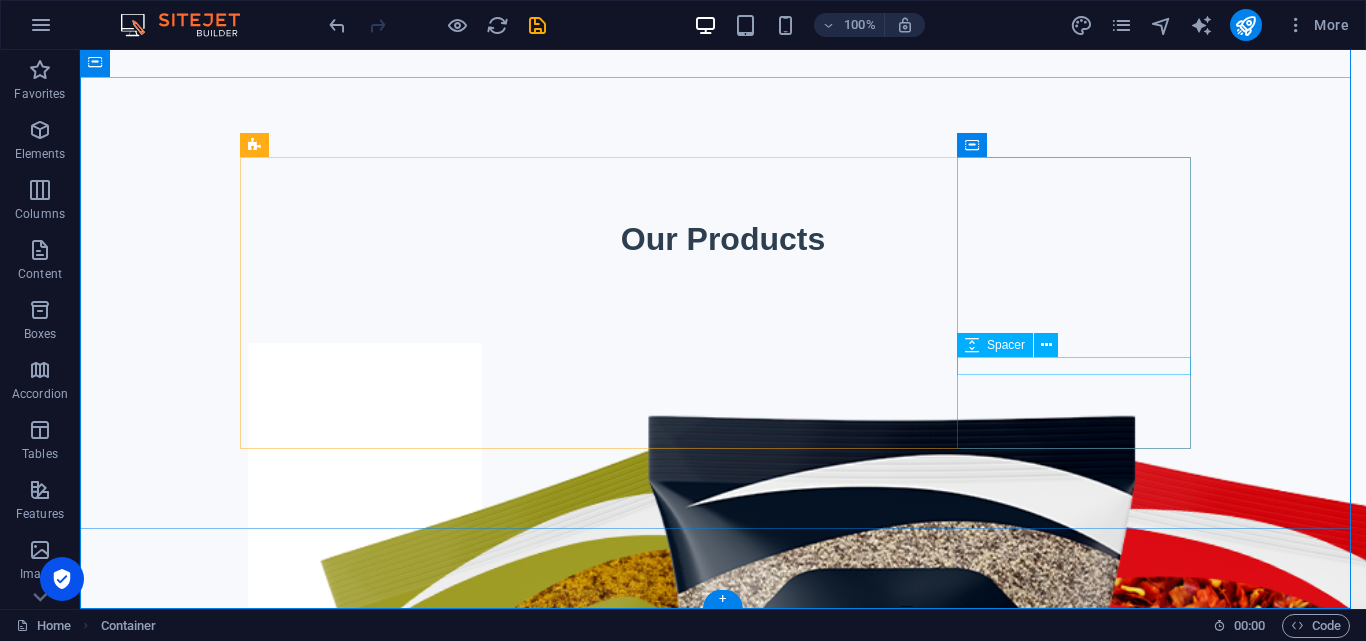 click at bounding box center [365, 3271] 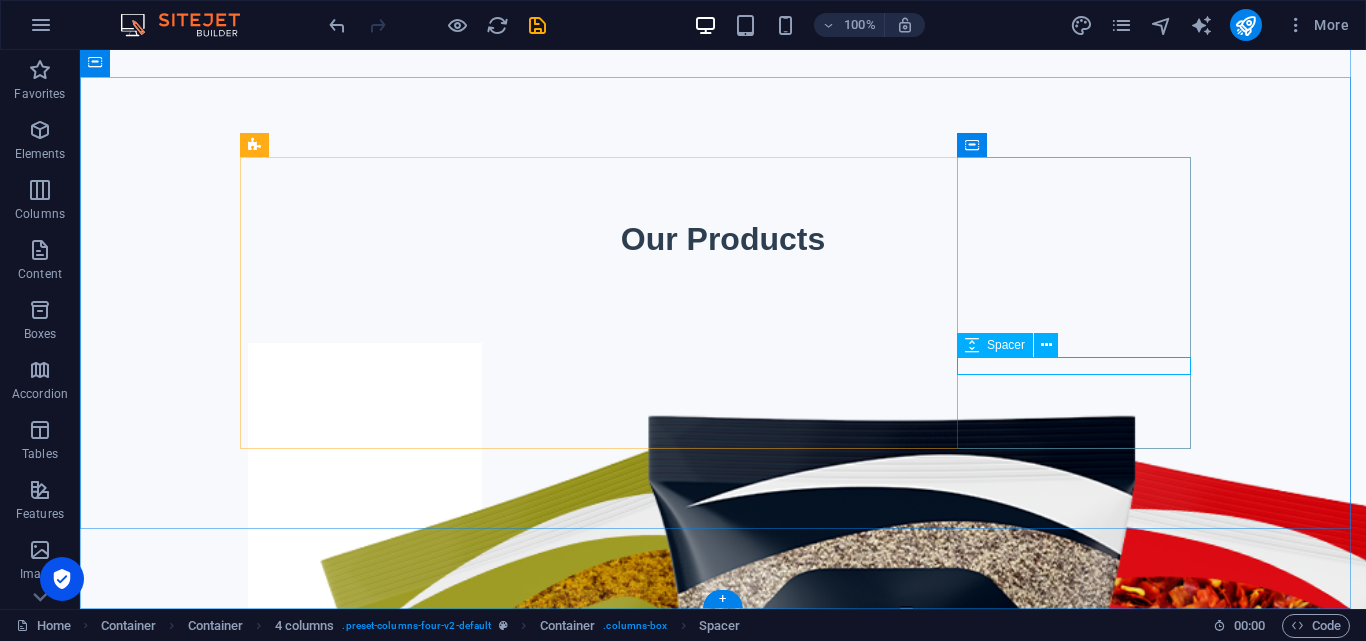 click at bounding box center (365, 3271) 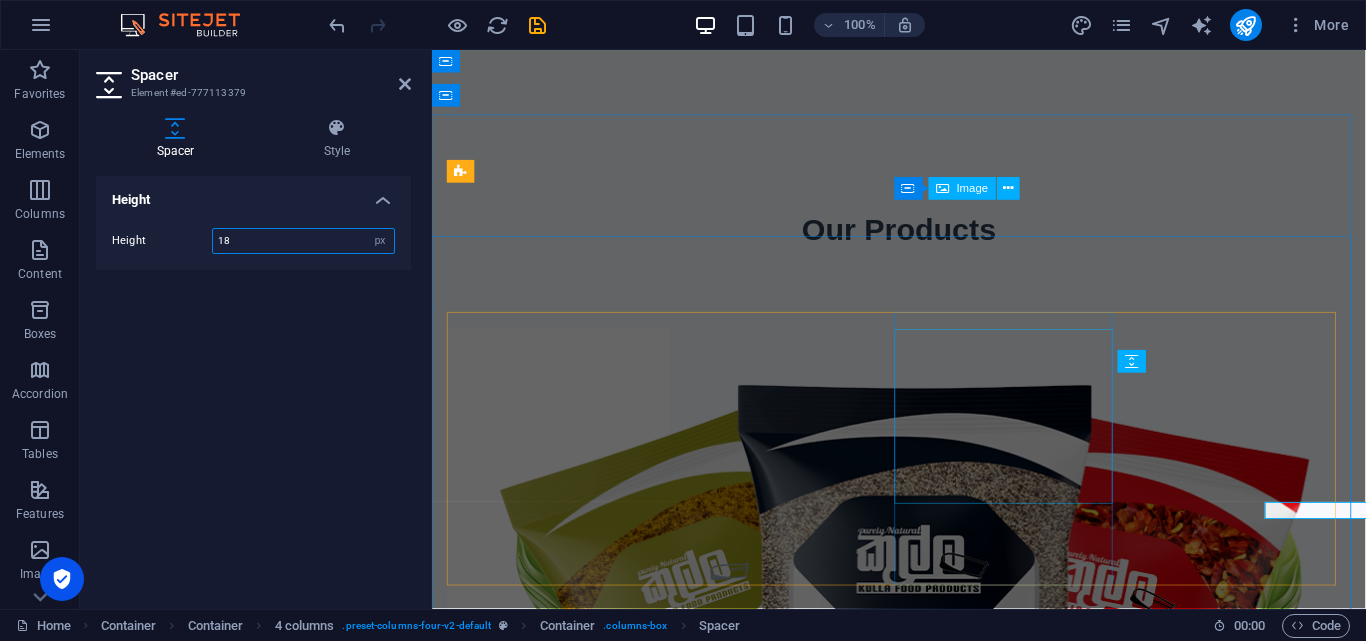 scroll, scrollTop: 978, scrollLeft: 0, axis: vertical 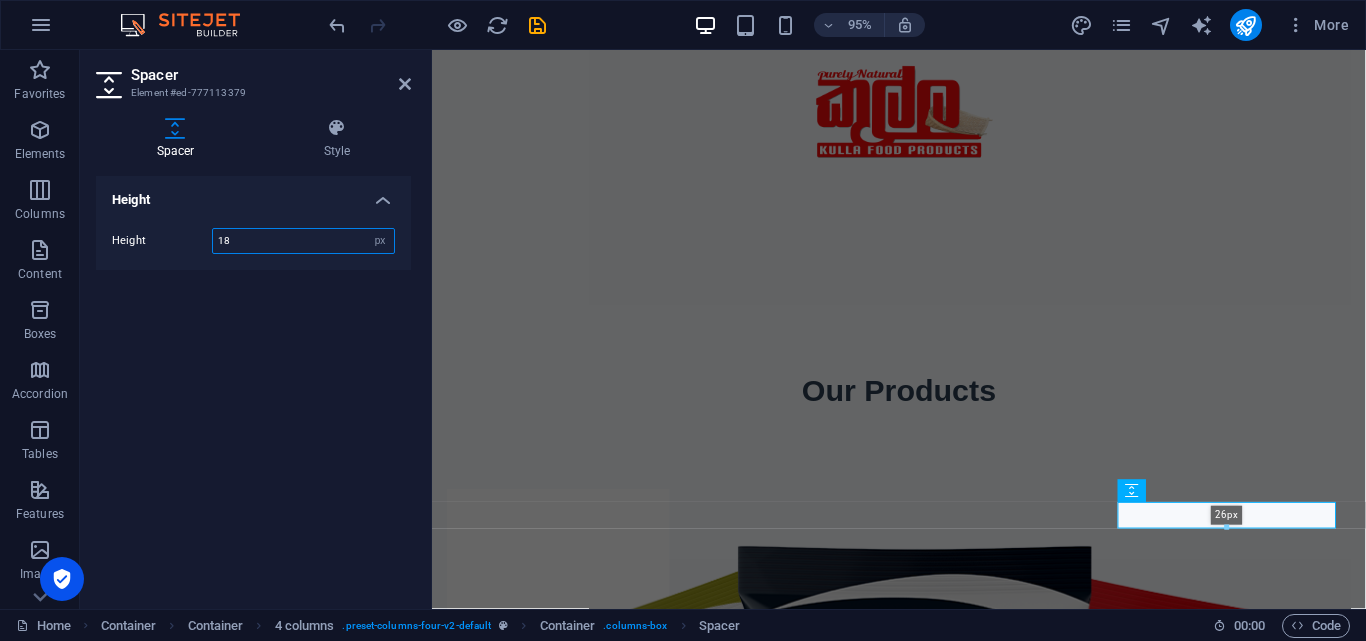 drag, startPoint x: 1224, startPoint y: 517, endPoint x: 1227, endPoint y: 530, distance: 13.341664 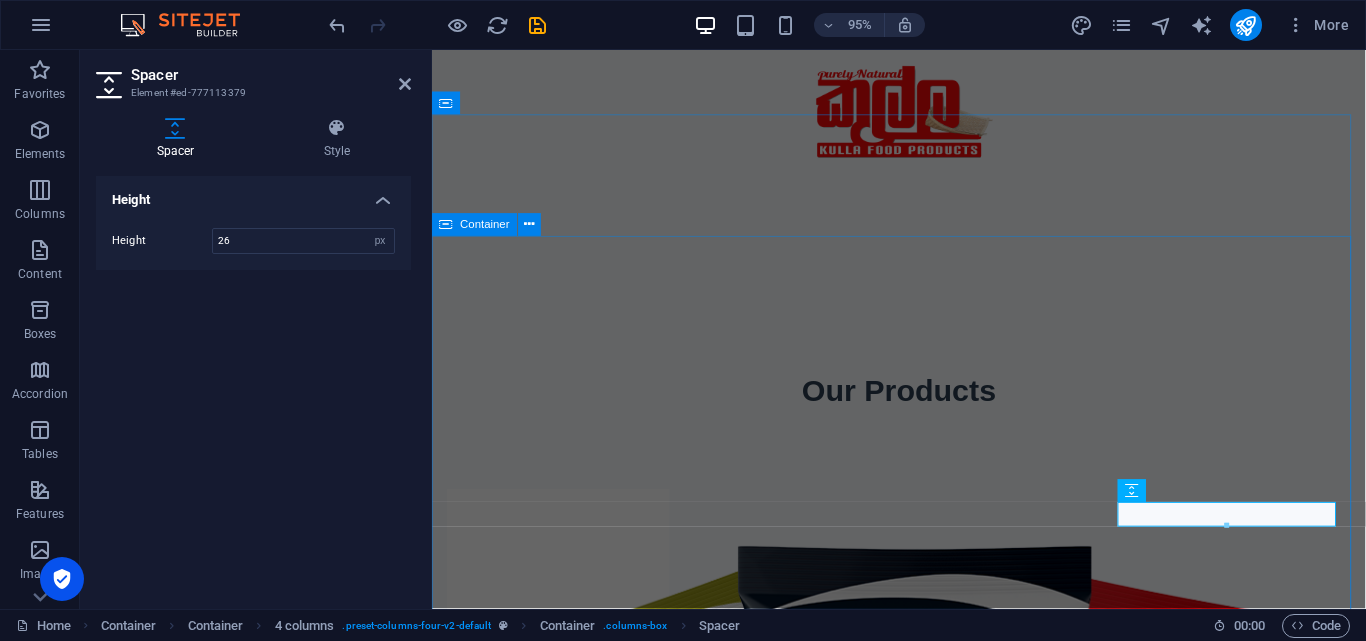 click on "Spices Pastes Rices Spices" at bounding box center (923, 1773) 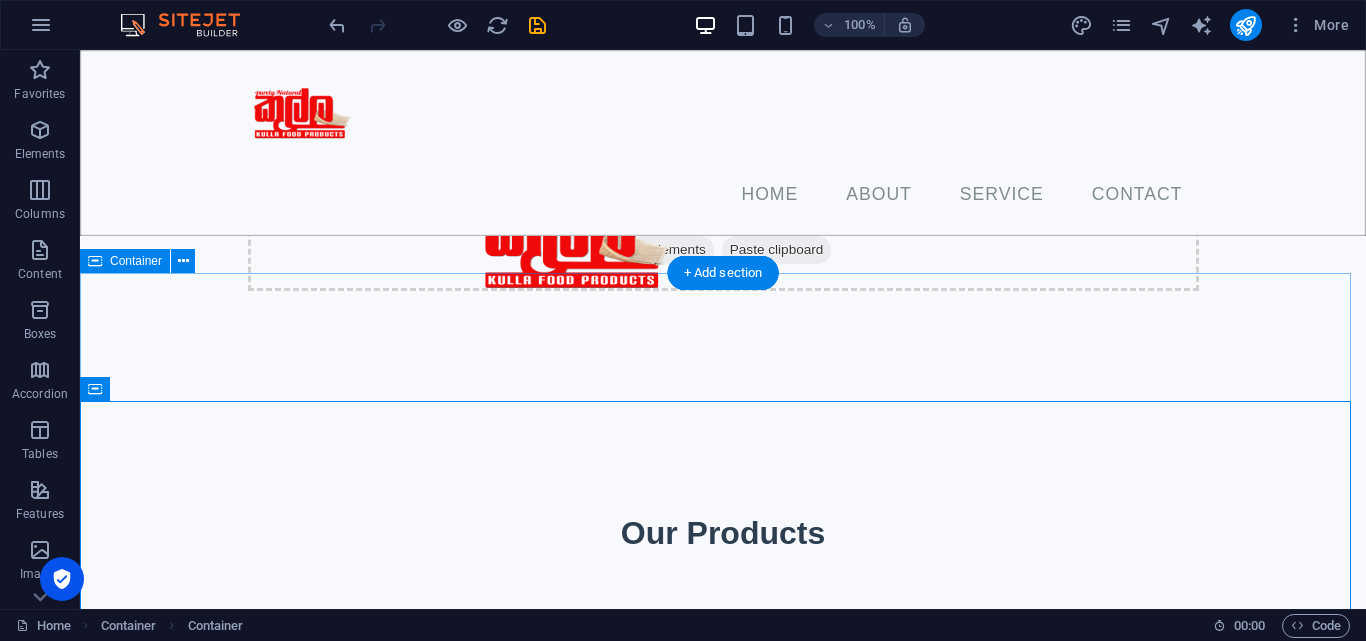 scroll, scrollTop: 665, scrollLeft: 0, axis: vertical 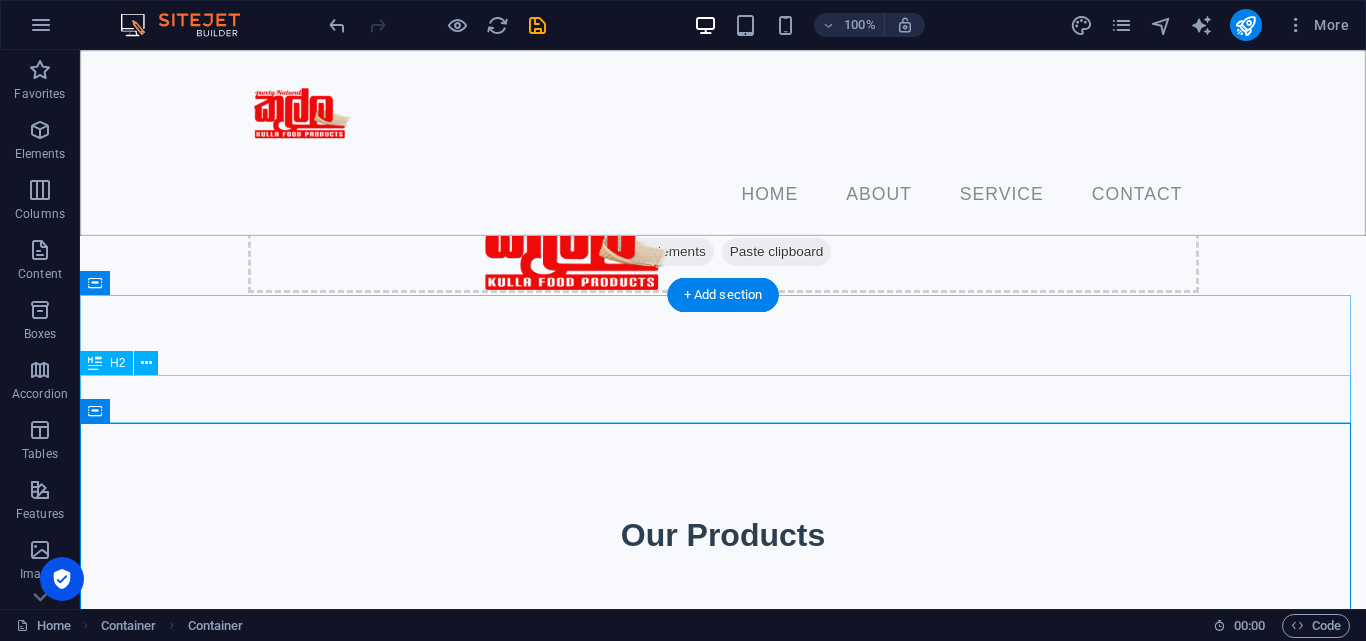 click on "Our Products" at bounding box center (723, 535) 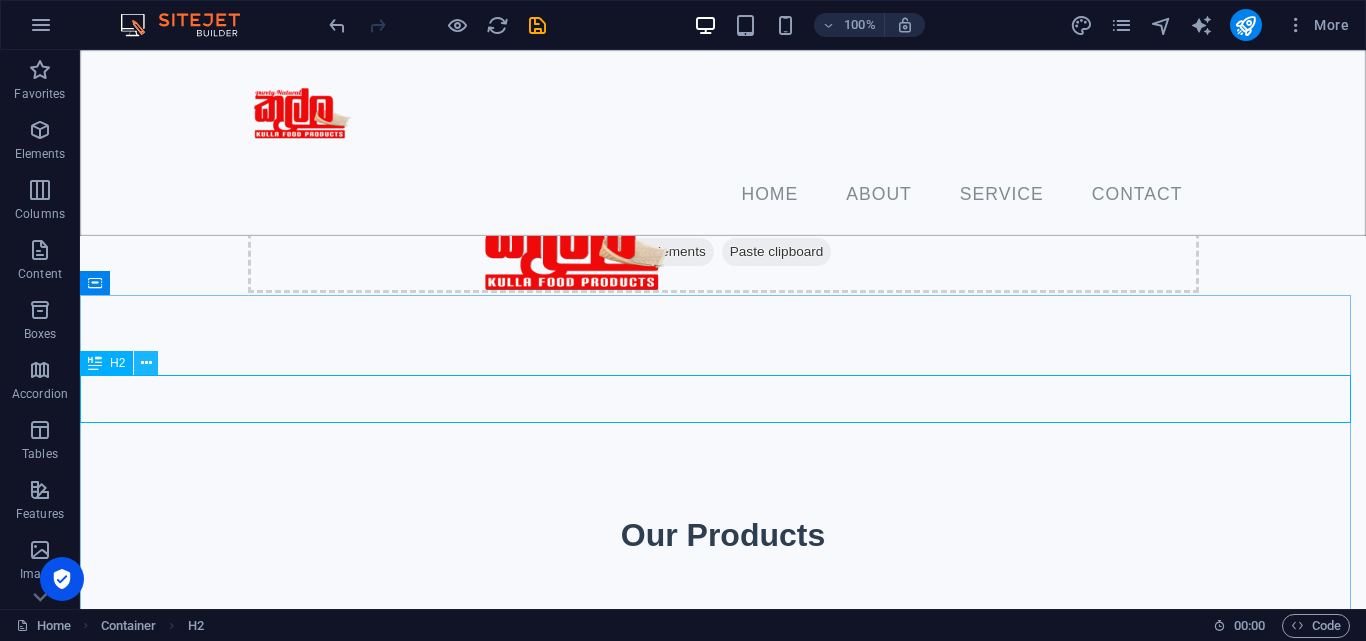 click at bounding box center [146, 363] 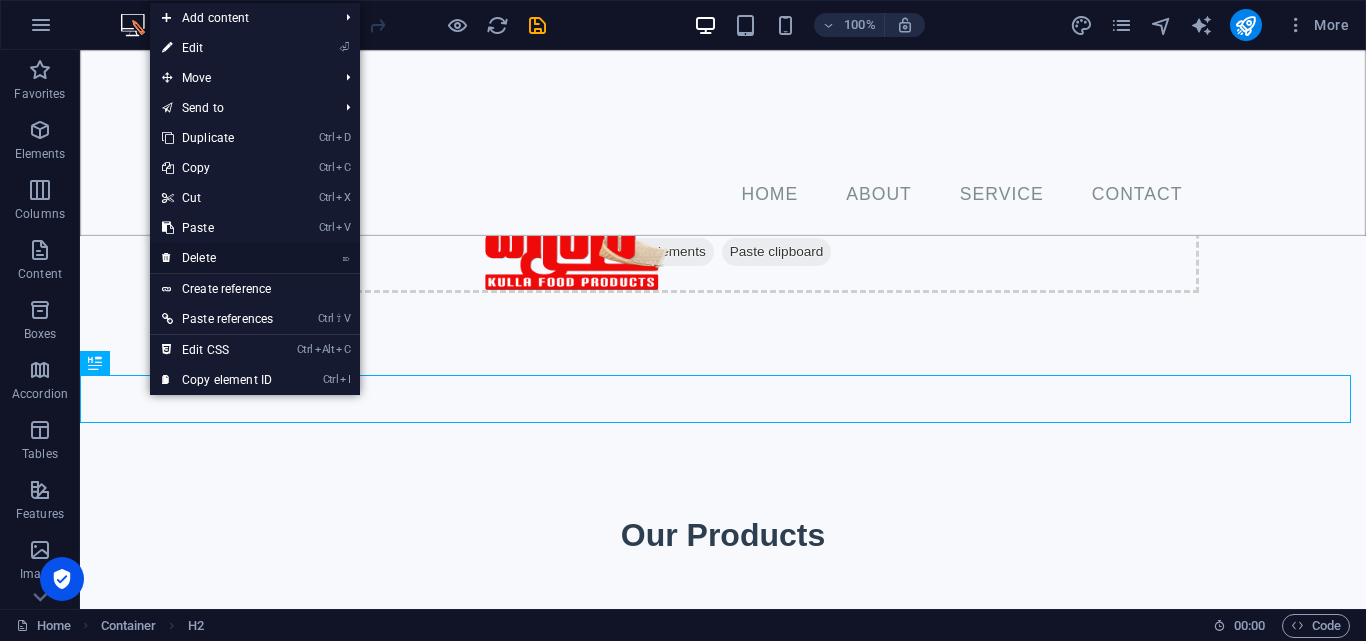 click on "⌦  Delete" at bounding box center (217, 258) 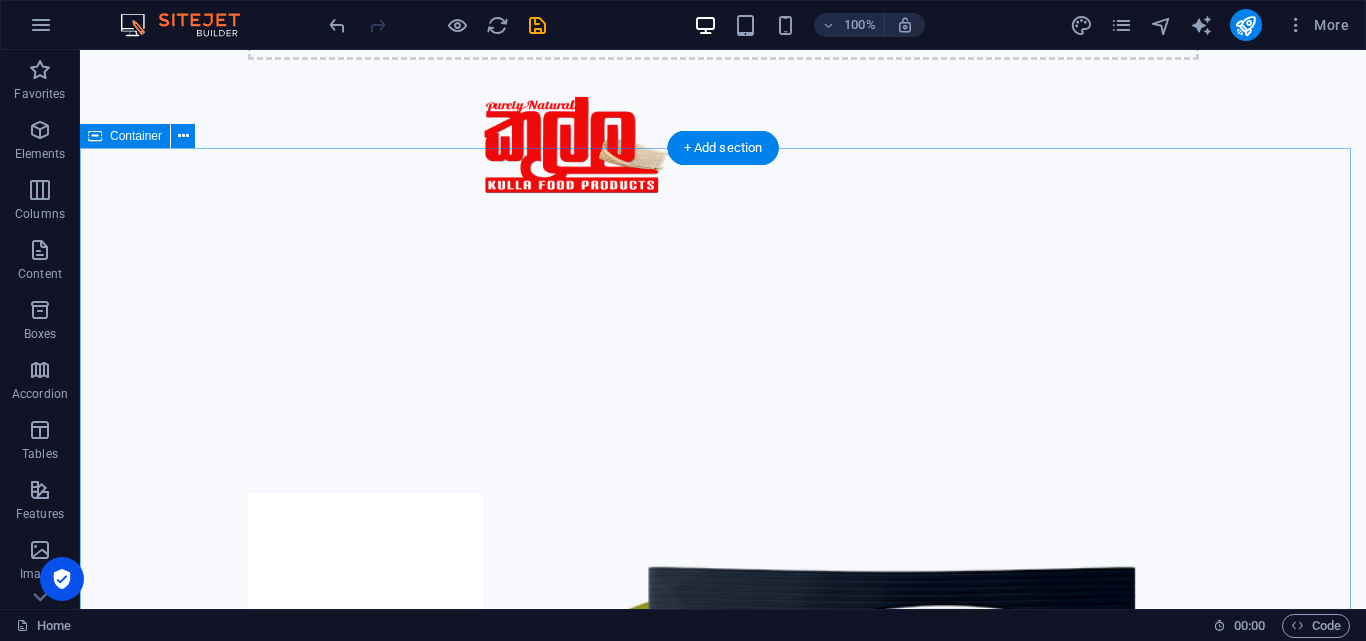 scroll, scrollTop: 1035, scrollLeft: 0, axis: vertical 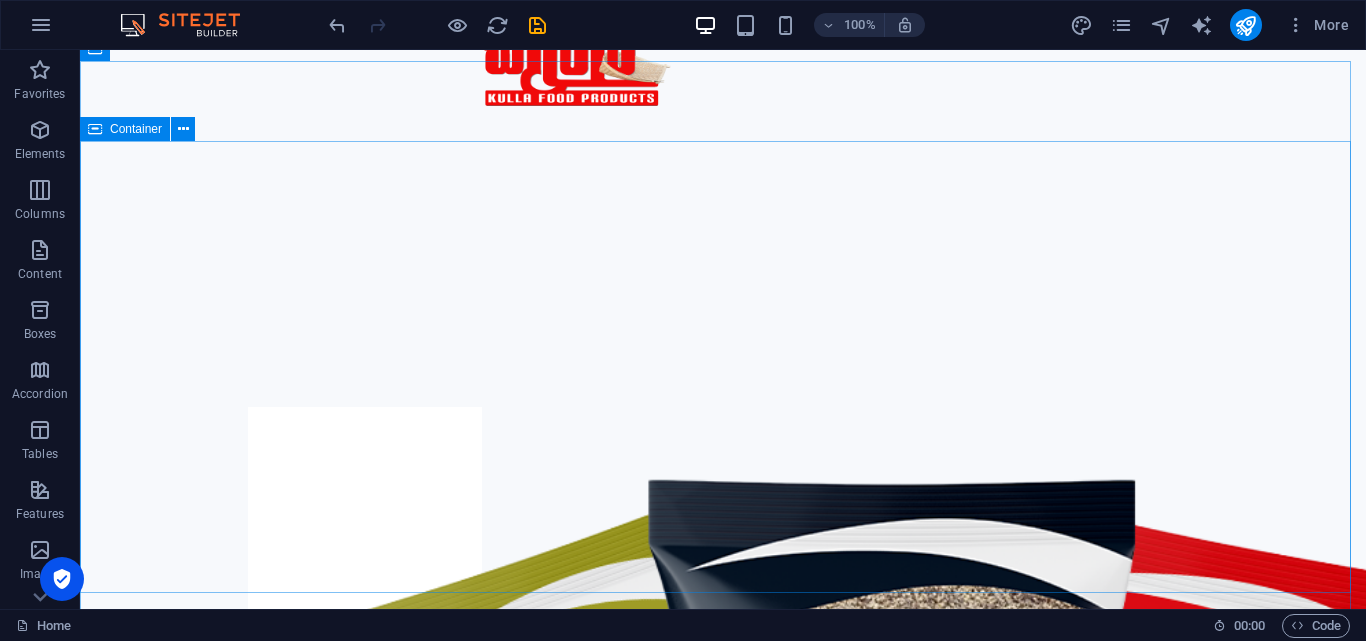 click on "Container" at bounding box center (136, 129) 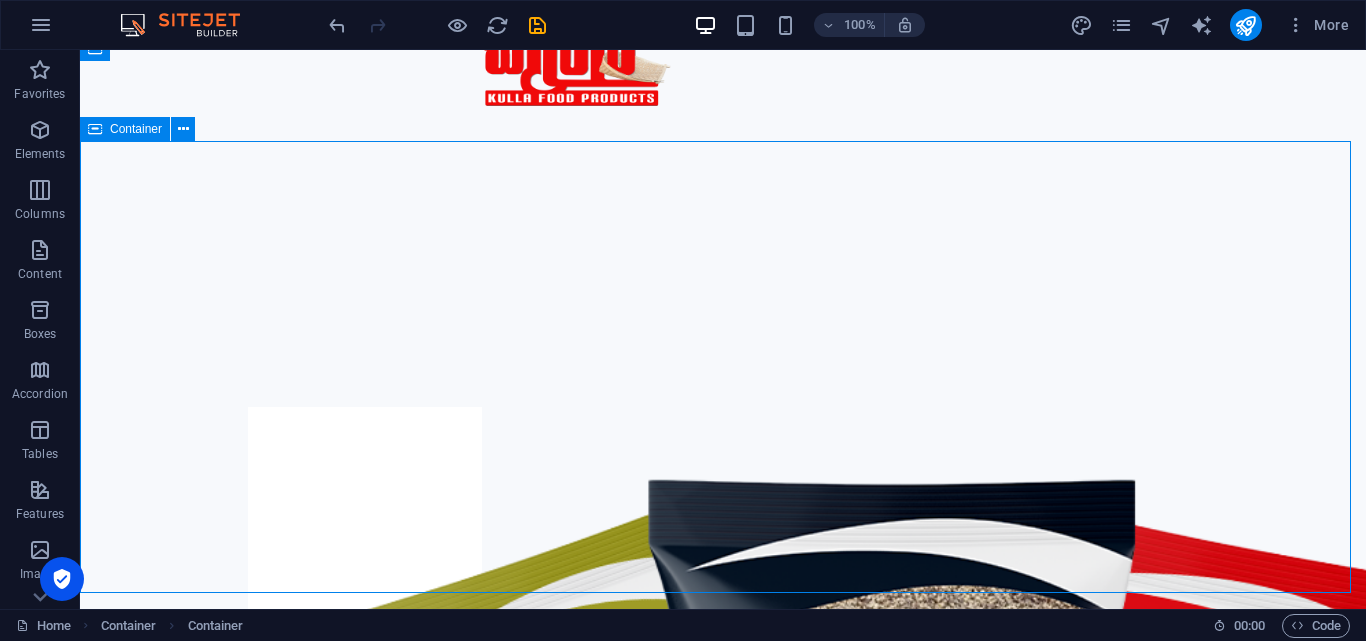 click on "Container" at bounding box center [136, 129] 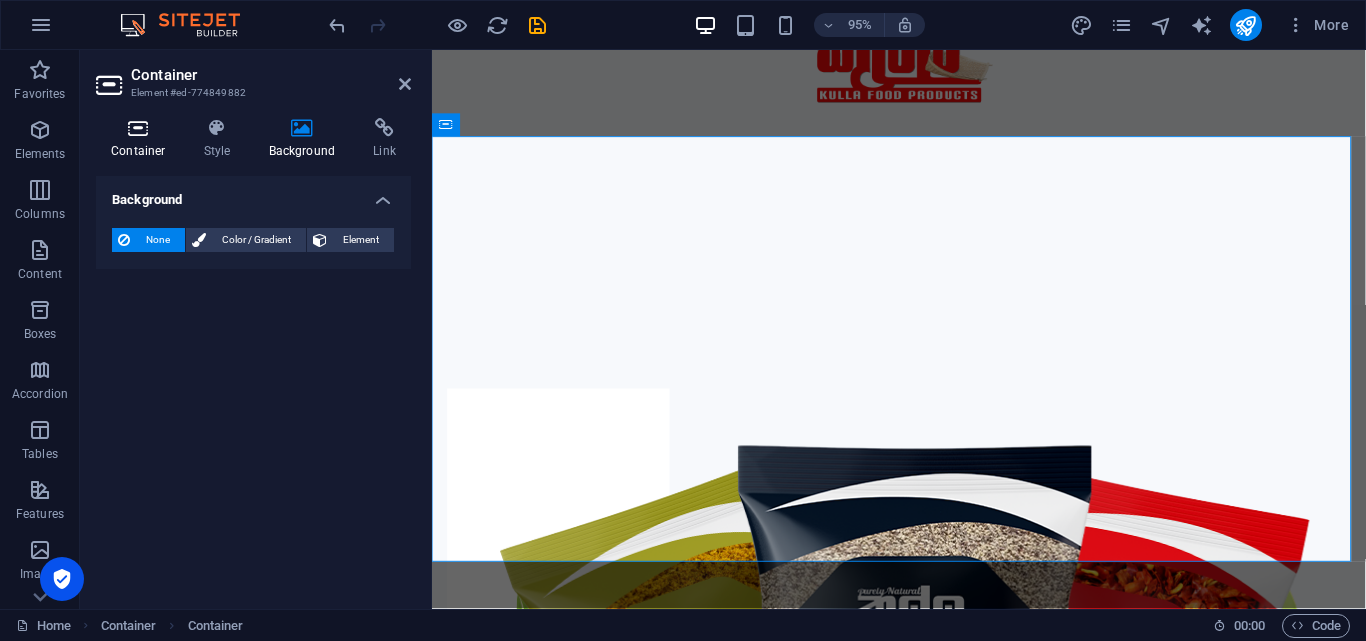 click at bounding box center (138, 128) 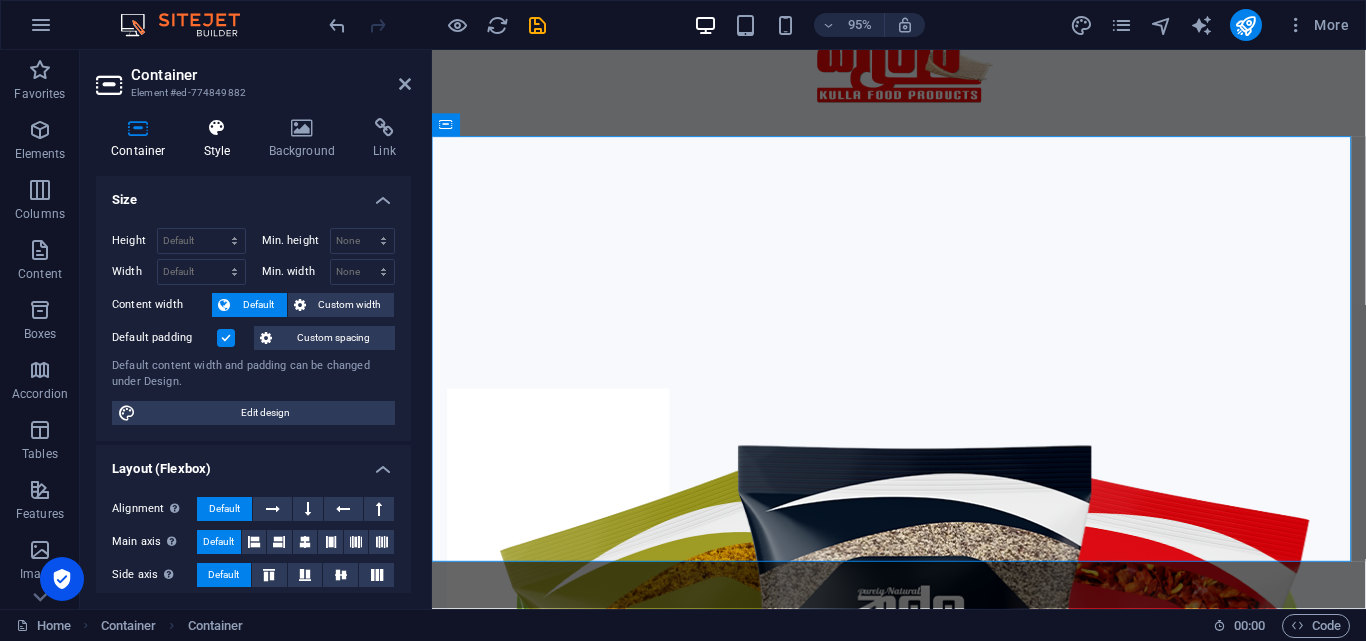click on "Style" at bounding box center (221, 139) 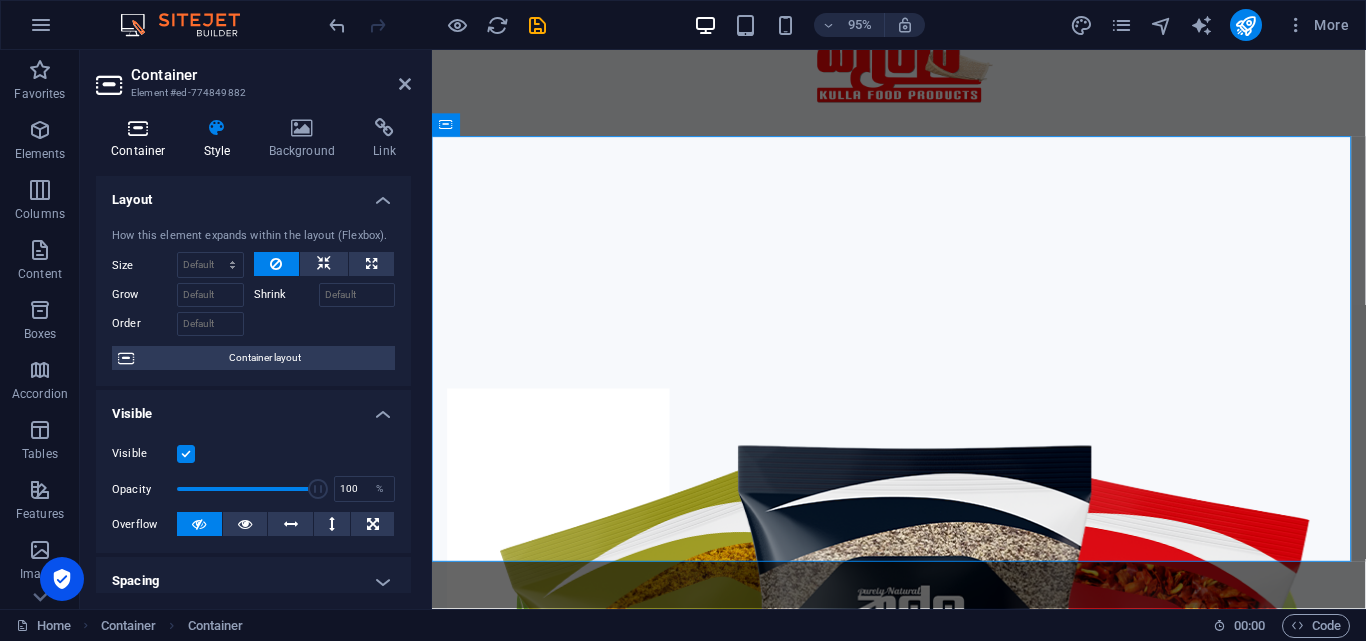 click at bounding box center (138, 128) 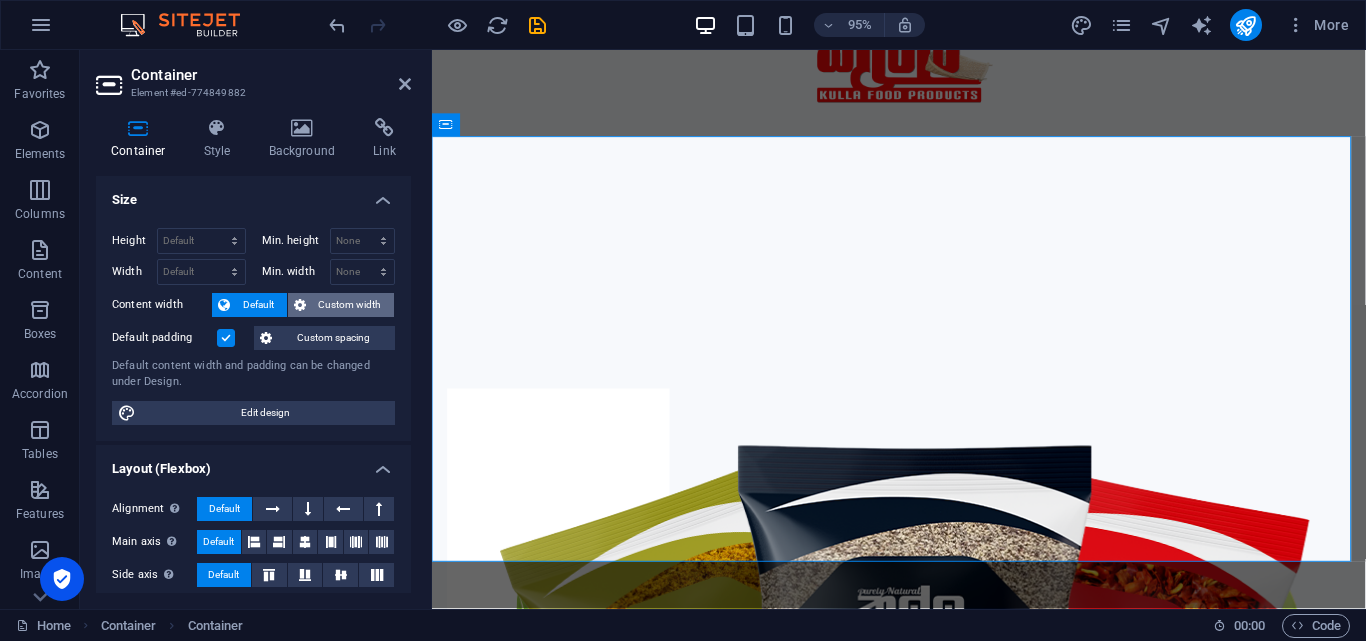 click on "Custom width" at bounding box center (350, 305) 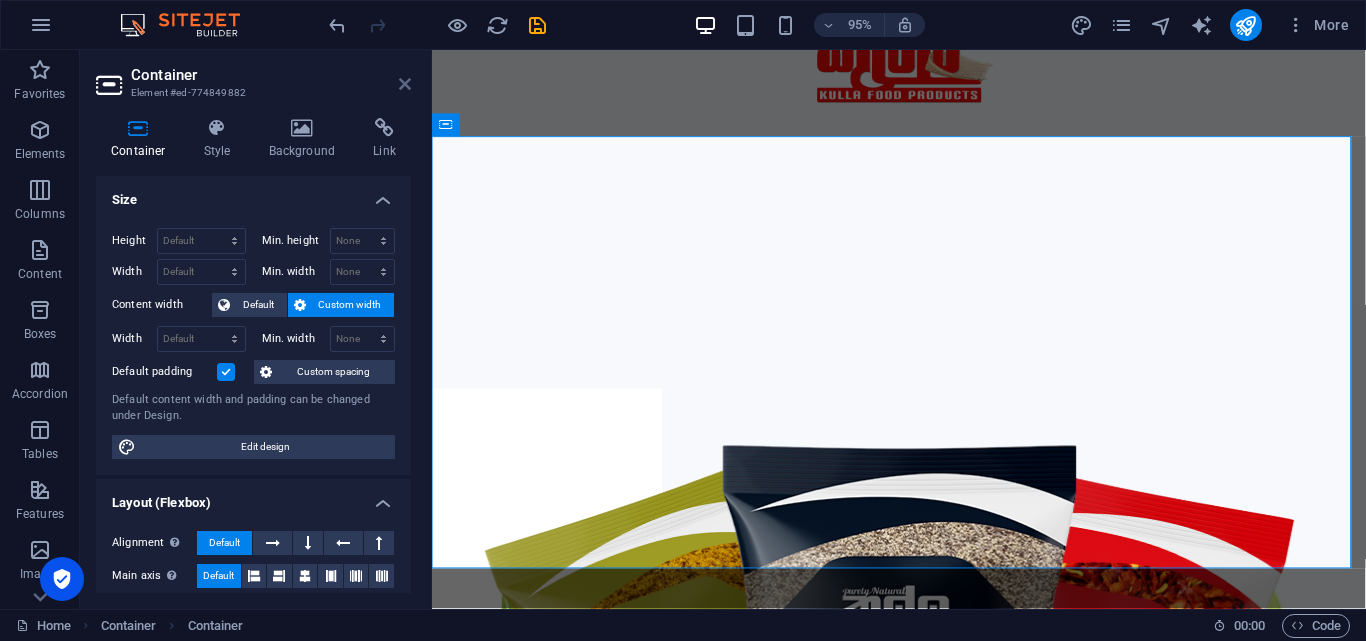 click at bounding box center [405, 84] 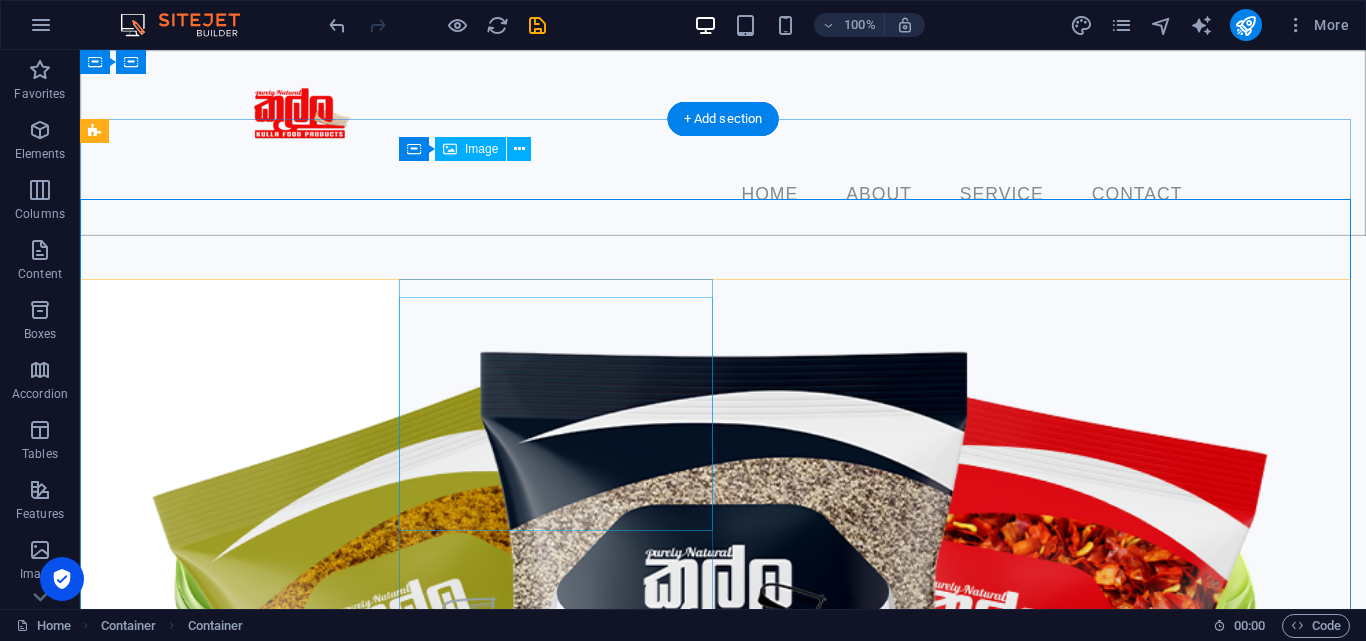 scroll, scrollTop: 932, scrollLeft: 0, axis: vertical 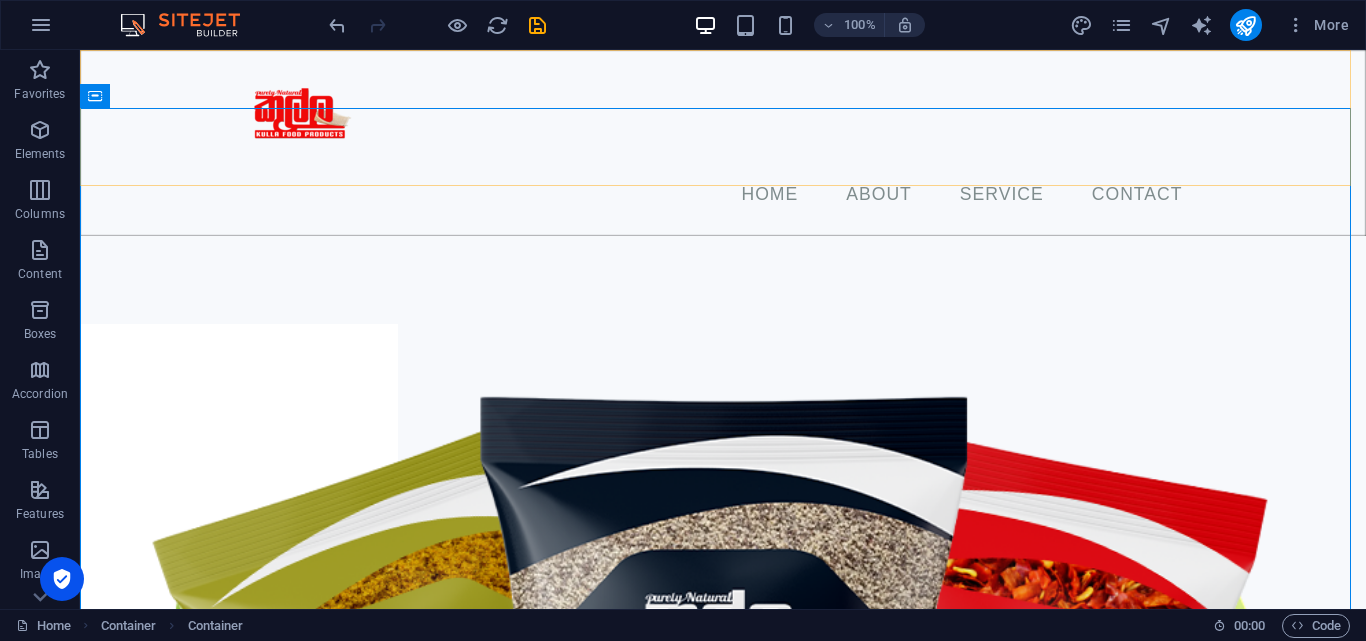 click on "Menu Home About Service Contact" at bounding box center (723, 143) 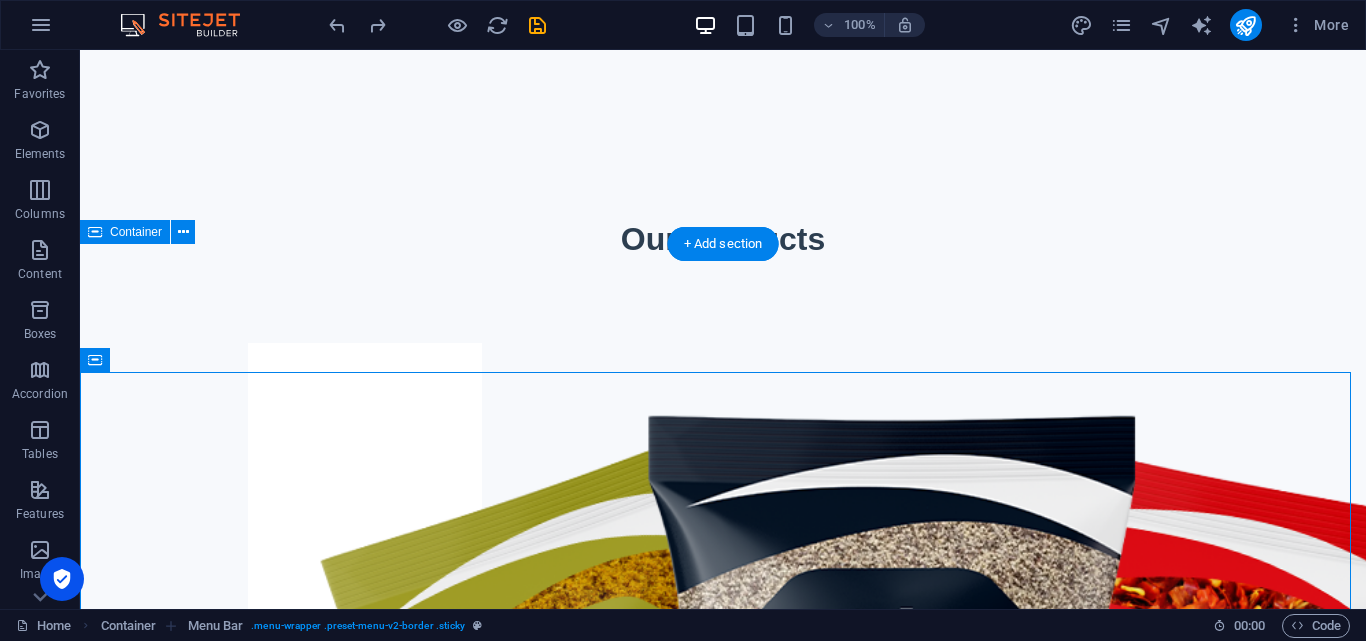 scroll, scrollTop: 852, scrollLeft: 0, axis: vertical 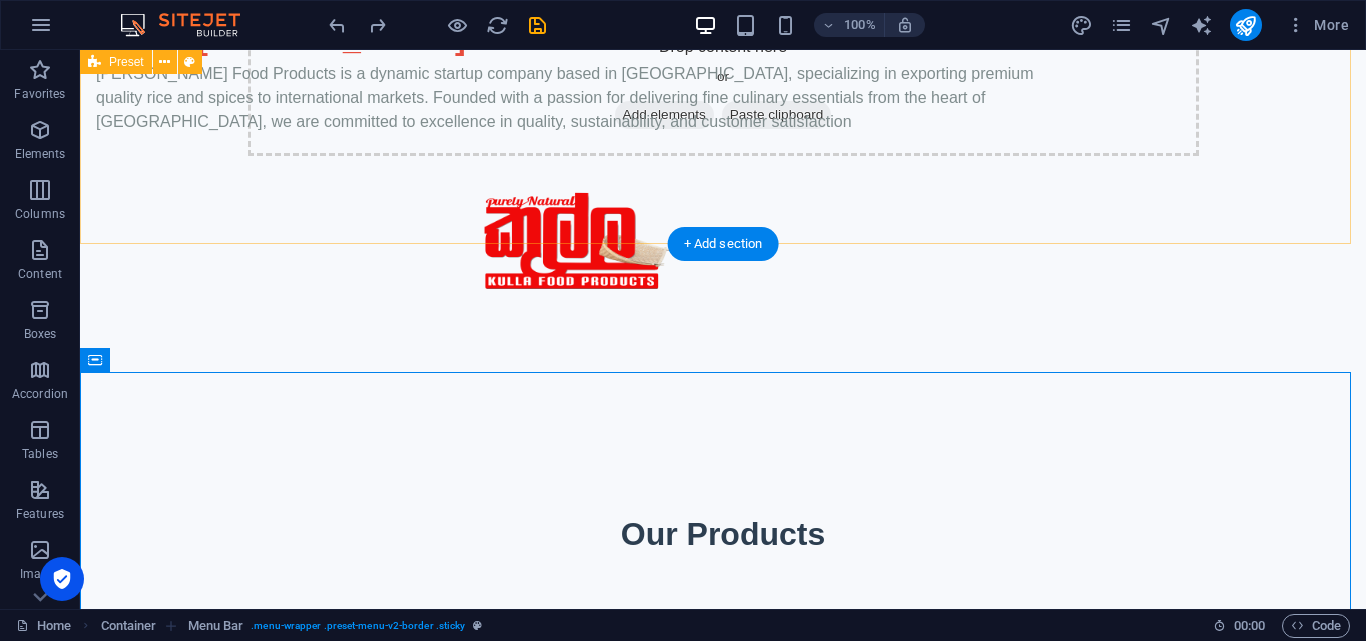 click on "About [PERSON_NAME] Foods Products [PERSON_NAME] Food Products is a dynamic startup company based in [GEOGRAPHIC_DATA], specializing in exporting premium quality rice and spices to international markets. Founded with a passion for delivering fine culinary essentials from the heart of [GEOGRAPHIC_DATA], we are committed to excellence in quality, sustainability, and customer satisfaction" at bounding box center (723, 182) 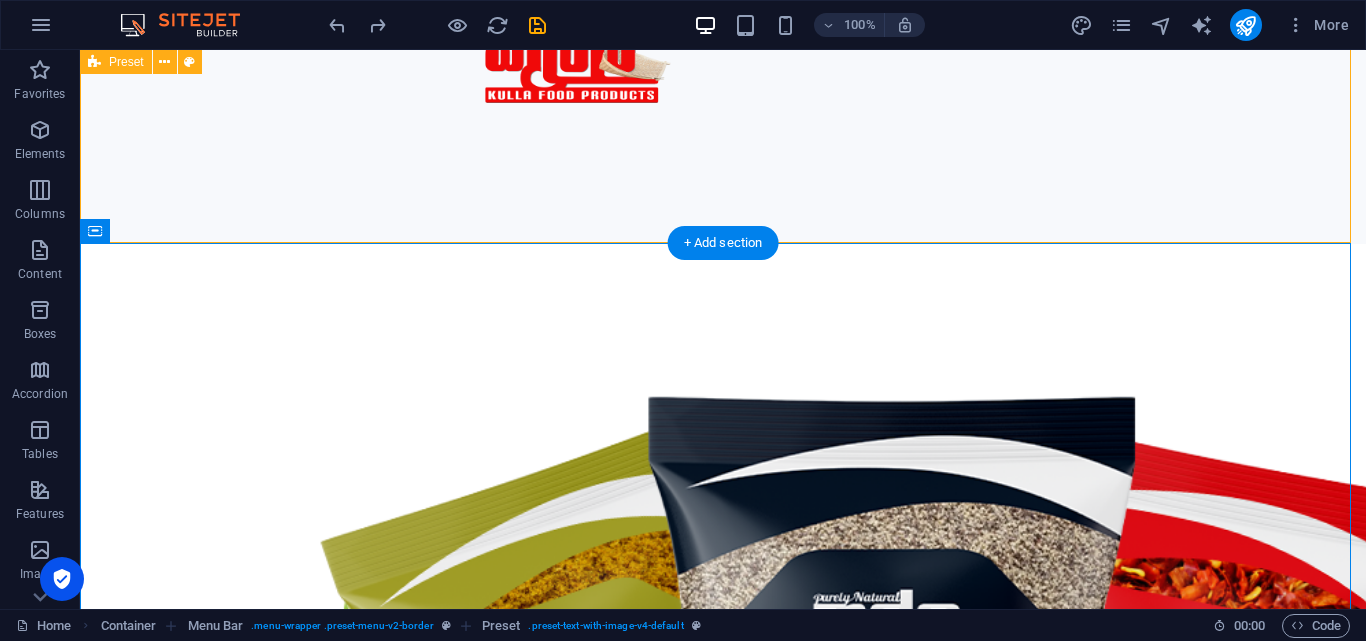 scroll, scrollTop: 853, scrollLeft: 0, axis: vertical 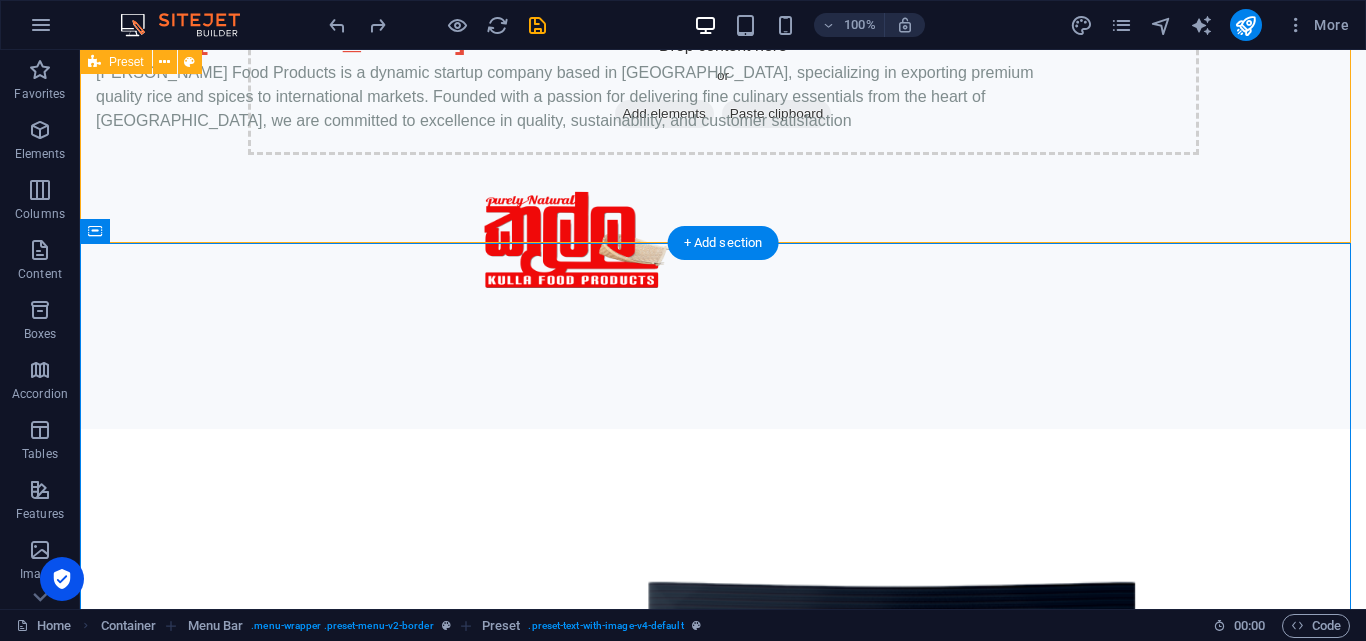 click on "About [PERSON_NAME] Foods Products [PERSON_NAME] Food Products is a dynamic startup company based in [GEOGRAPHIC_DATA], specializing in exporting premium quality rice and spices to international markets. Founded with a passion for delivering fine culinary essentials from the heart of [GEOGRAPHIC_DATA], we are committed to excellence in quality, sustainability, and customer satisfaction" at bounding box center (723, 181) 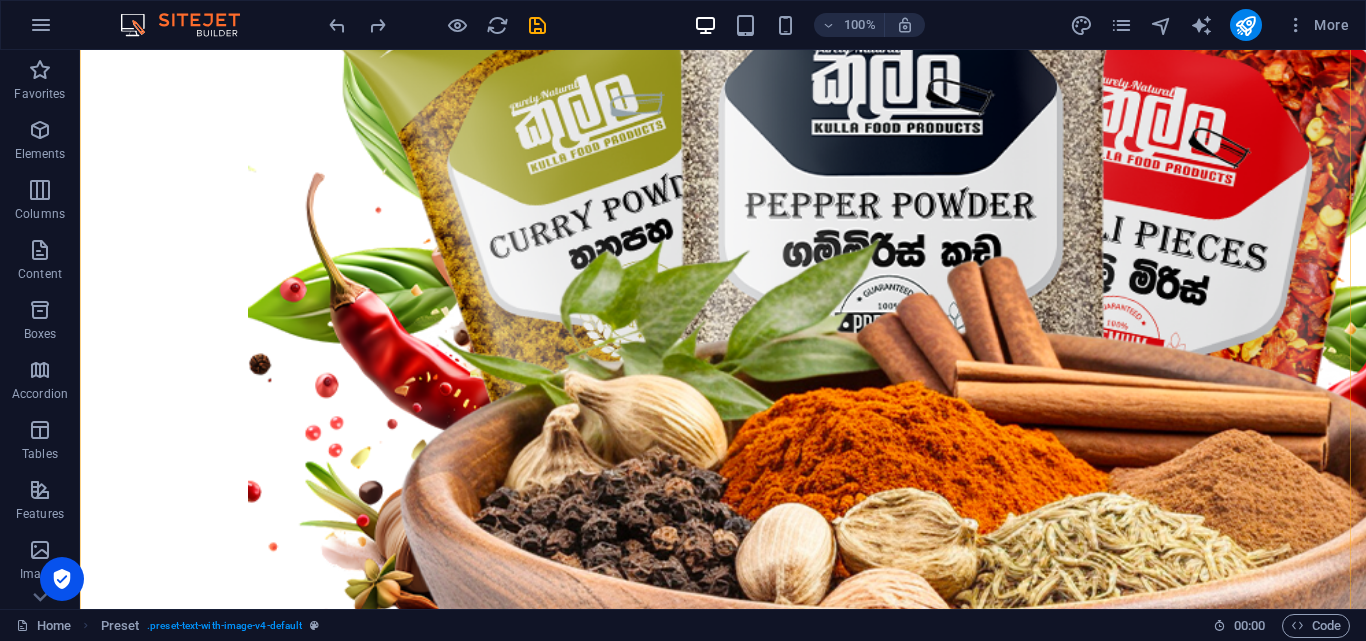 scroll, scrollTop: 1588, scrollLeft: 0, axis: vertical 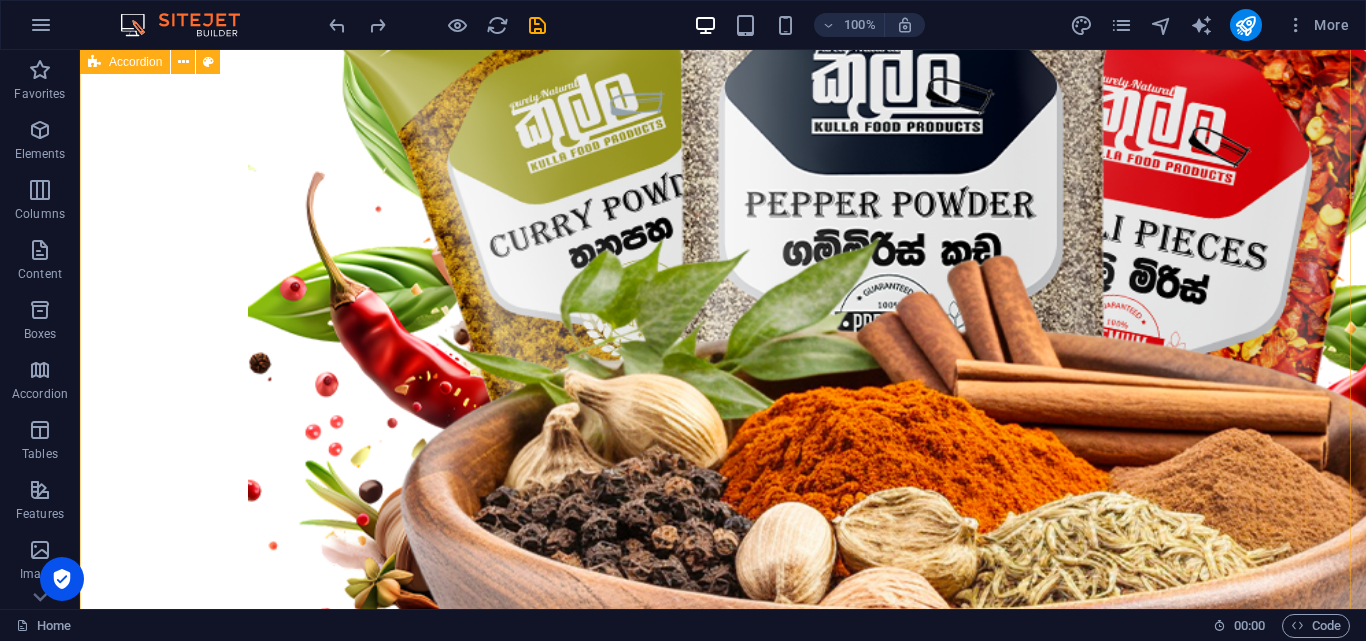 click on "Headline Lorem ipsum dolor sit amet, consectetur adipisicing elit. Maiores ipsum repellat minus nihil. [PERSON_NAME], [PERSON_NAME], nam dignissimos ea repudiandae minima voluptatum magni pariatur possimus quia accusamus harum facilis corporis animi nisi. Enim, pariatur, impedit quia repellat harum ipsam laboriosam voluptas dicta illum nisi obcaecati reprehenderit quis placeat recusandae tenetur aperiam. Headline Lorem ipsum dolor sit amet, consectetur adipisicing elit. Maiores ipsum repellat minus nihil. [PERSON_NAME], [PERSON_NAME], nam dignissimos ea repudiandae minima voluptatum magni pariatur possimus quia accusamus harum facilis corporis animi nisi. Enim, pariatur, impedit quia repellat harum ipsam laboriosam voluptas dicta illum nisi obcaecati reprehenderit quis placeat recusandae tenetur aperiam. Headline Headline" at bounding box center (723, 3268) 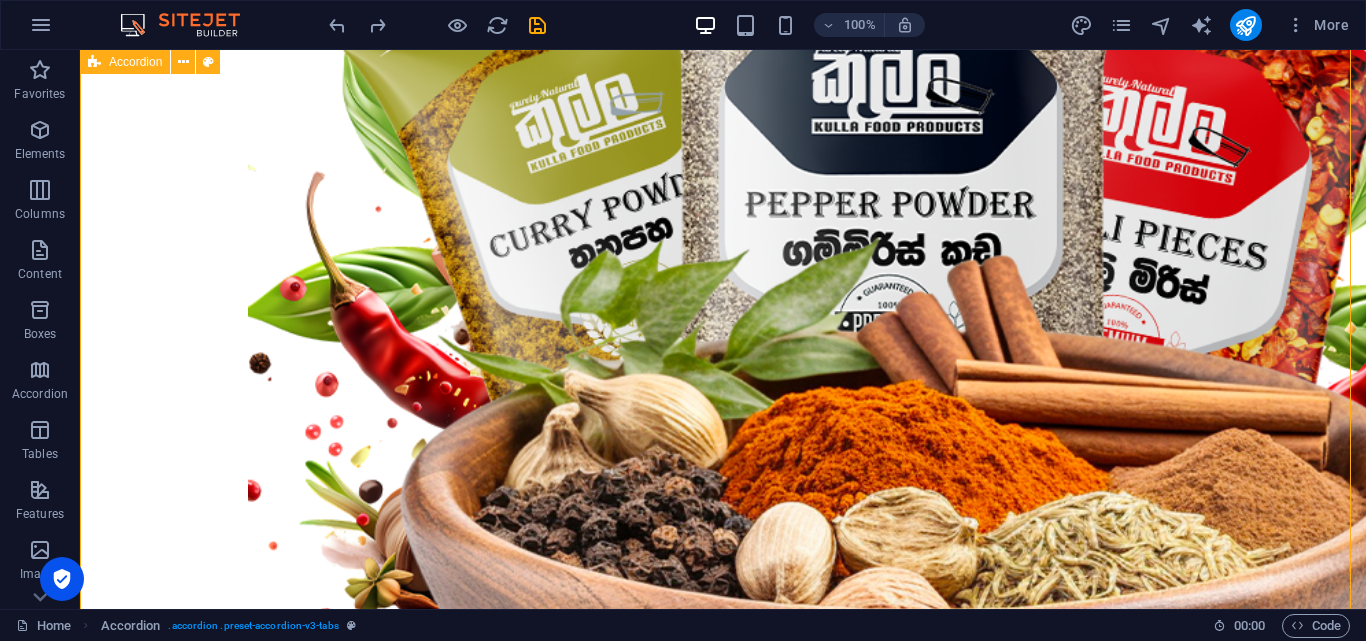 click on "Headline Lorem ipsum dolor sit amet, consectetur adipisicing elit. Maiores ipsum repellat minus nihil. [PERSON_NAME], [PERSON_NAME], nam dignissimos ea repudiandae minima voluptatum magni pariatur possimus quia accusamus harum facilis corporis animi nisi. Enim, pariatur, impedit quia repellat harum ipsam laboriosam voluptas dicta illum nisi obcaecati reprehenderit quis placeat recusandae tenetur aperiam. Headline Lorem ipsum dolor sit amet, consectetur adipisicing elit. Maiores ipsum repellat minus nihil. [PERSON_NAME], [PERSON_NAME], nam dignissimos ea repudiandae minima voluptatum magni pariatur possimus quia accusamus harum facilis corporis animi nisi. Enim, pariatur, impedit quia repellat harum ipsam laboriosam voluptas dicta illum nisi obcaecati reprehenderit quis placeat recusandae tenetur aperiam. Headline Headline" at bounding box center (723, 3268) 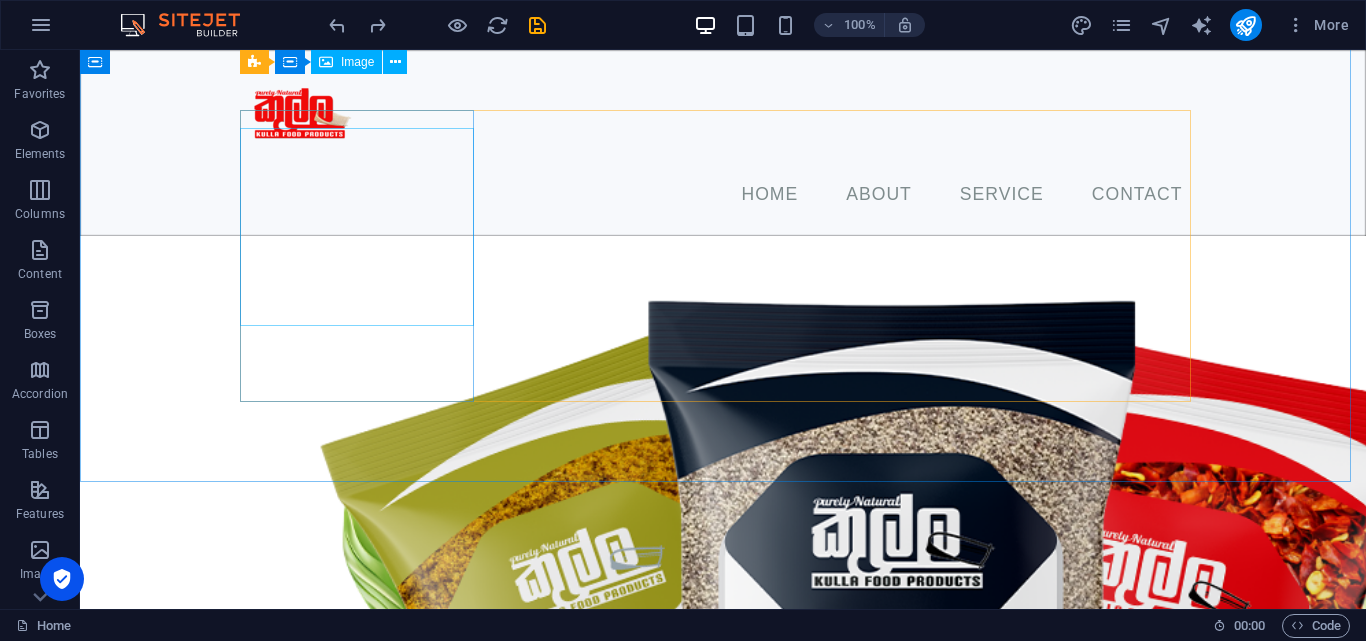 scroll, scrollTop: 929, scrollLeft: 0, axis: vertical 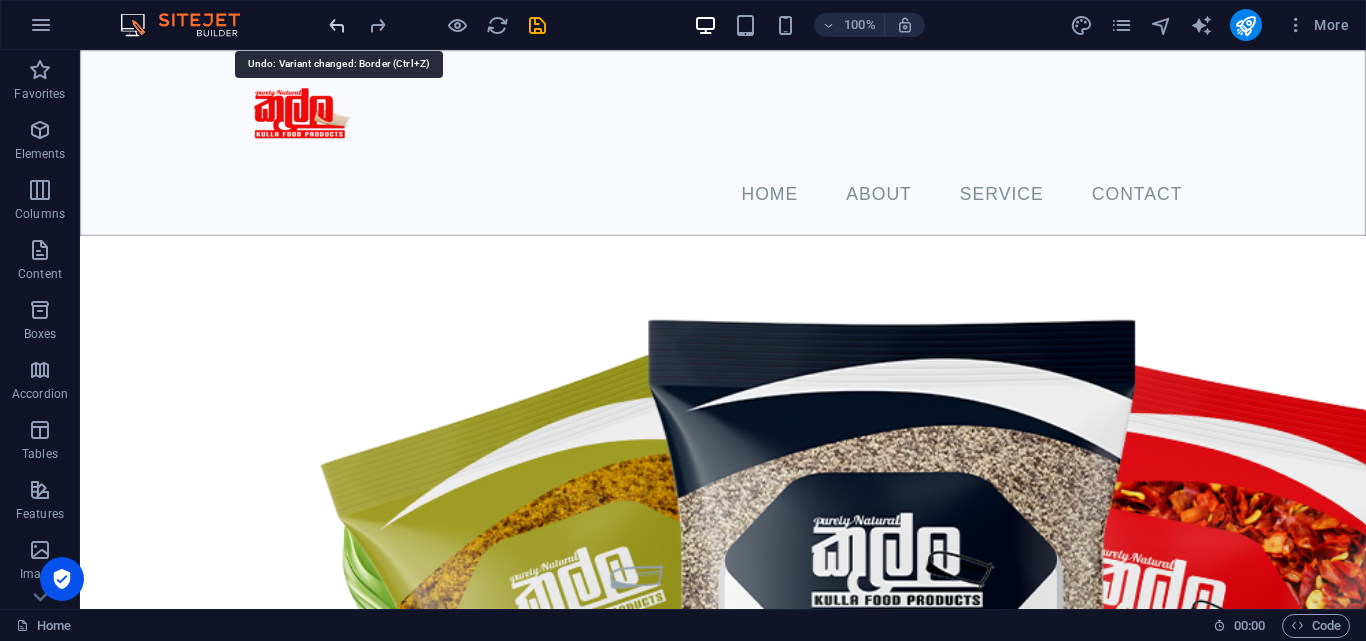 click at bounding box center [337, 25] 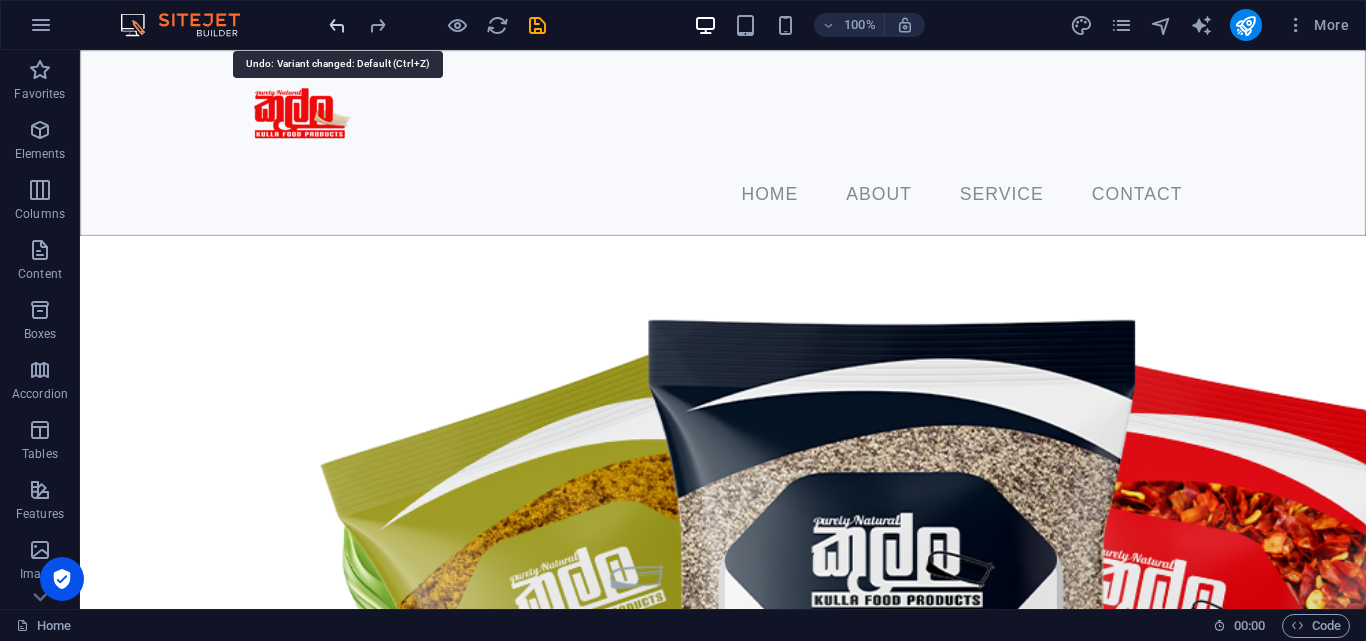 click at bounding box center (337, 25) 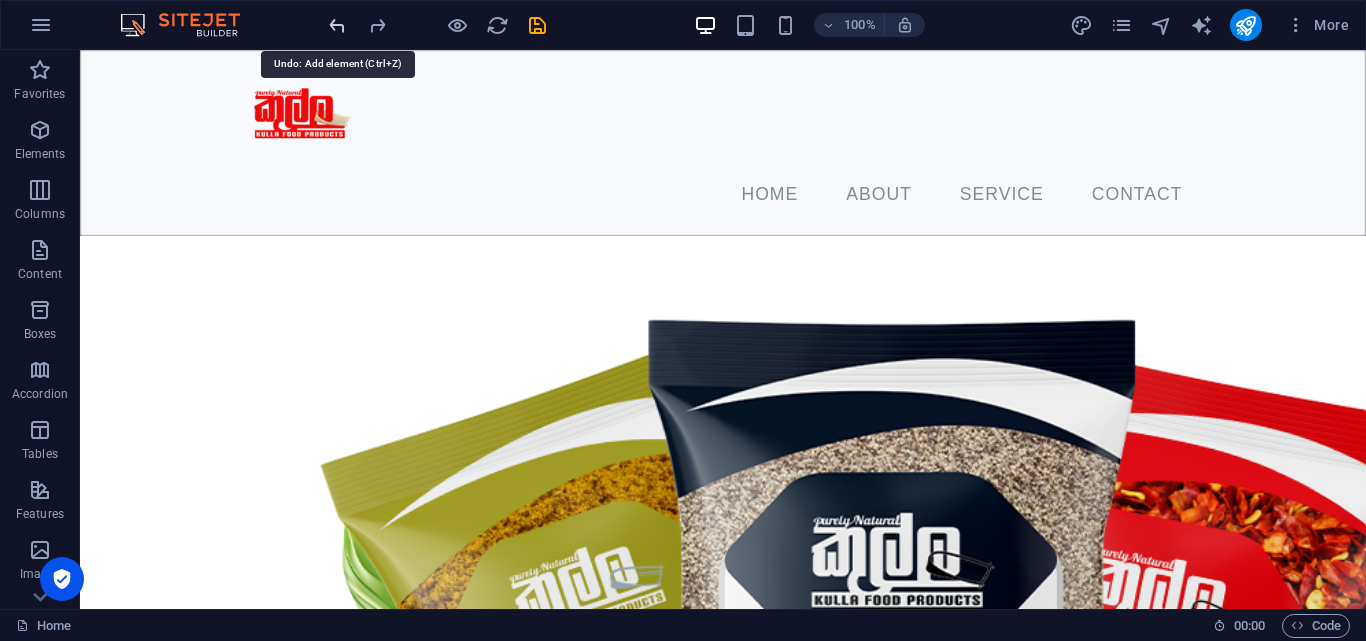 click at bounding box center [337, 25] 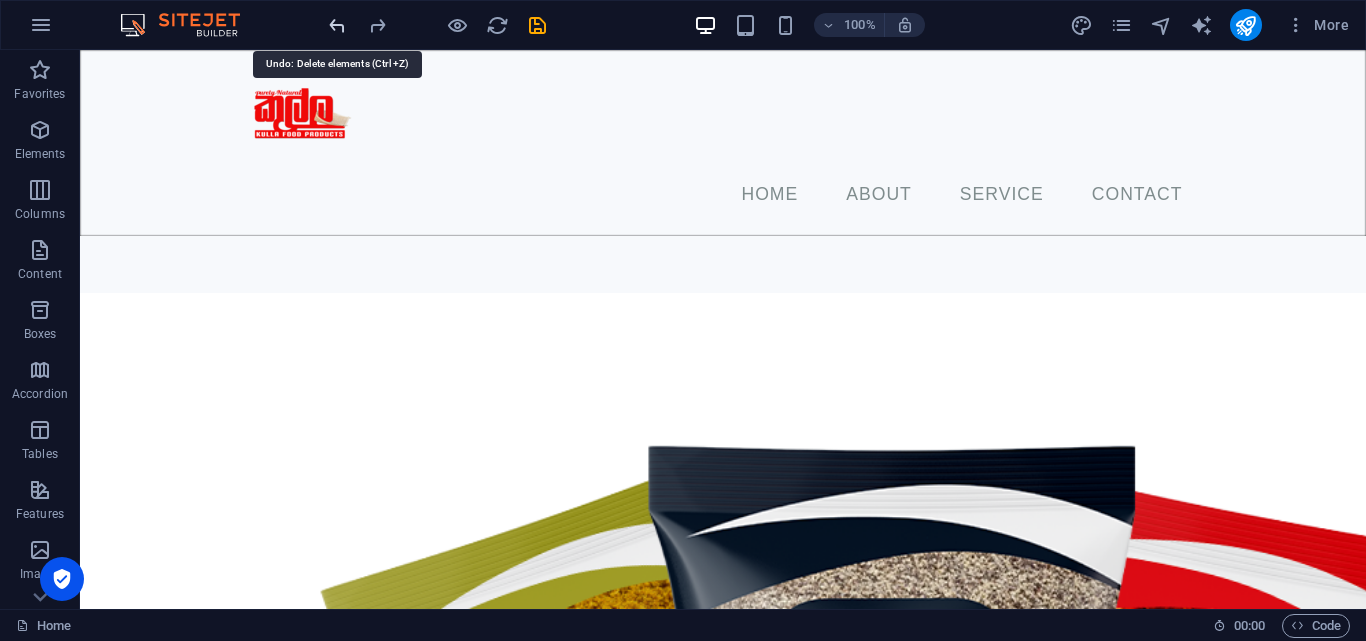 click at bounding box center [337, 25] 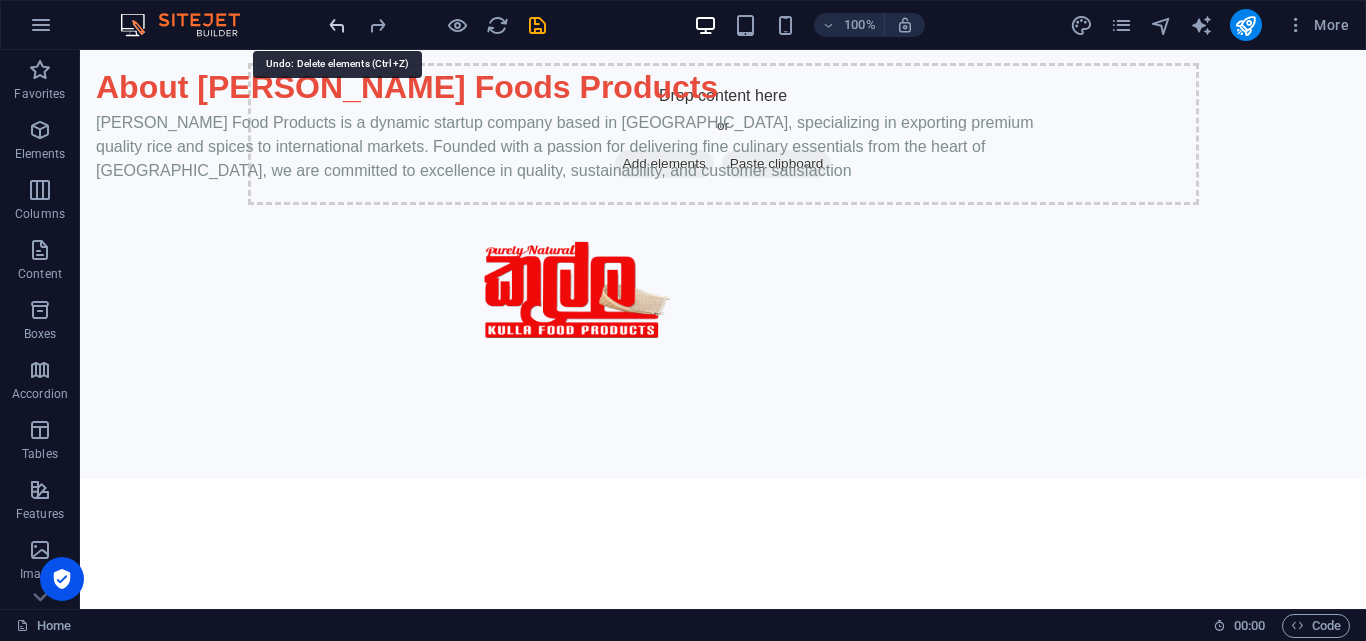 scroll, scrollTop: 929, scrollLeft: 0, axis: vertical 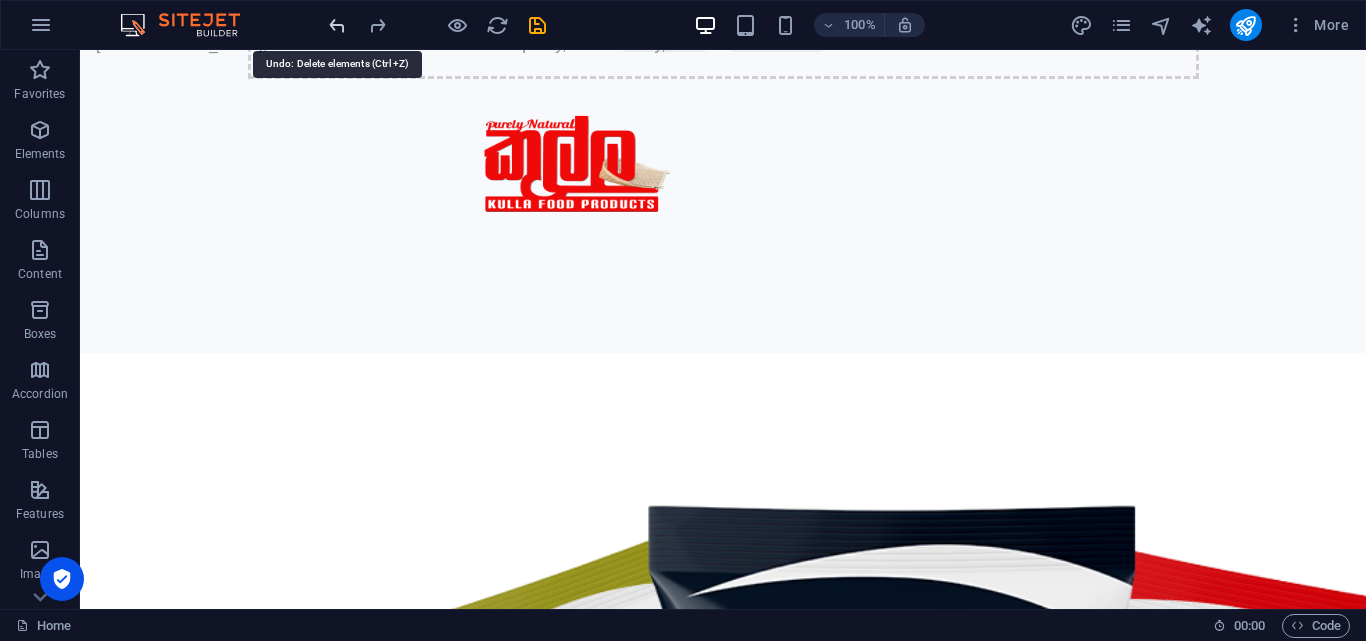 click at bounding box center [337, 25] 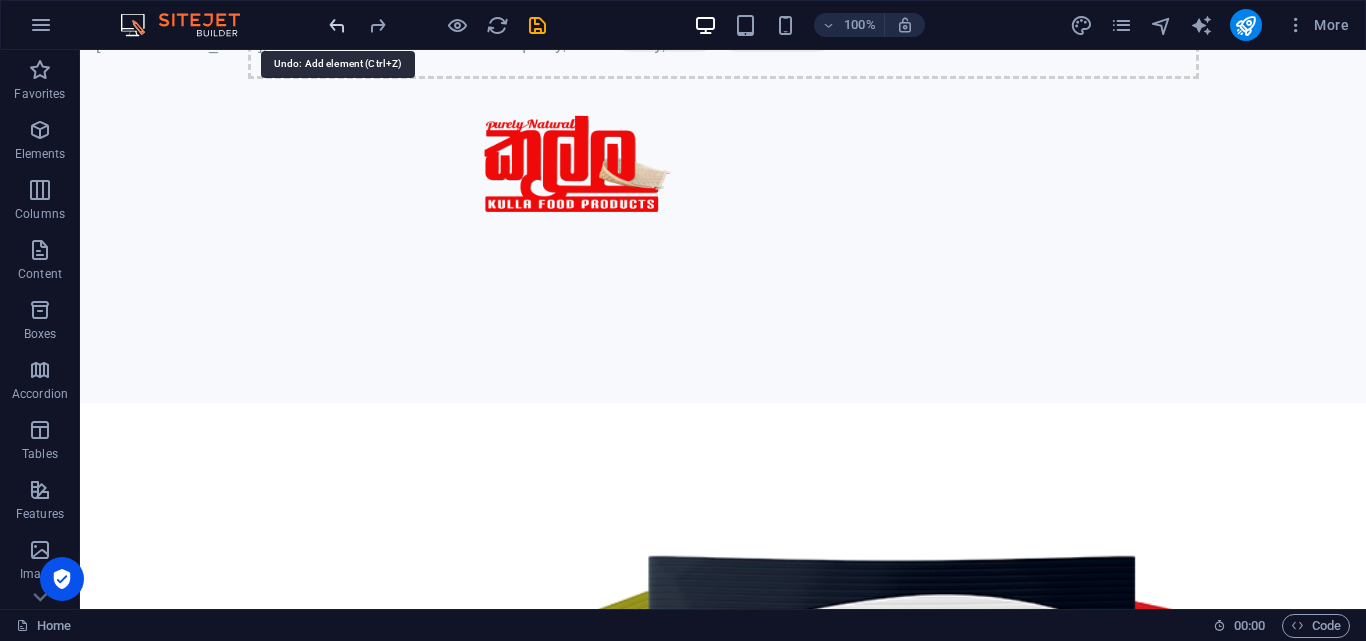 click at bounding box center (337, 25) 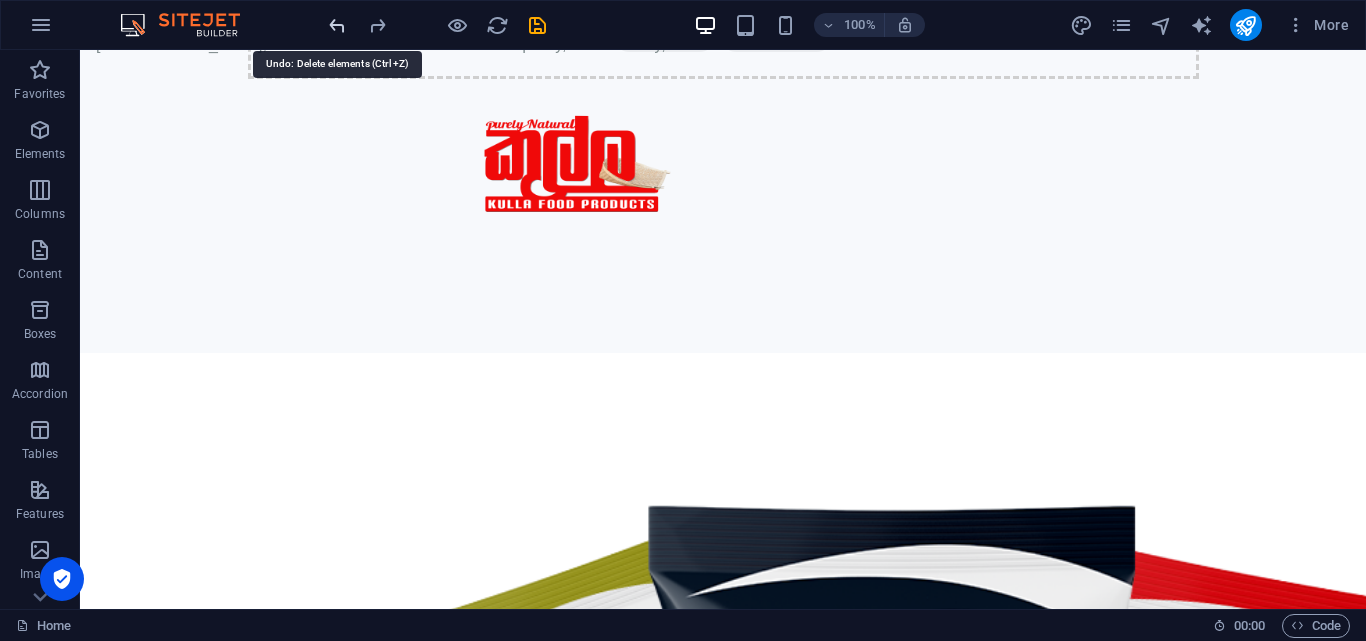 click at bounding box center (337, 25) 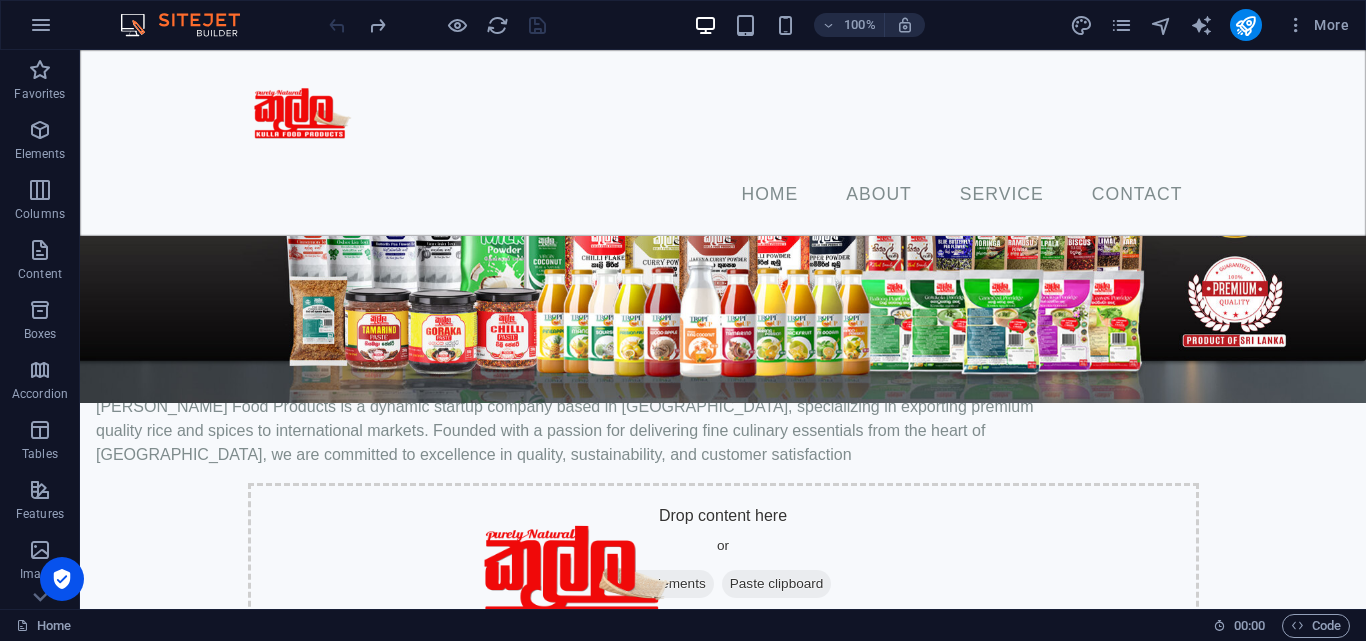 scroll, scrollTop: 0, scrollLeft: 0, axis: both 